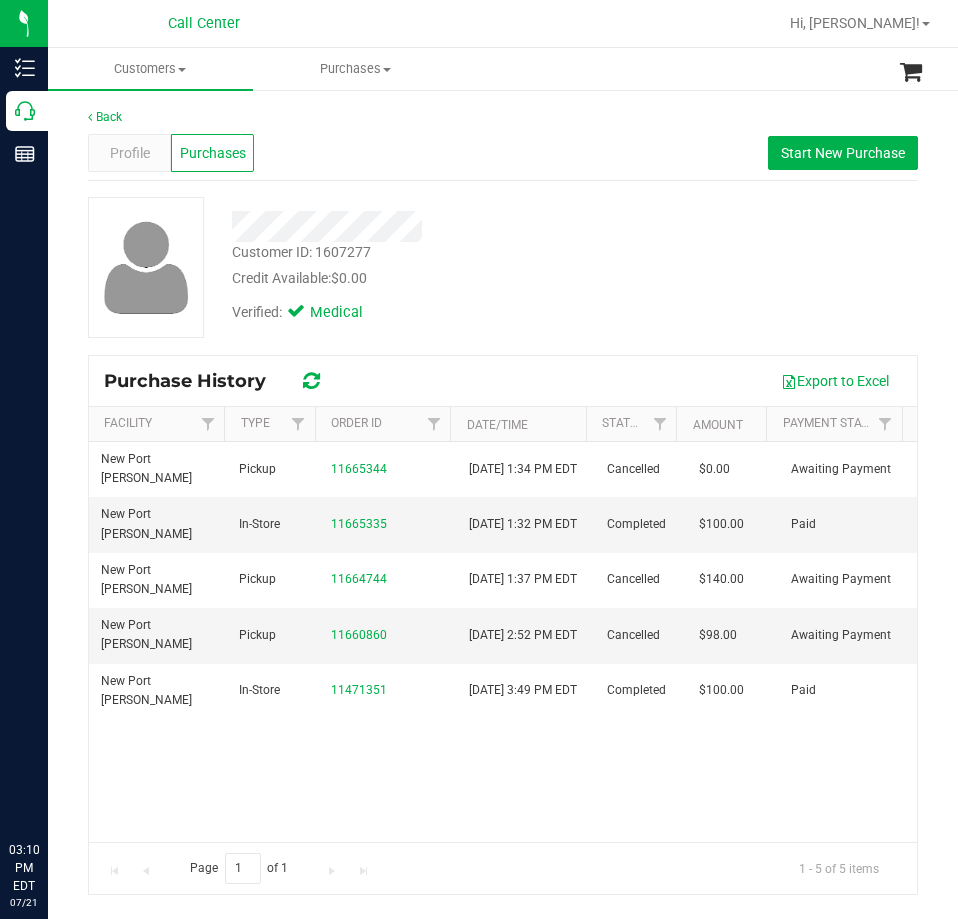 scroll, scrollTop: 0, scrollLeft: 0, axis: both 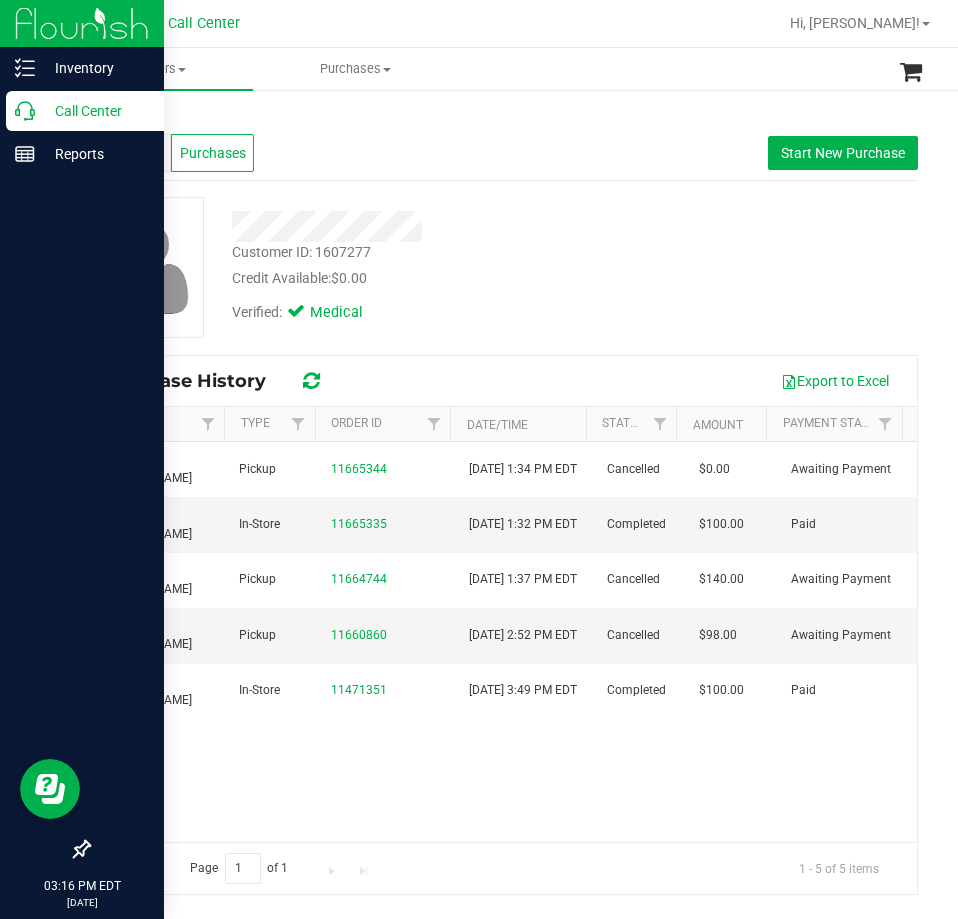 click on "Call Center" at bounding box center [95, 111] 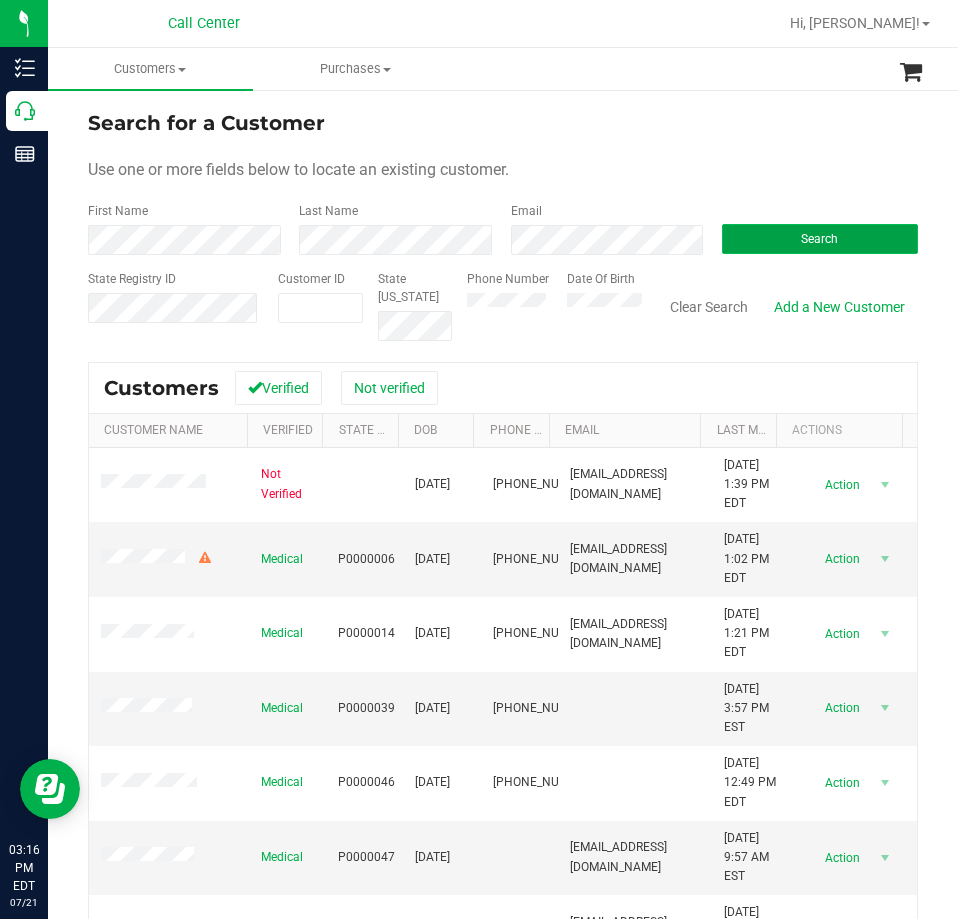 drag, startPoint x: 756, startPoint y: 250, endPoint x: 754, endPoint y: 238, distance: 12.165525 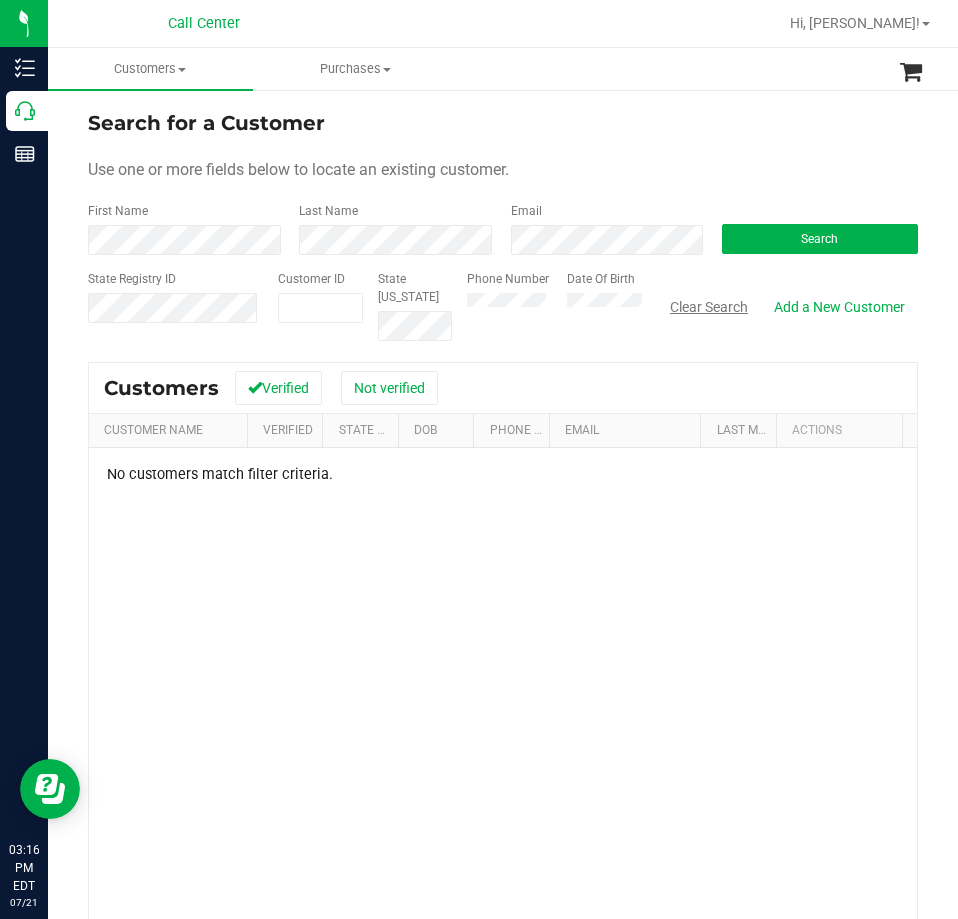 click on "Clear Search" at bounding box center [709, 307] 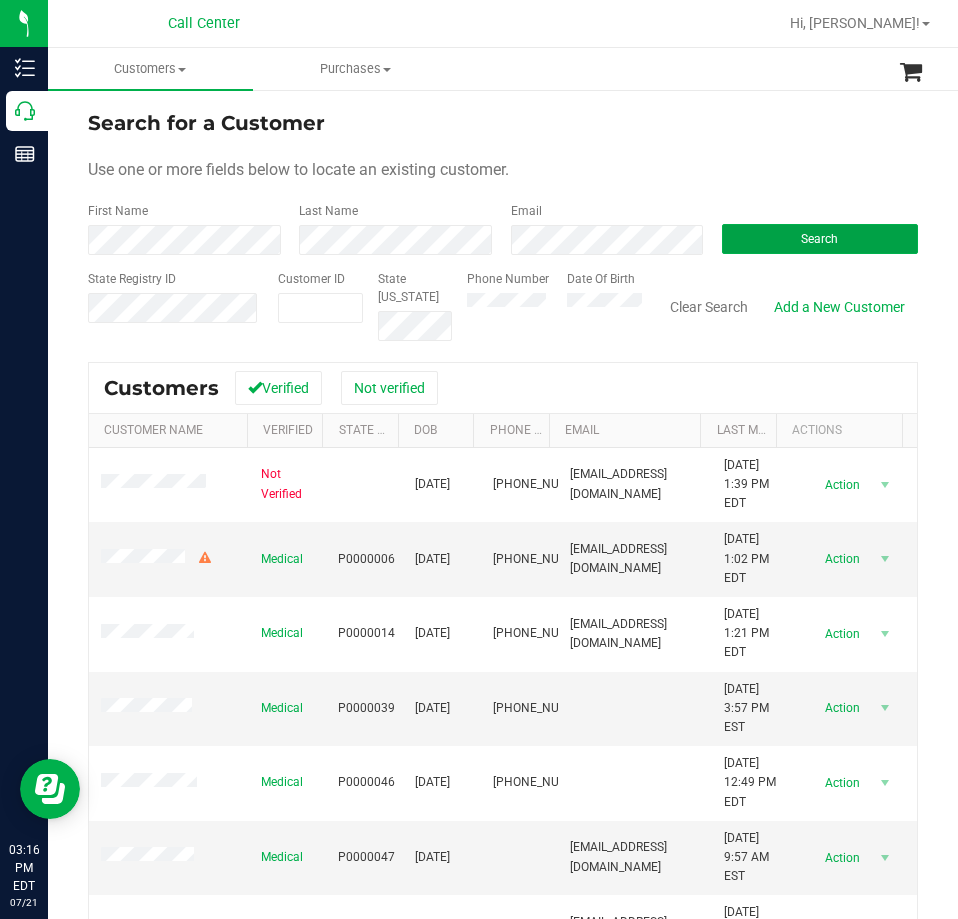 type 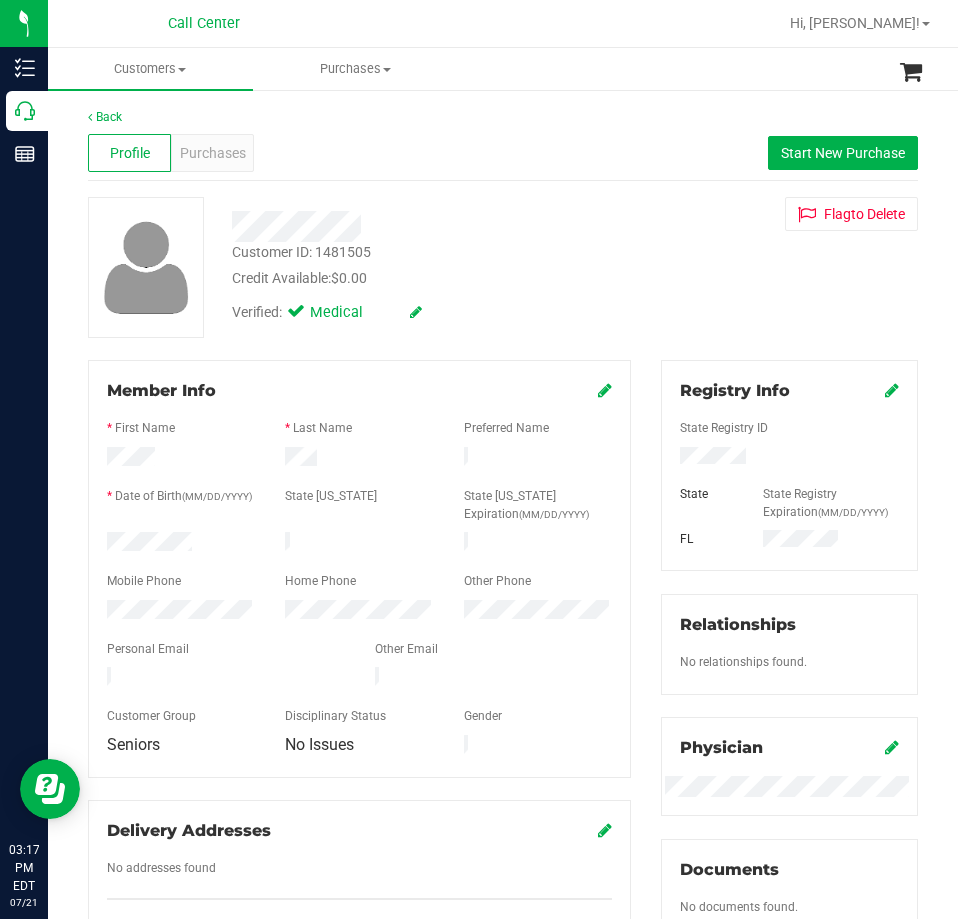 click at bounding box center [605, 390] 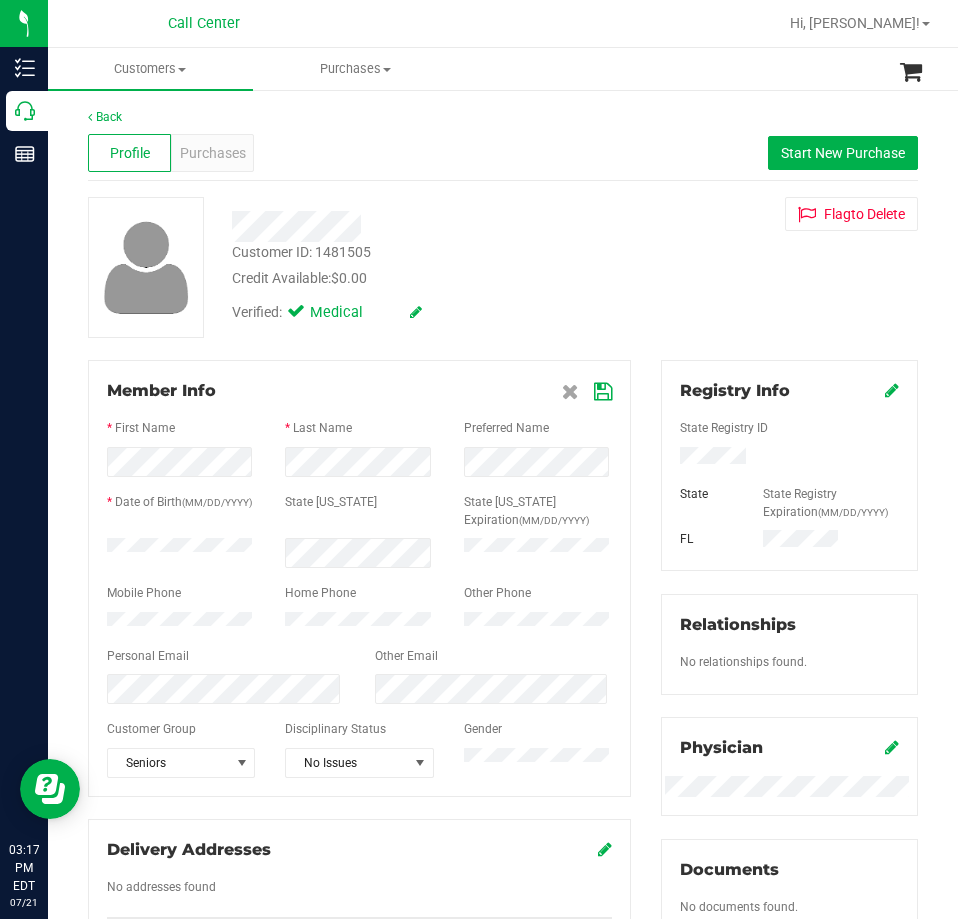 click at bounding box center (603, 392) 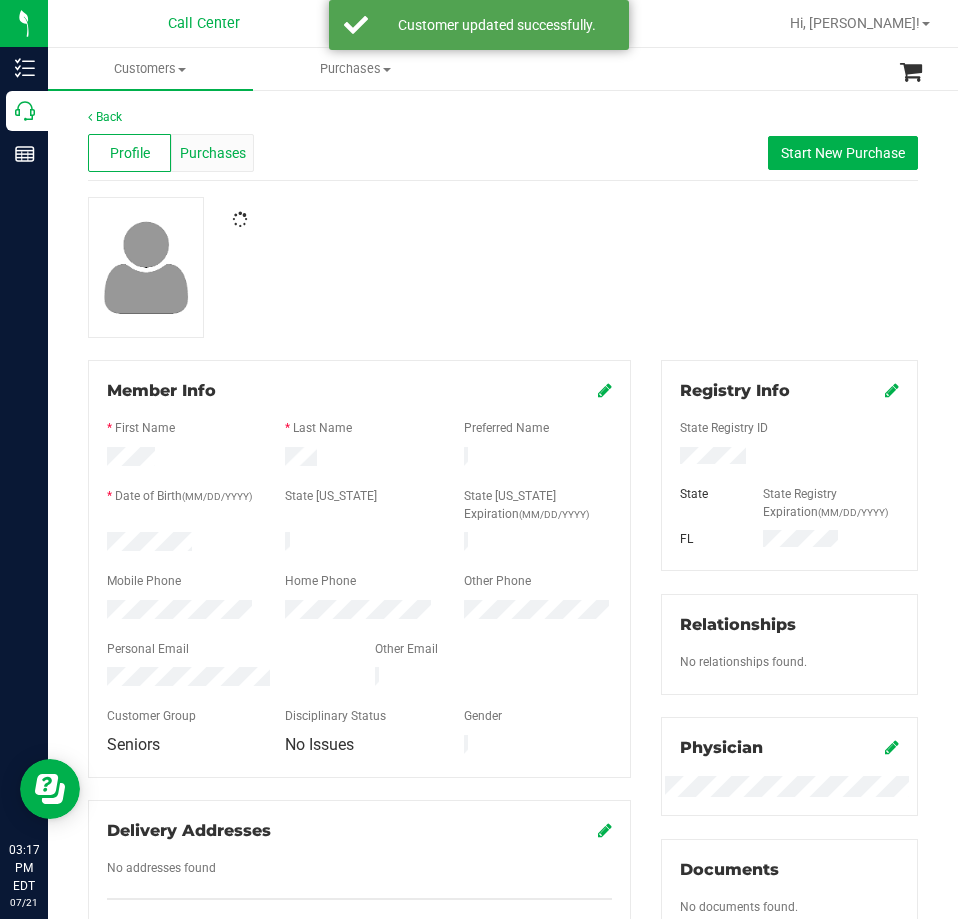 click on "Purchases" at bounding box center [213, 153] 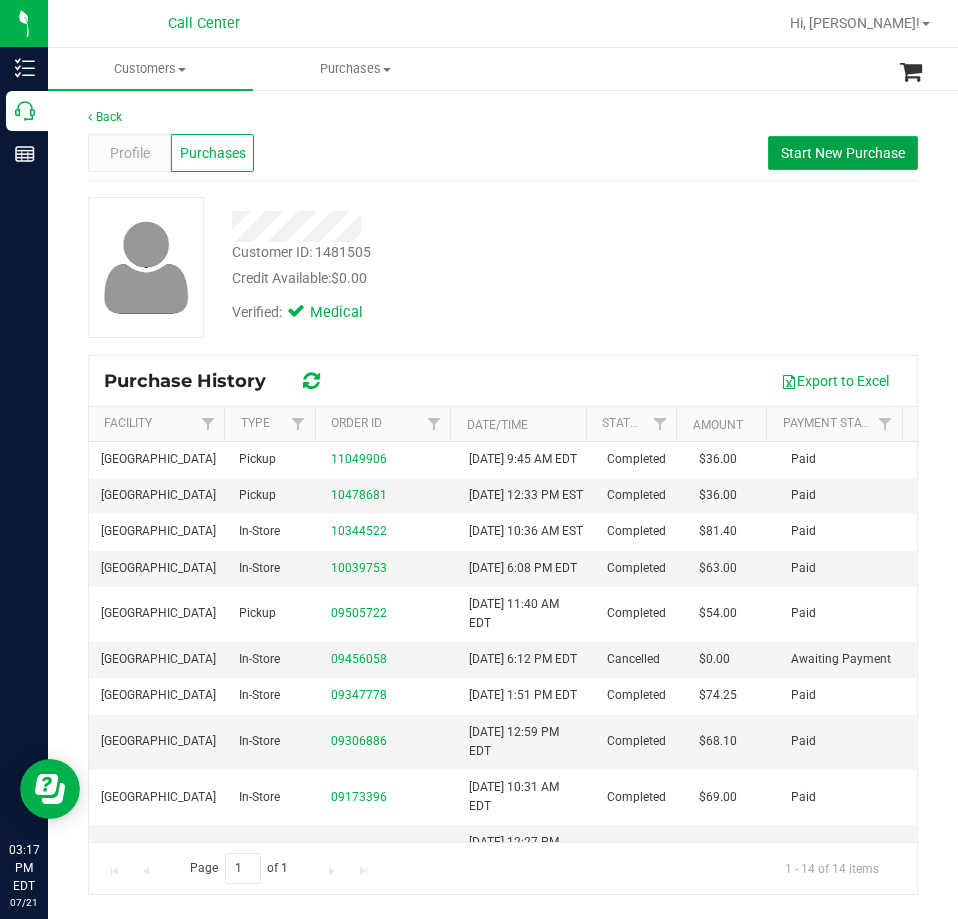 click on "Start New Purchase" at bounding box center (843, 153) 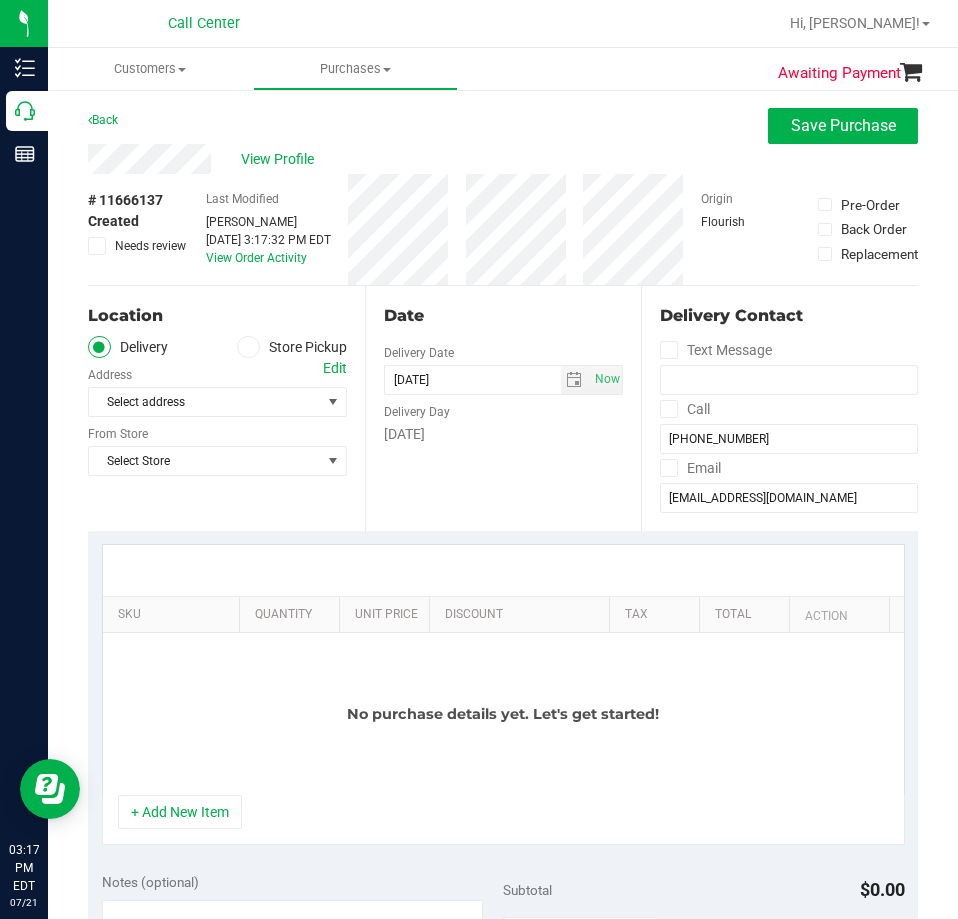 click on "Store Pickup" at bounding box center (292, 347) 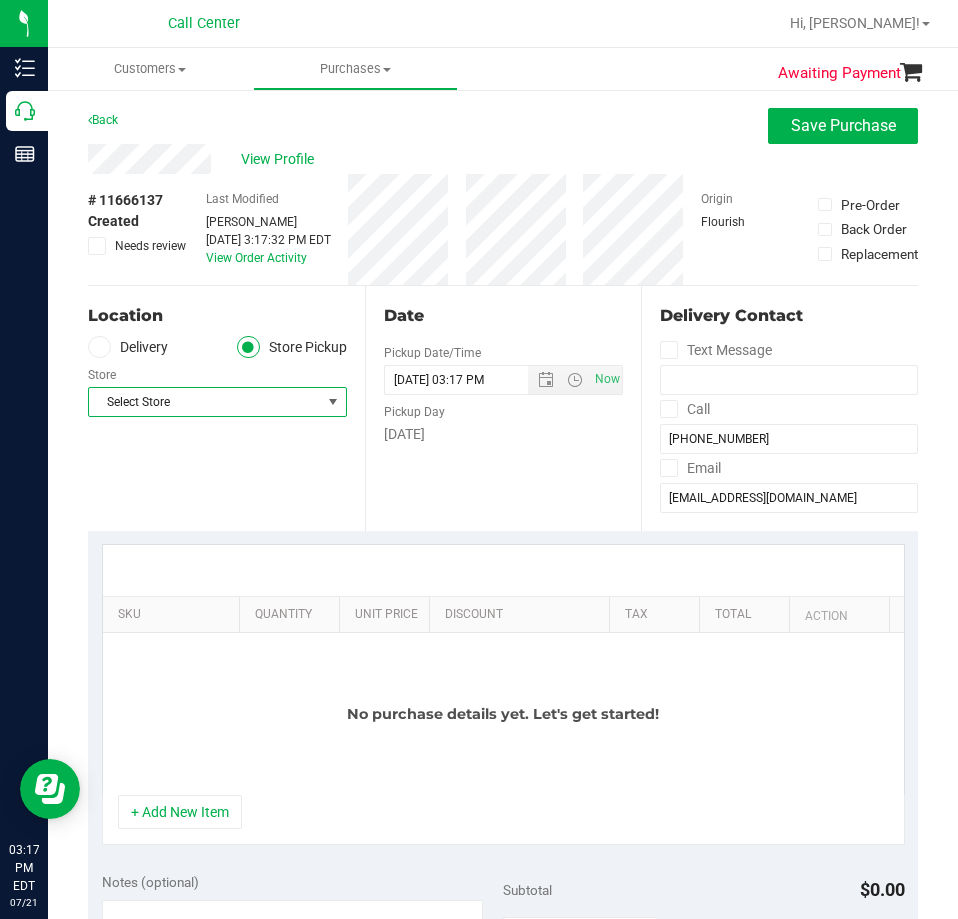 click on "Select Store" at bounding box center (205, 402) 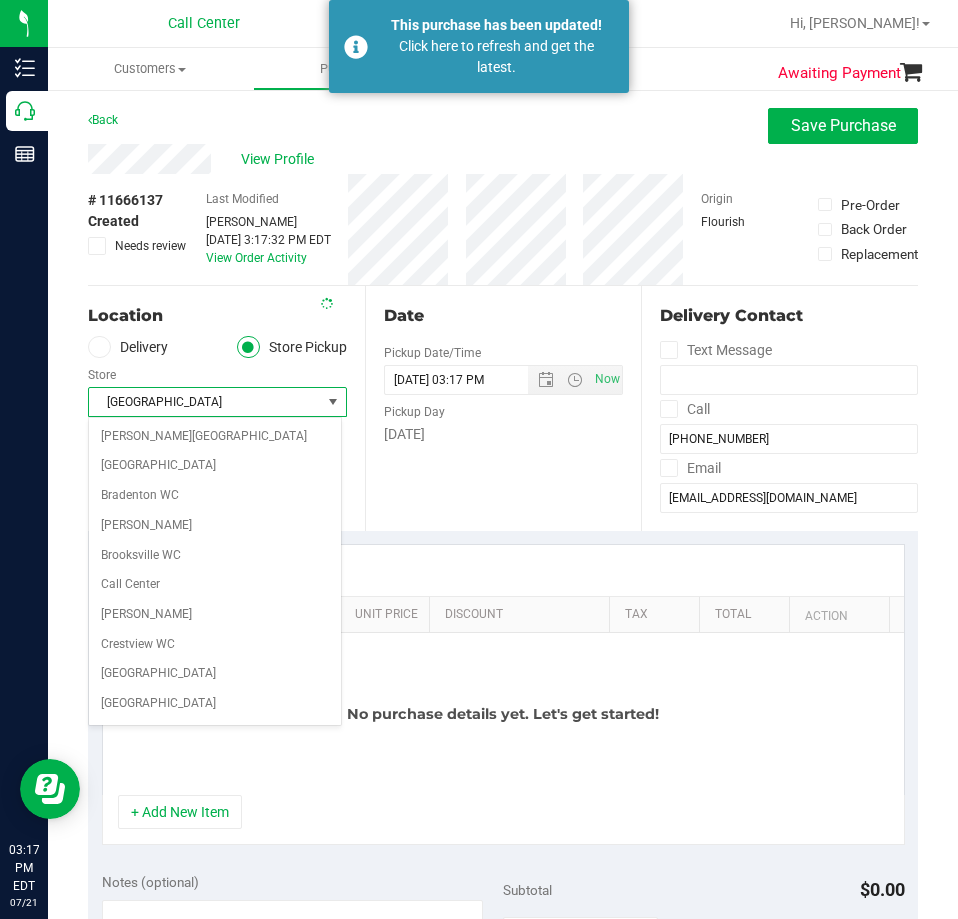 scroll, scrollTop: 295, scrollLeft: 0, axis: vertical 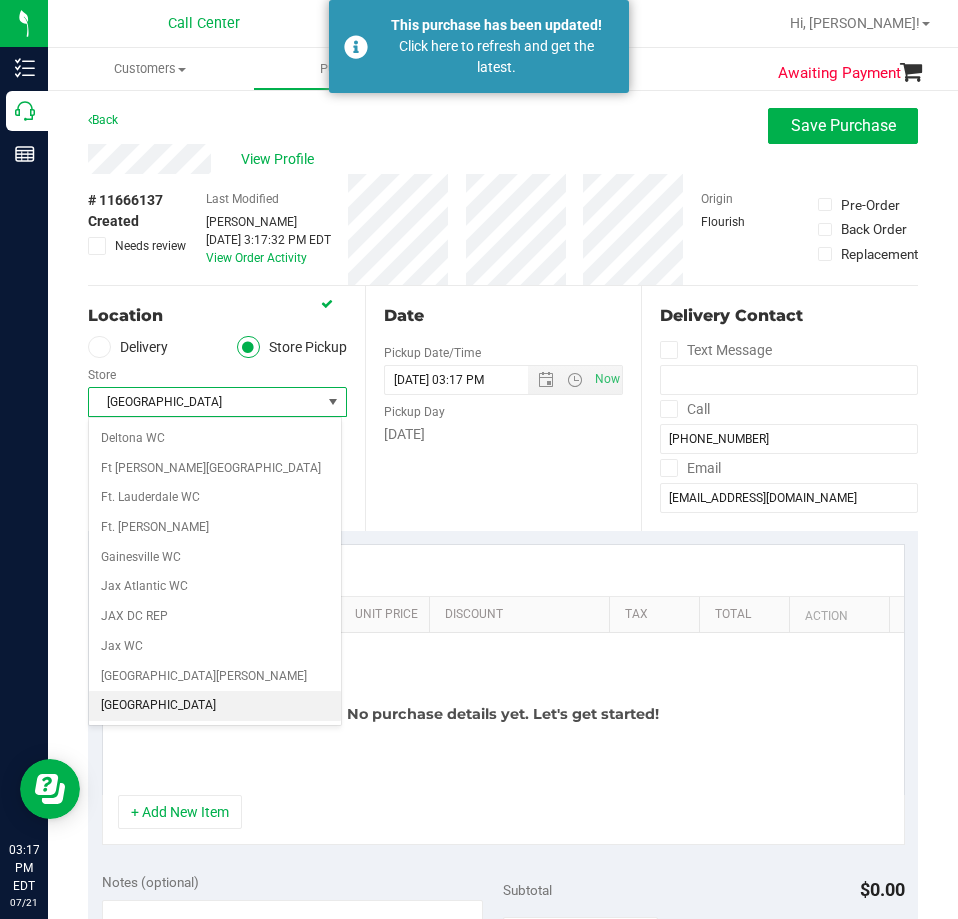 click on "[GEOGRAPHIC_DATA]" at bounding box center (215, 706) 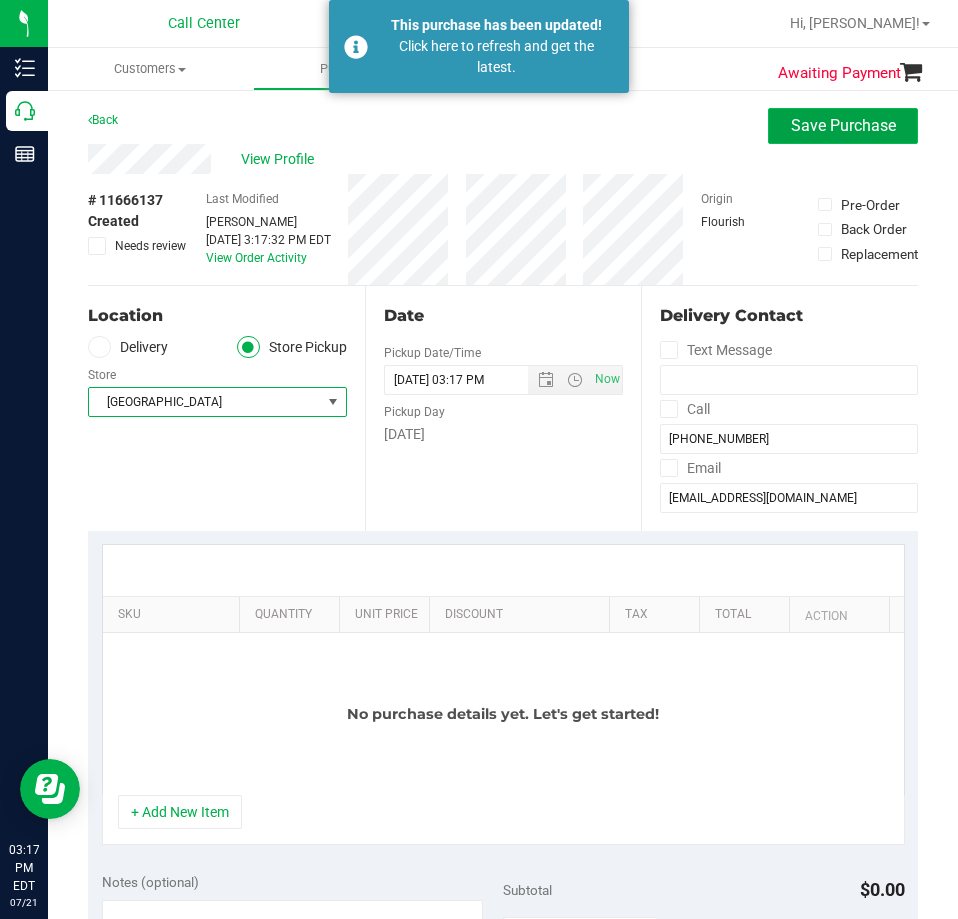 click on "Save Purchase" at bounding box center (843, 125) 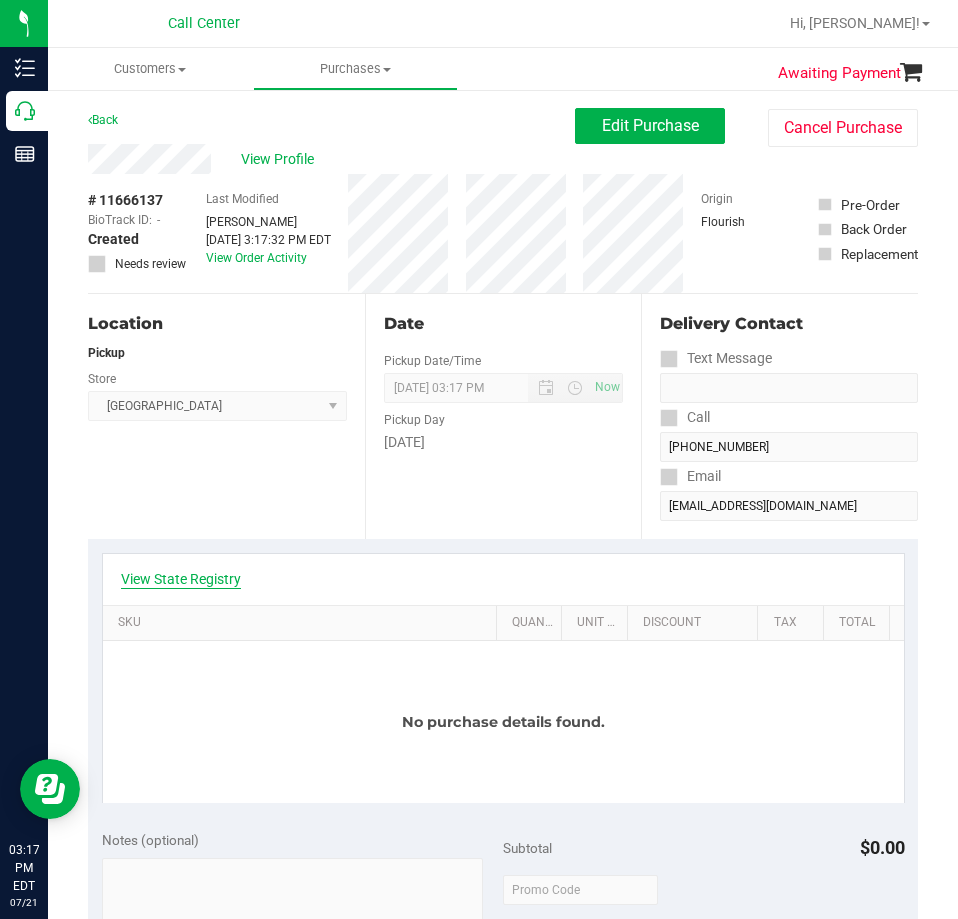 click on "View State Registry" at bounding box center (181, 579) 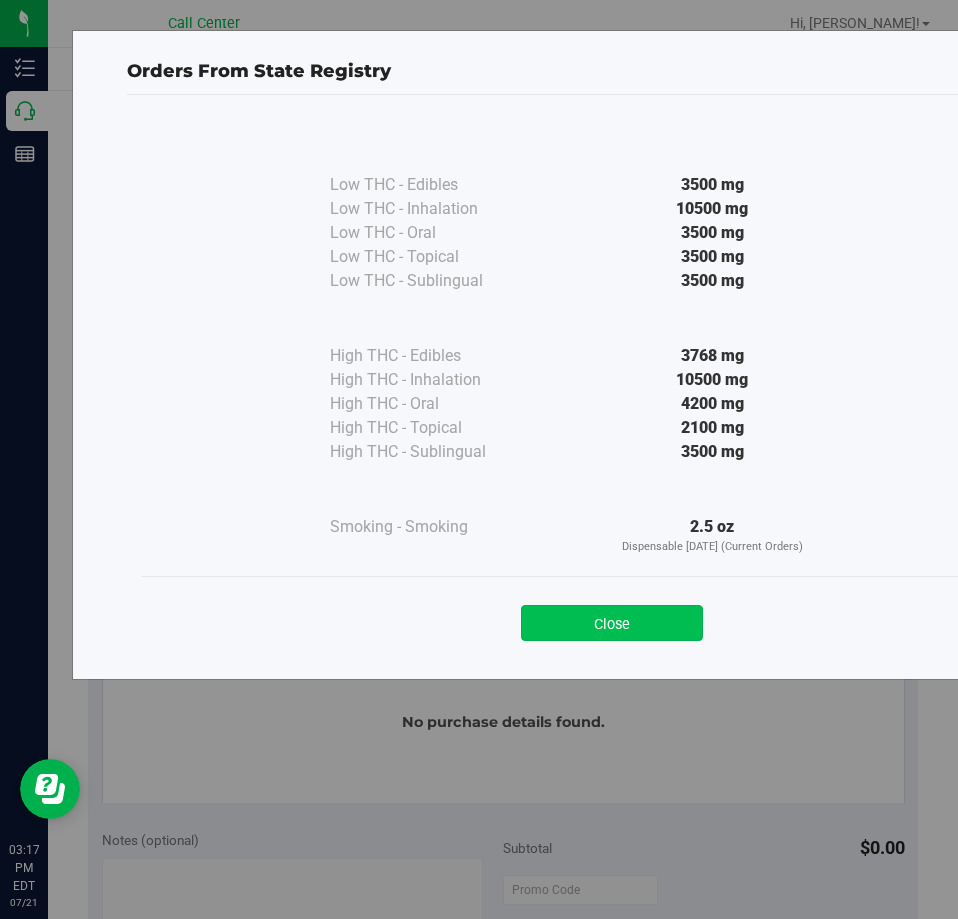 click on "Close" at bounding box center [612, 623] 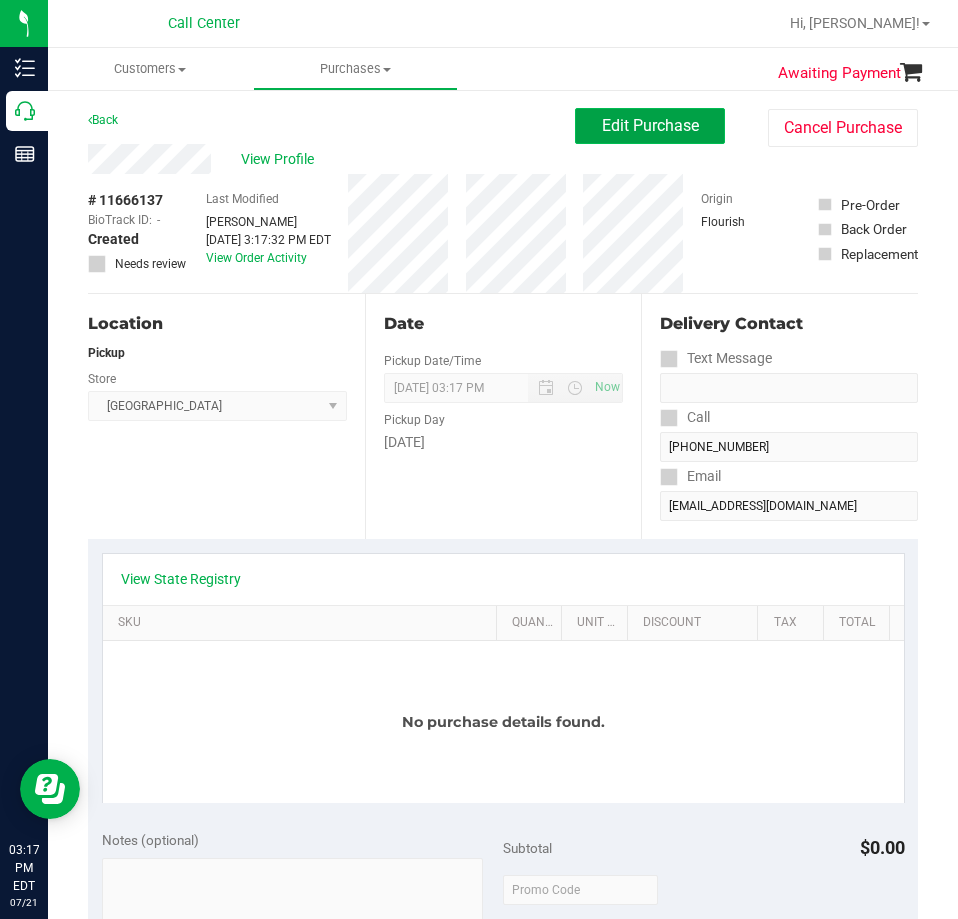 click on "Edit Purchase" at bounding box center [650, 125] 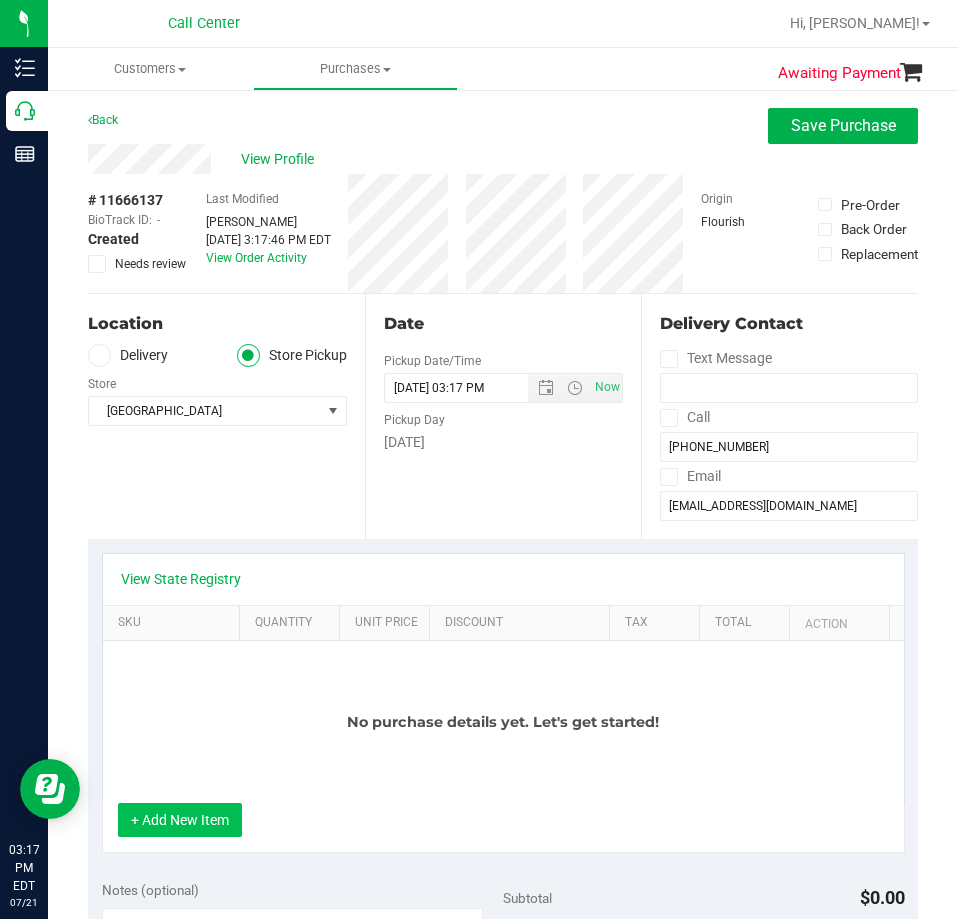 click on "+ Add New Item" at bounding box center [180, 820] 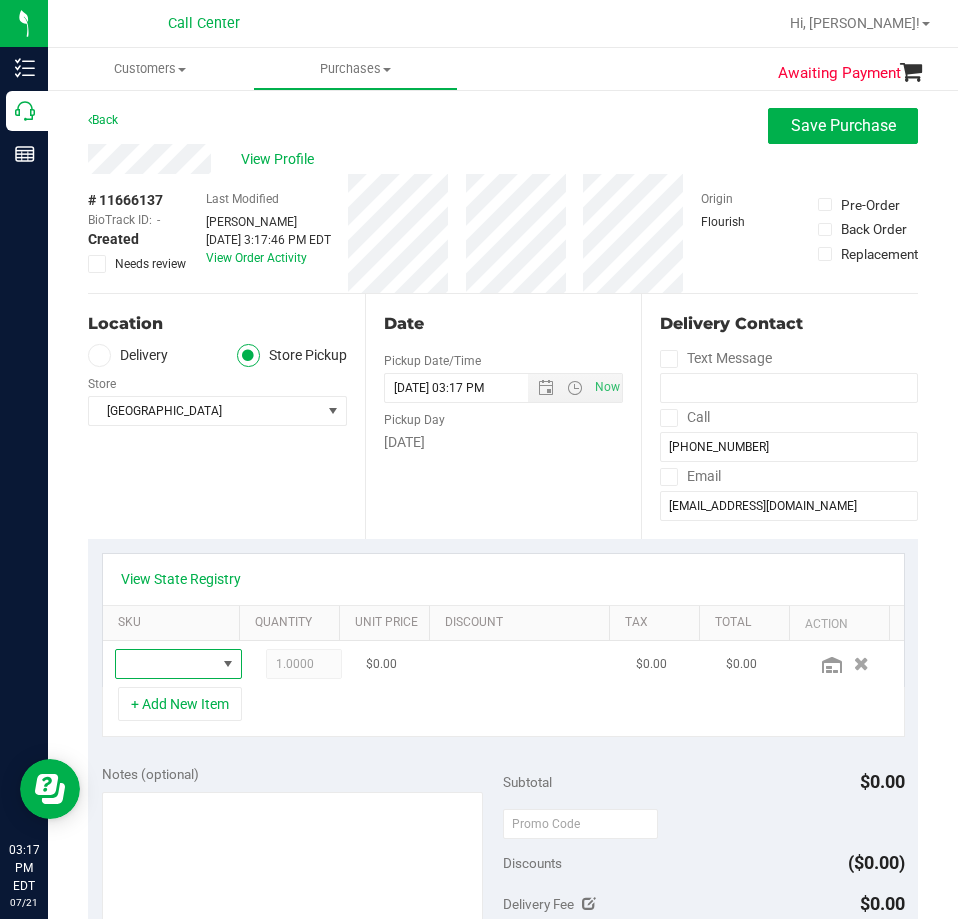click at bounding box center (178, 664) 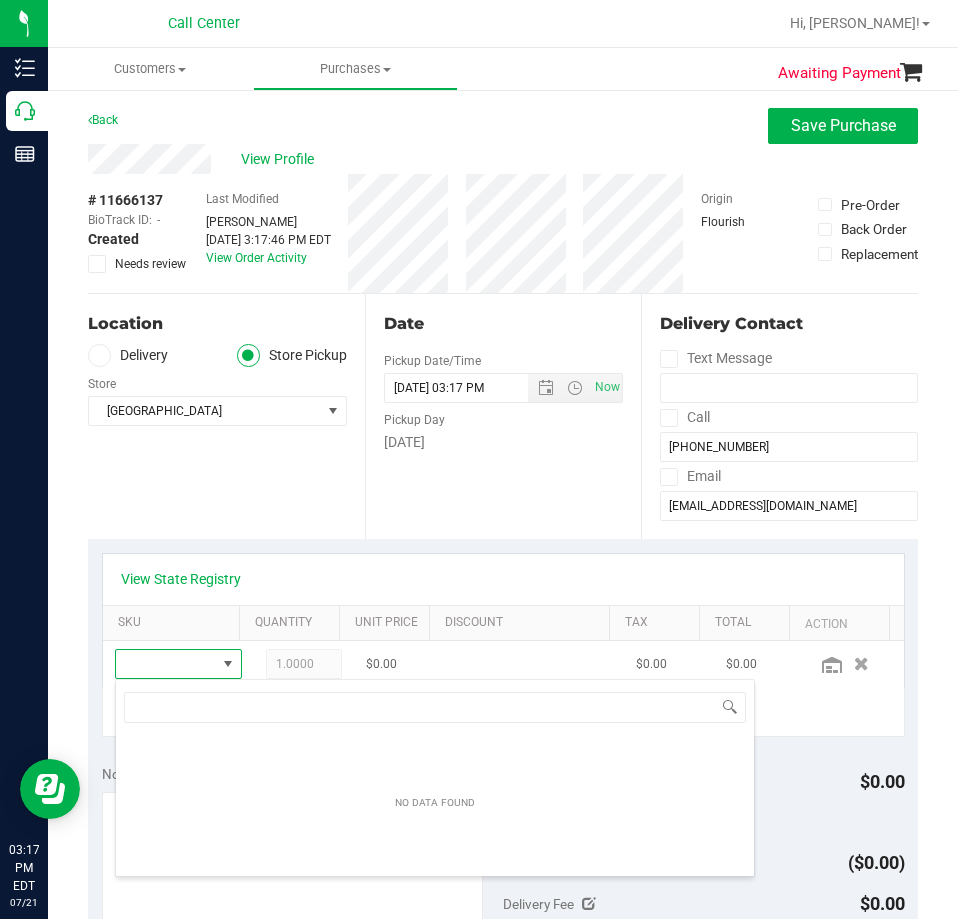 scroll, scrollTop: 99970, scrollLeft: 99903, axis: both 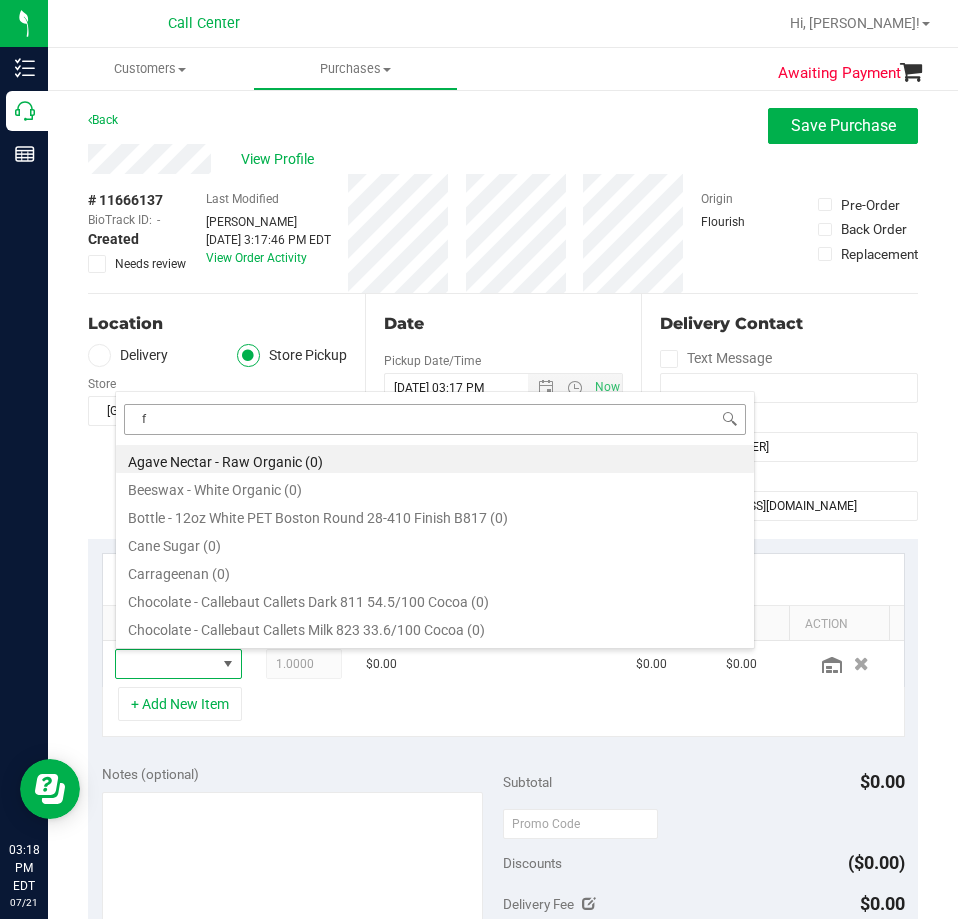 type on "fx" 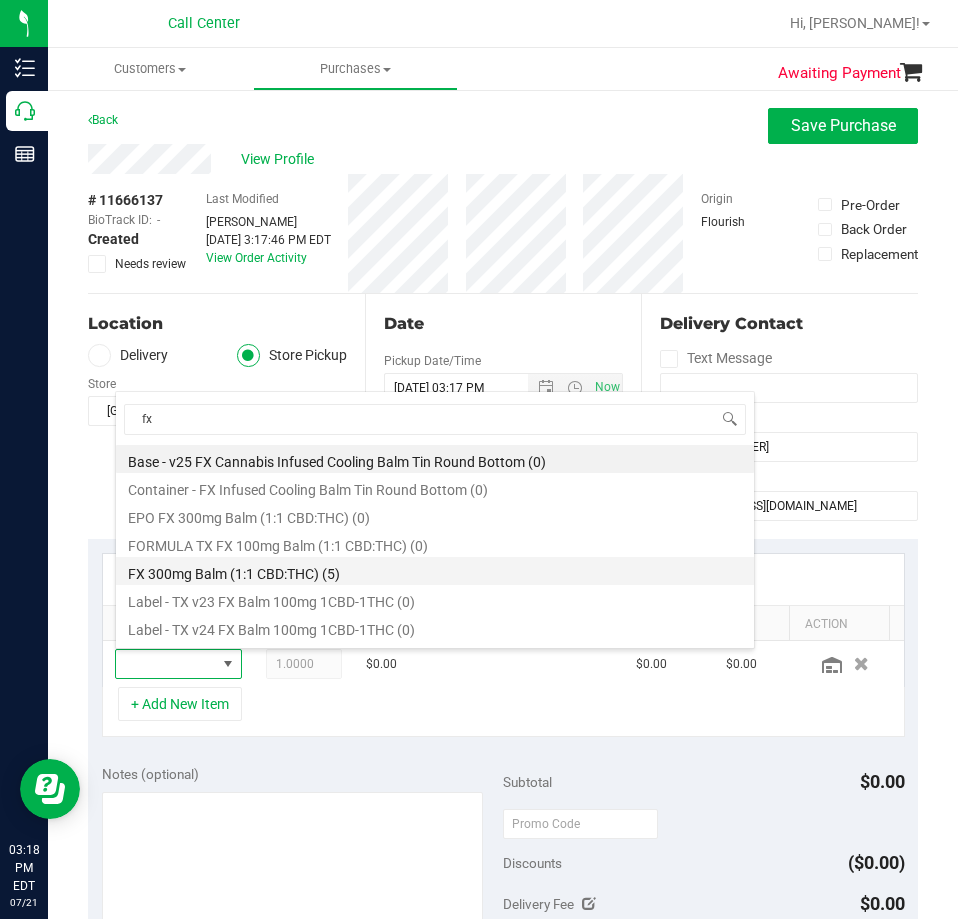 click on "FX 300mg Balm (1:1 CBD:THC) (5)" at bounding box center (435, 571) 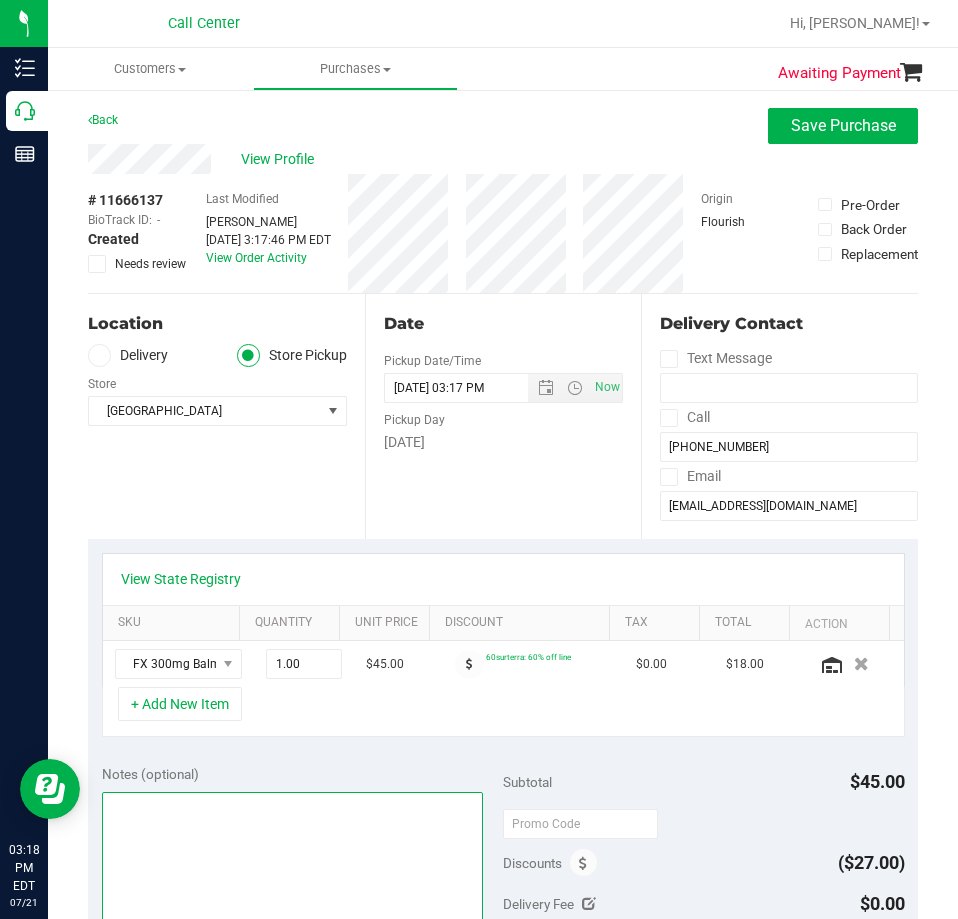 click at bounding box center [293, 888] 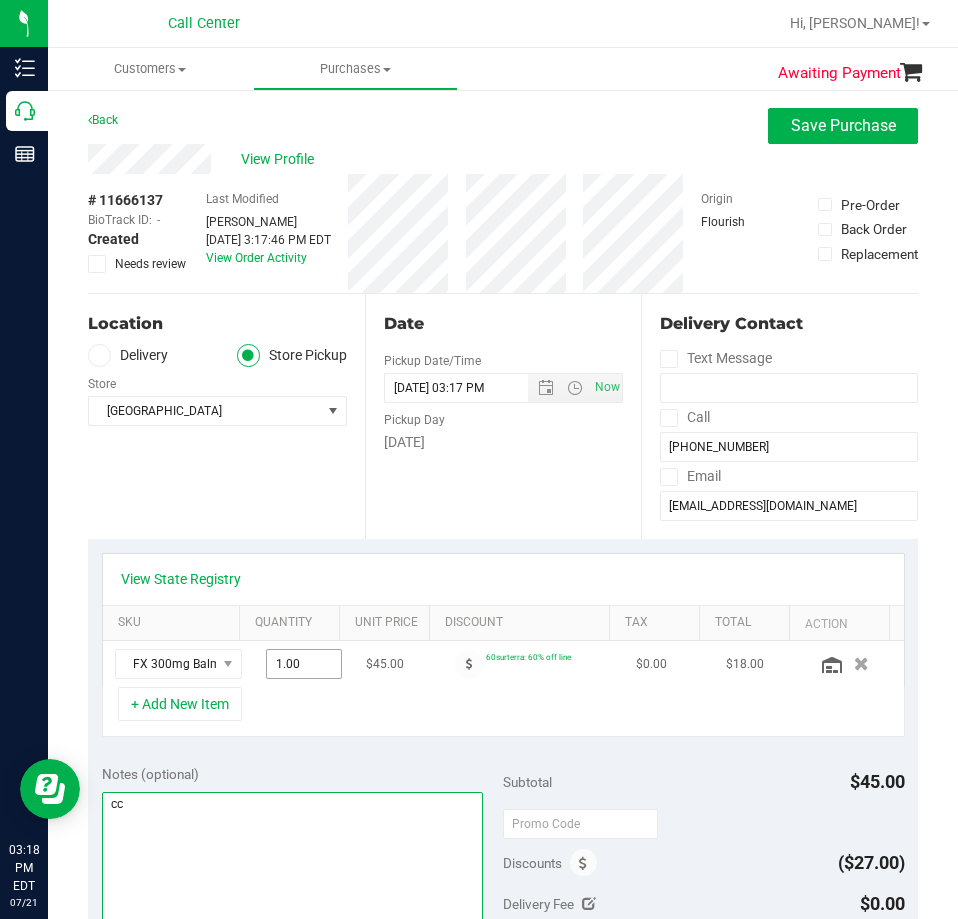 type on "cc" 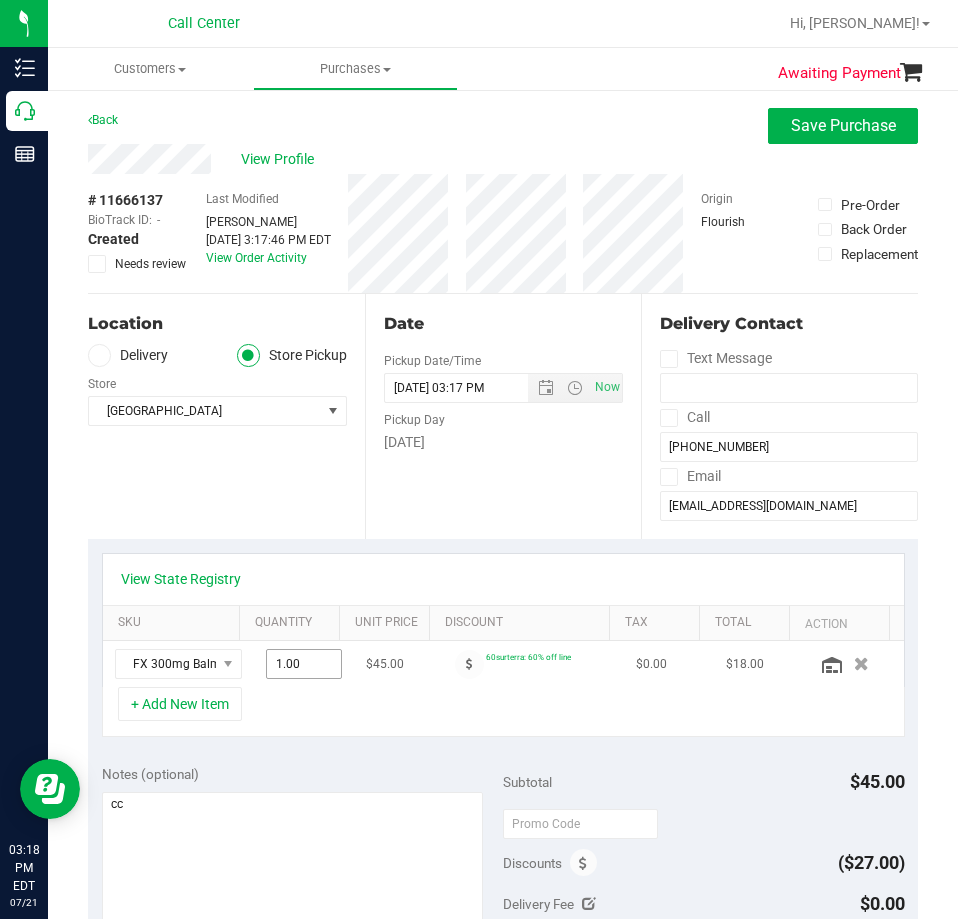click on "1.00 1" at bounding box center (304, 664) 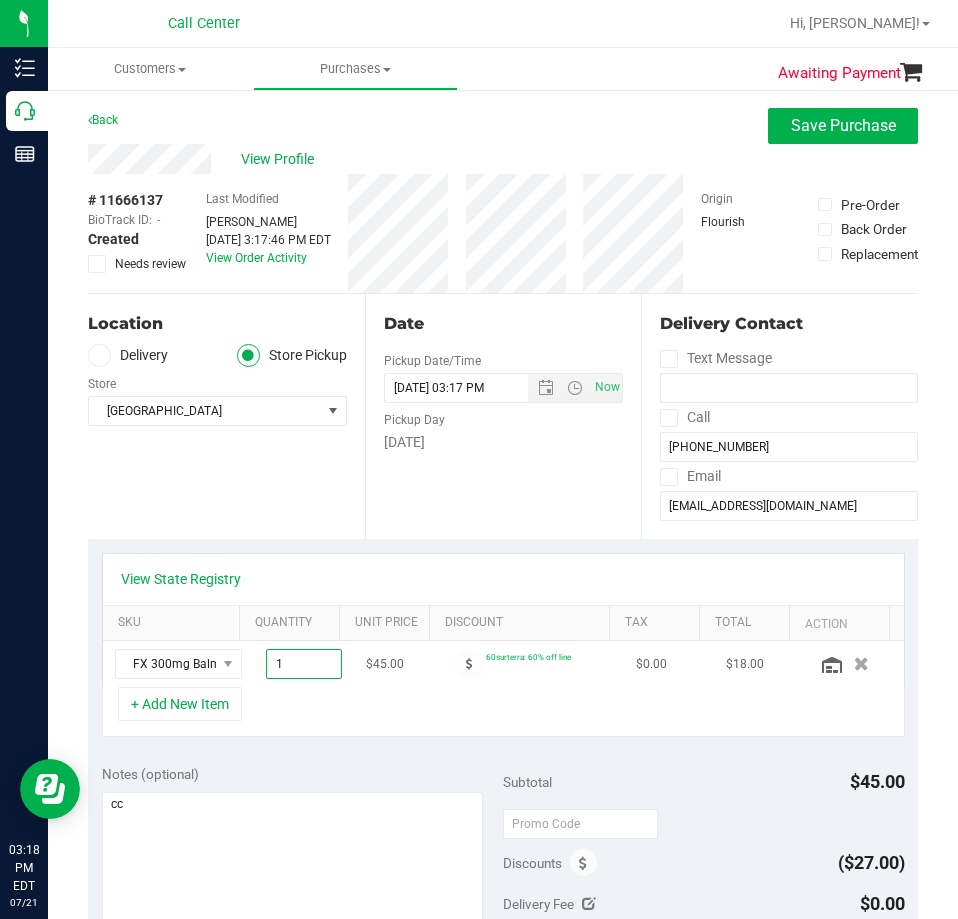 click on "1" at bounding box center [304, 664] 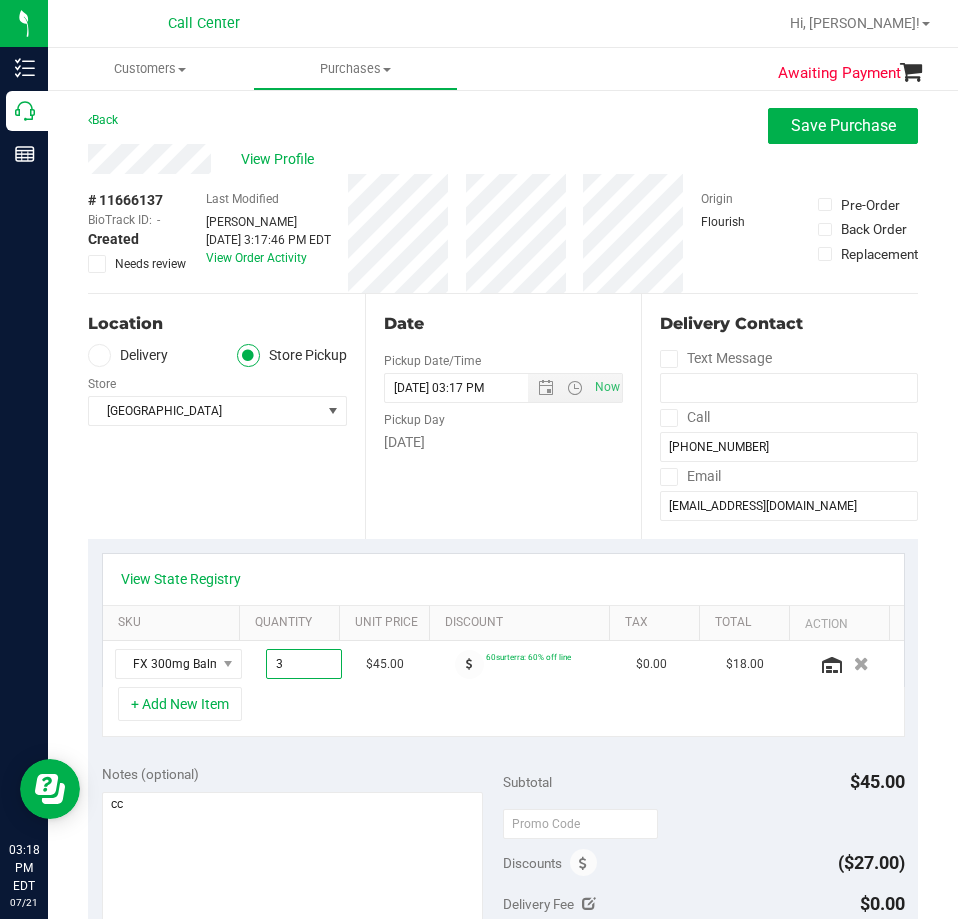 type on "3.00" 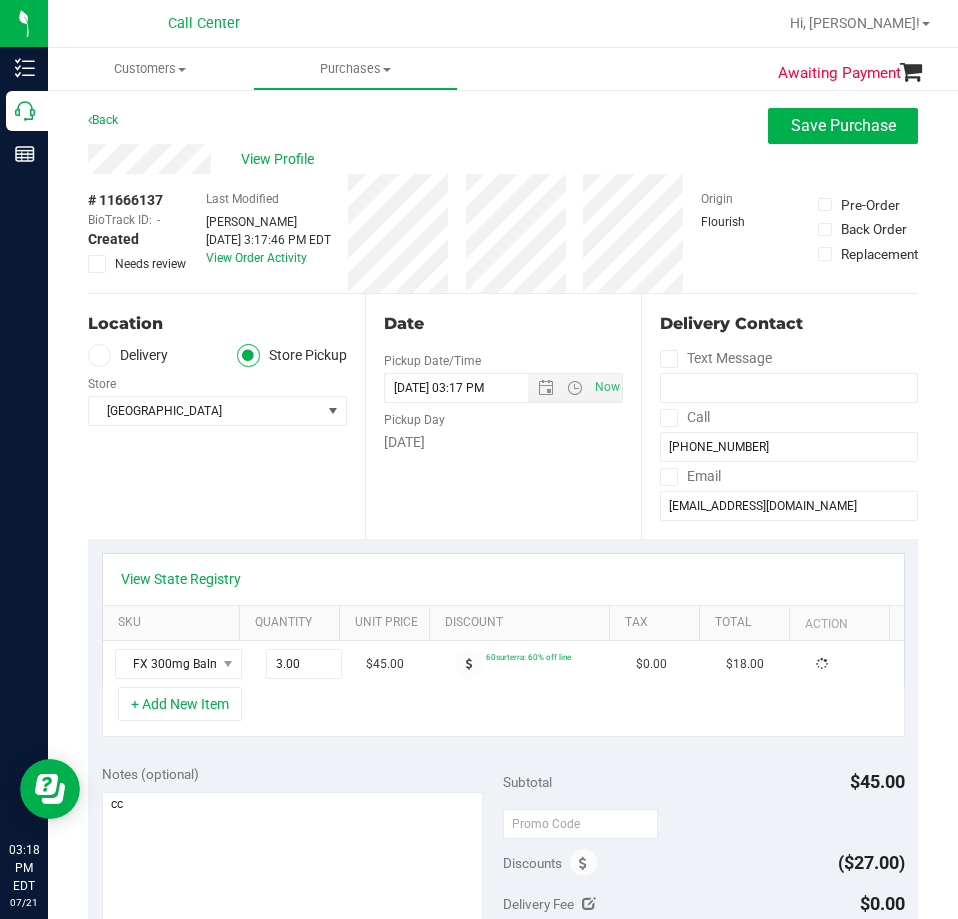 click on "Notes (optional)" at bounding box center (303, 774) 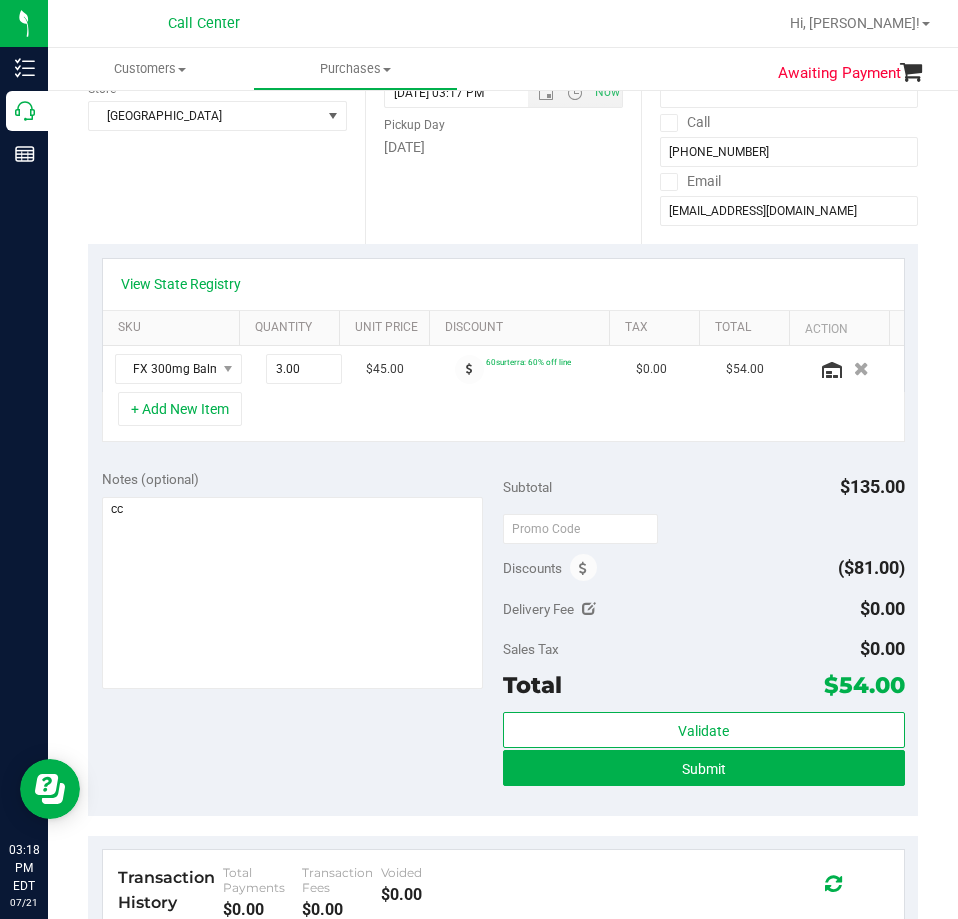 scroll, scrollTop: 300, scrollLeft: 0, axis: vertical 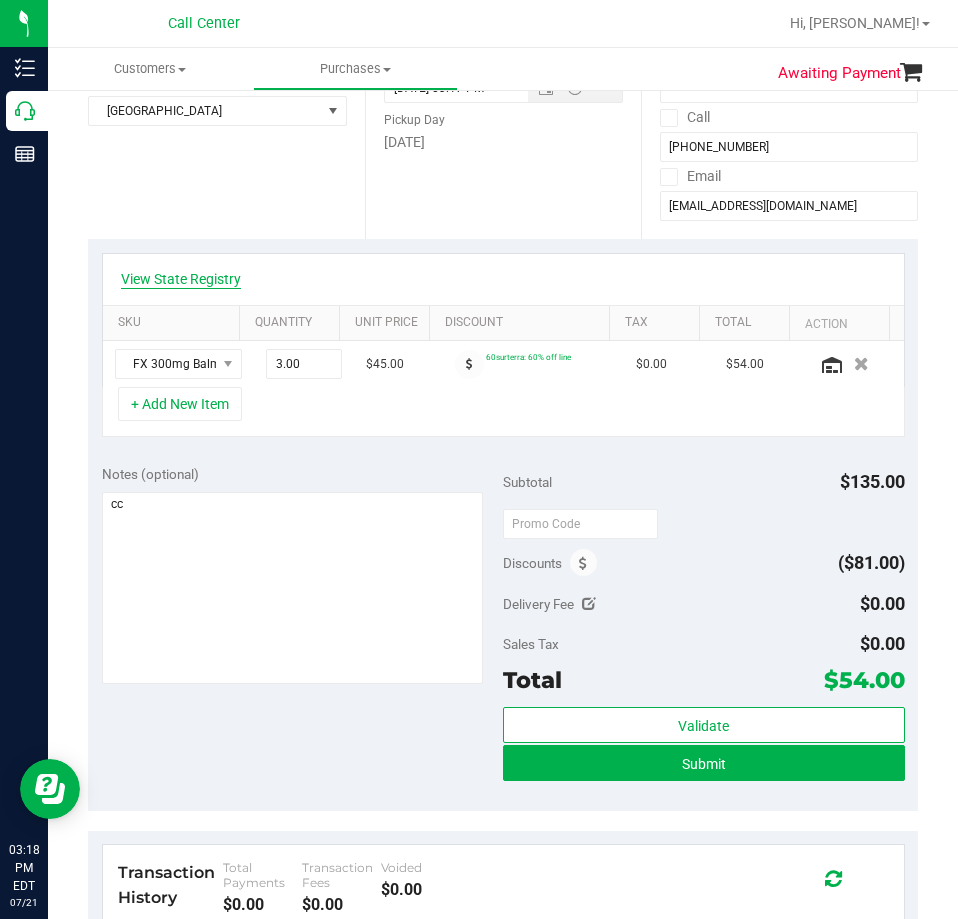 click on "View State Registry" at bounding box center (181, 279) 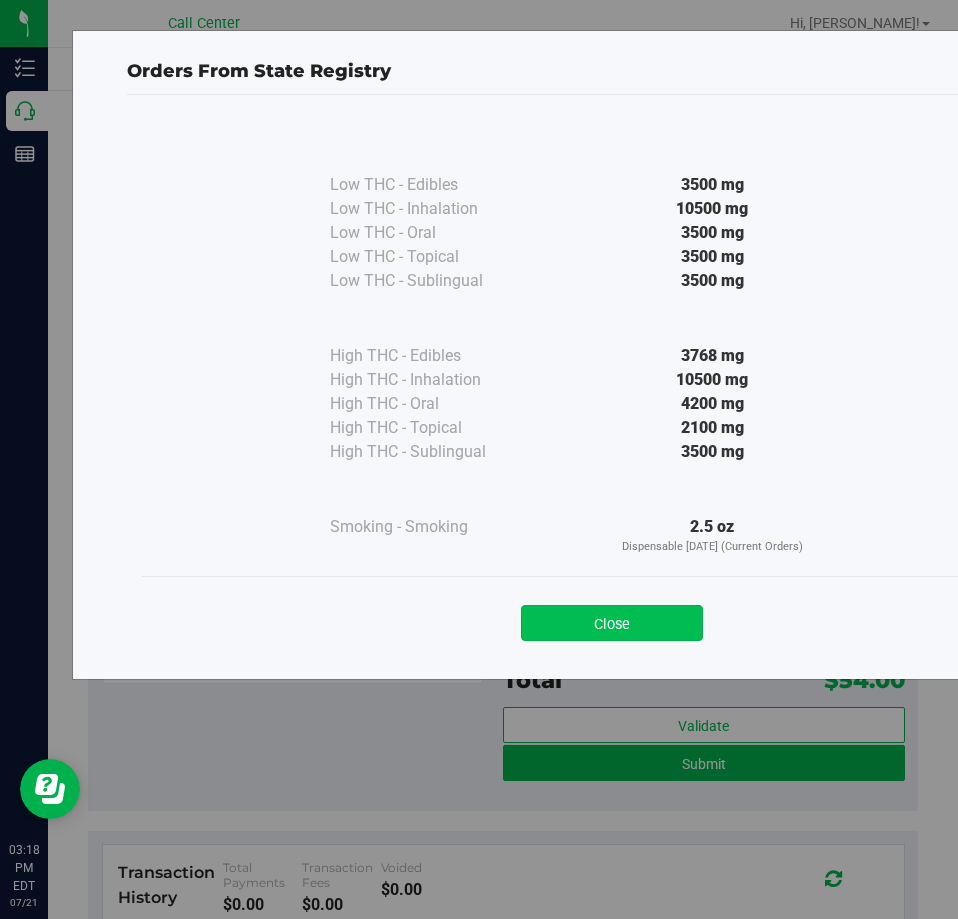 click on "Close" at bounding box center (612, 623) 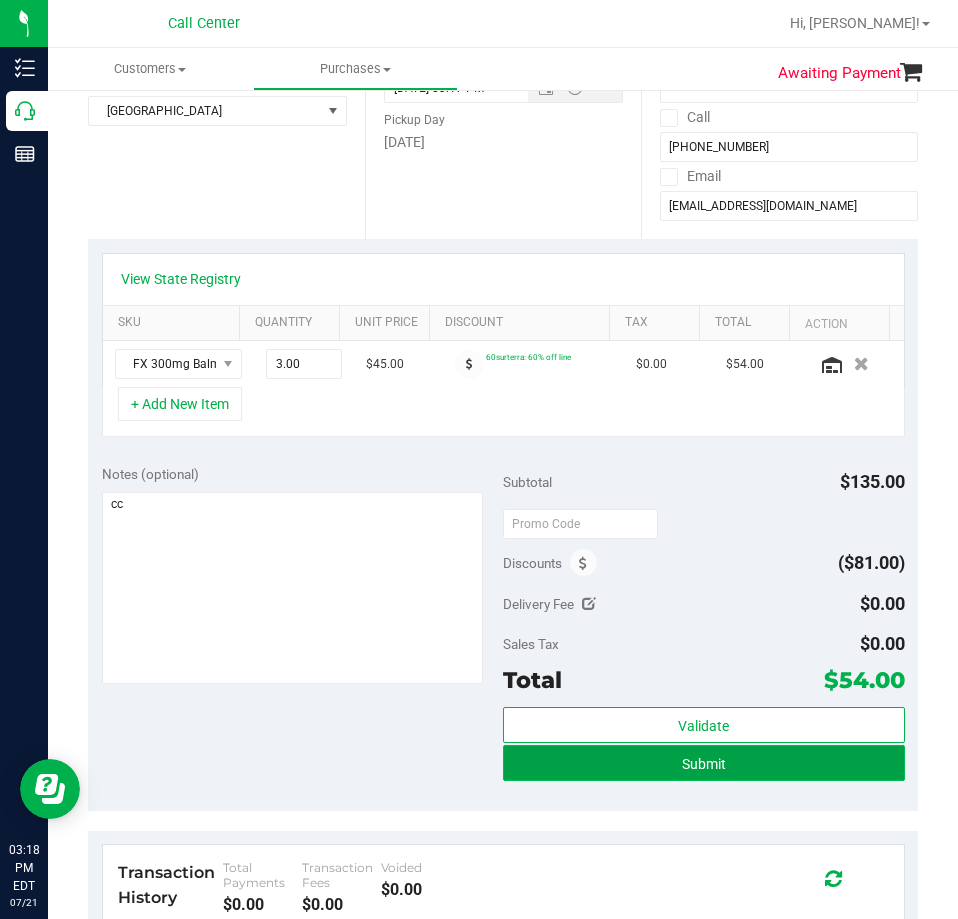 click on "Submit" at bounding box center (704, 763) 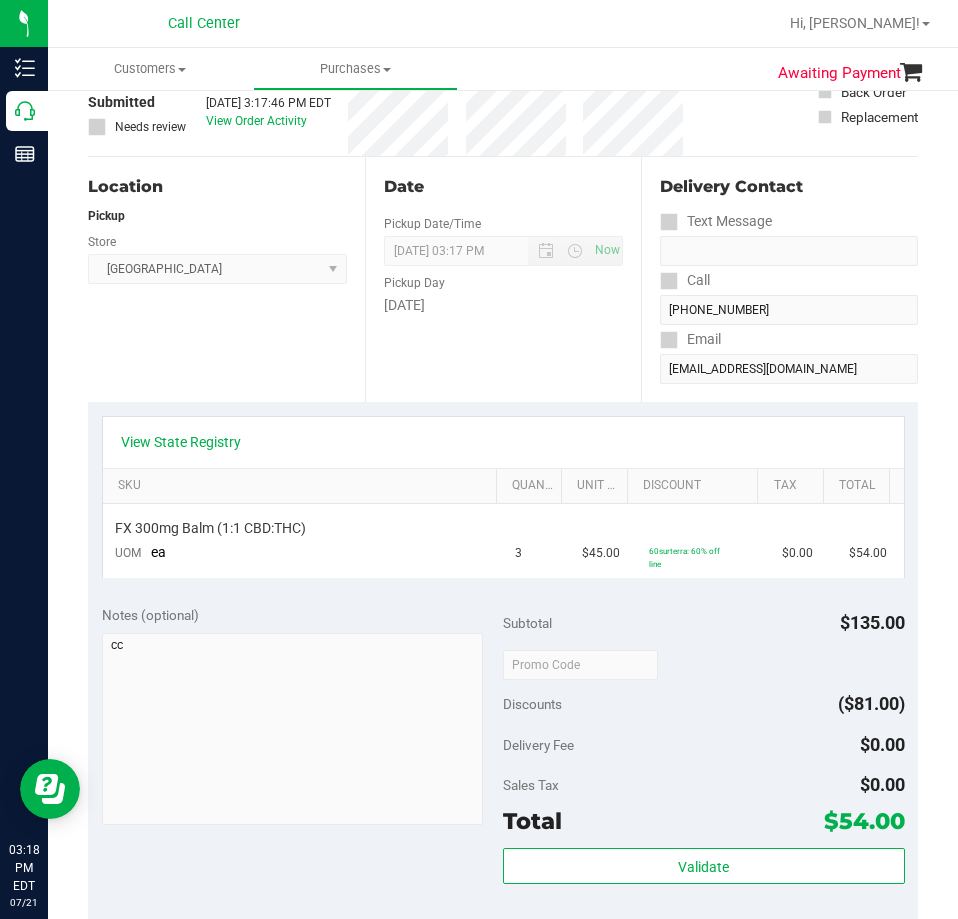 scroll, scrollTop: 300, scrollLeft: 0, axis: vertical 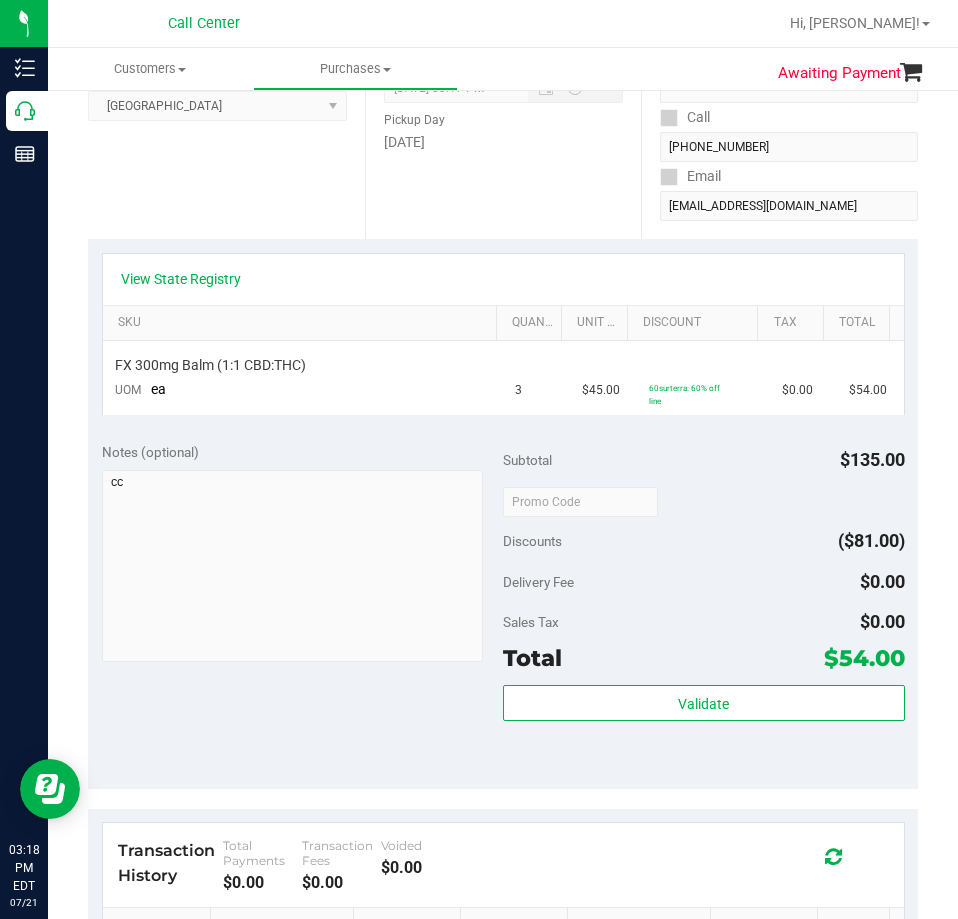 click on "$54.00" at bounding box center [864, 658] 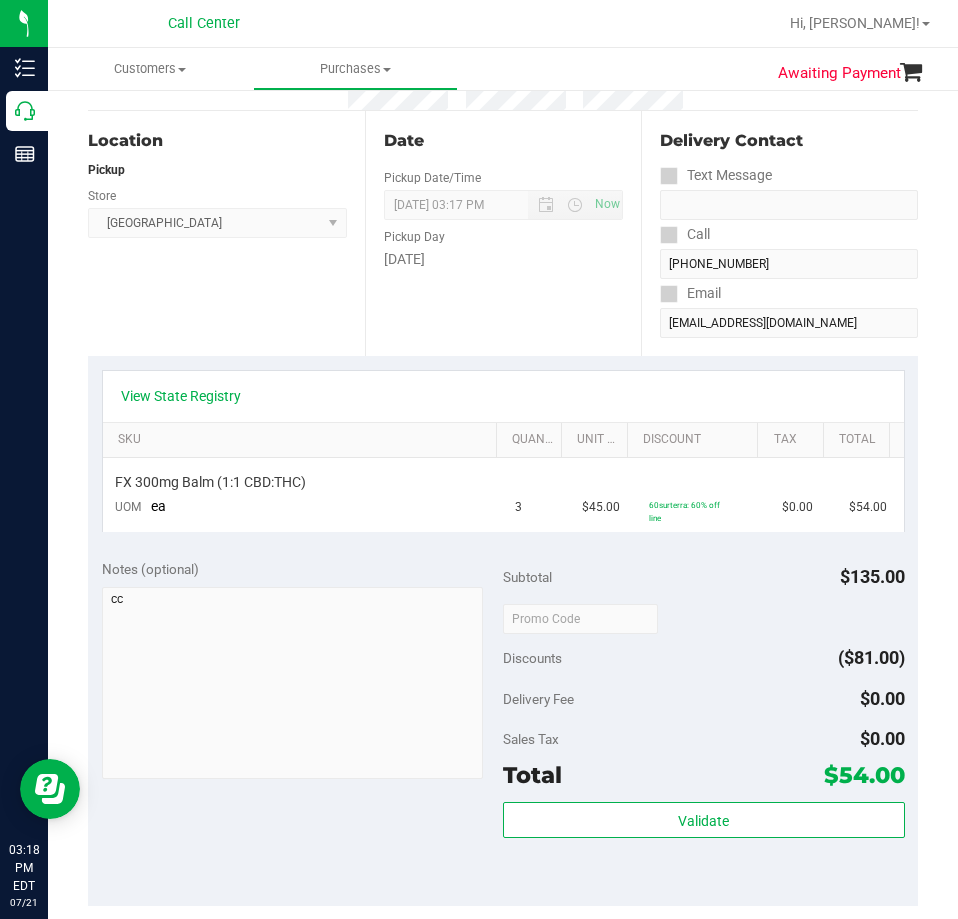 scroll, scrollTop: 0, scrollLeft: 0, axis: both 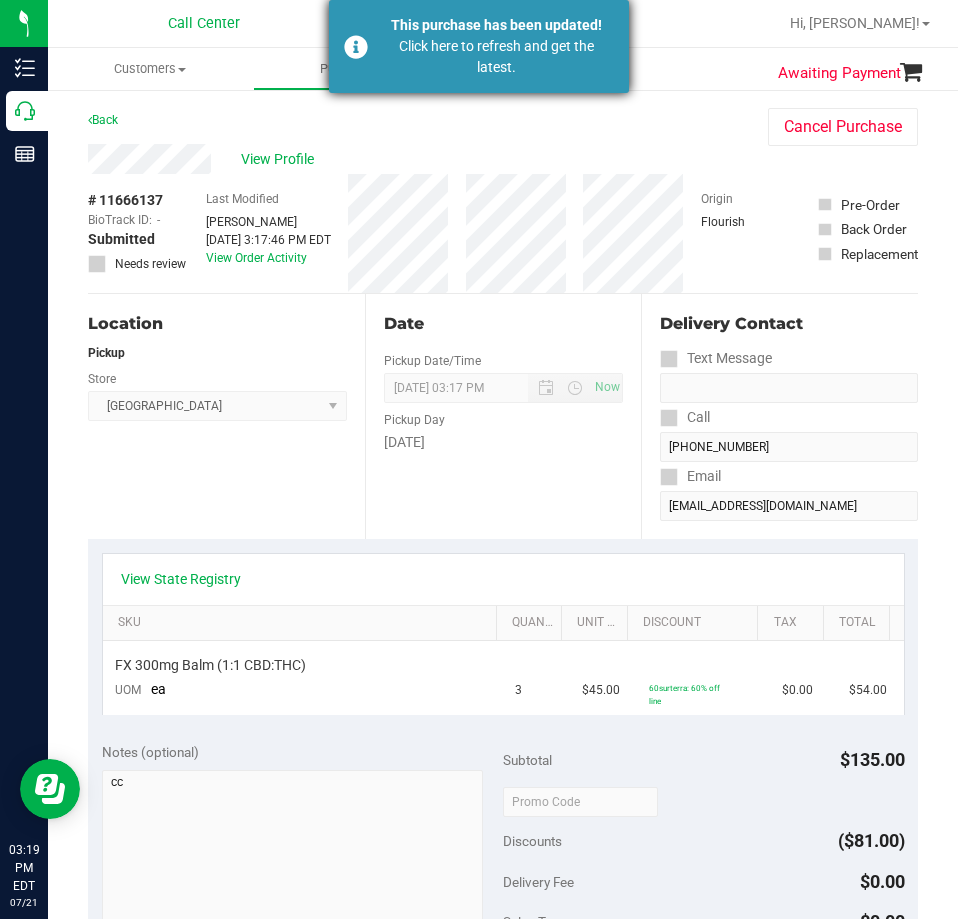 click on "This purchase has been updated!" at bounding box center (496, 25) 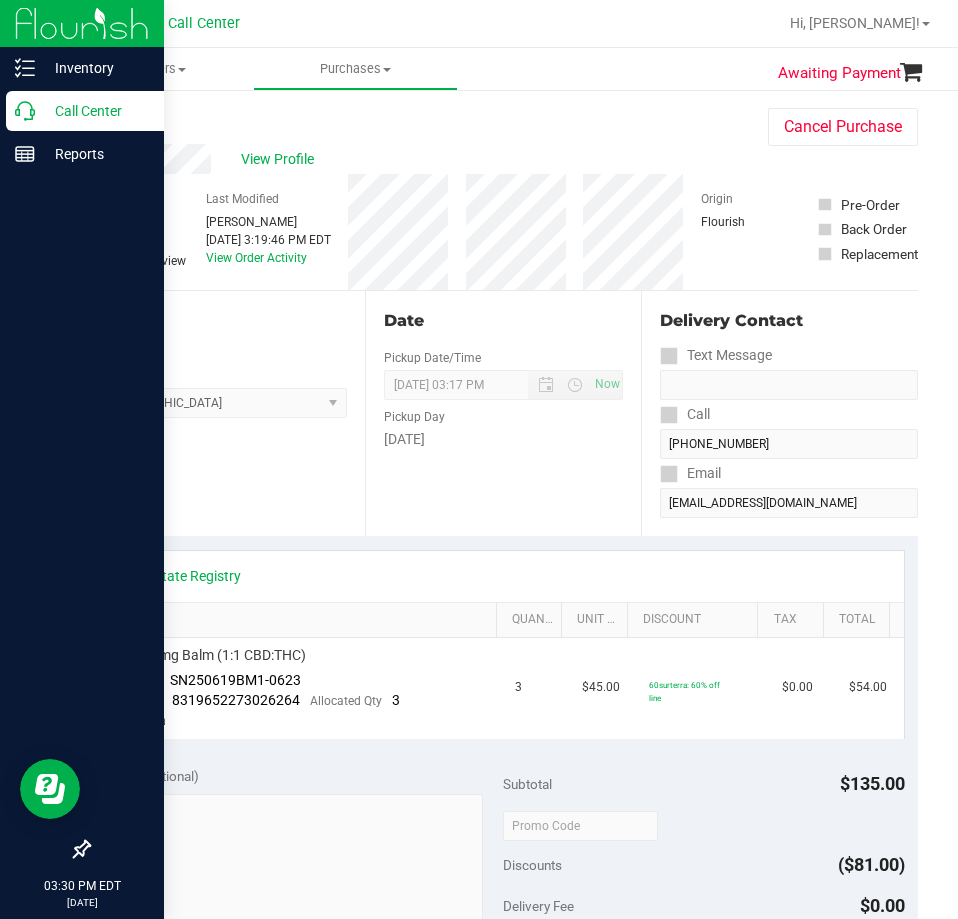 click on "Call Center" at bounding box center (95, 111) 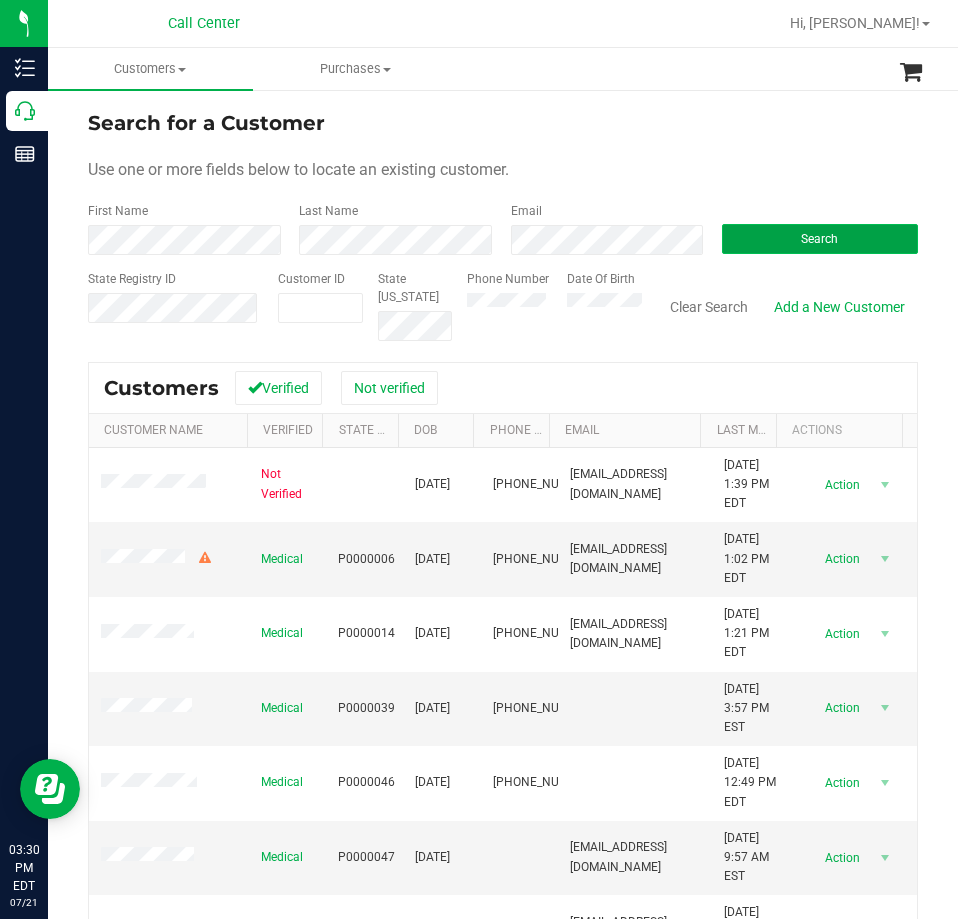 drag, startPoint x: 782, startPoint y: 233, endPoint x: 795, endPoint y: 246, distance: 18.384777 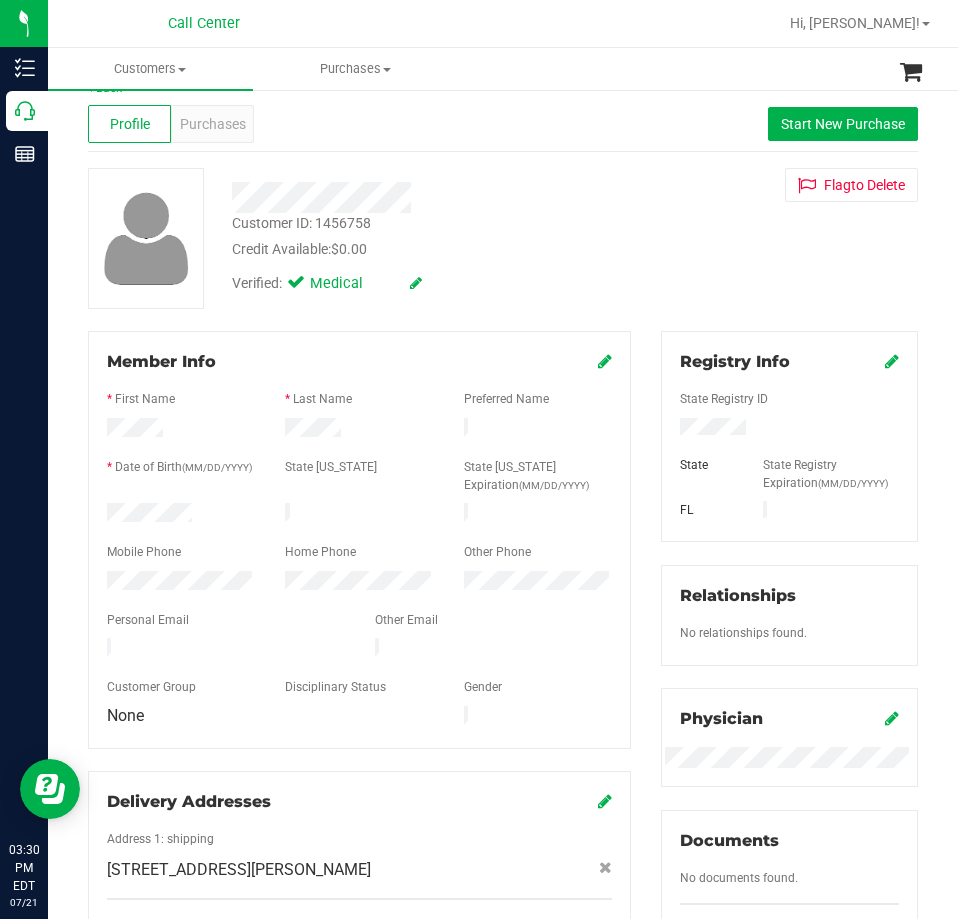 scroll, scrollTop: 0, scrollLeft: 0, axis: both 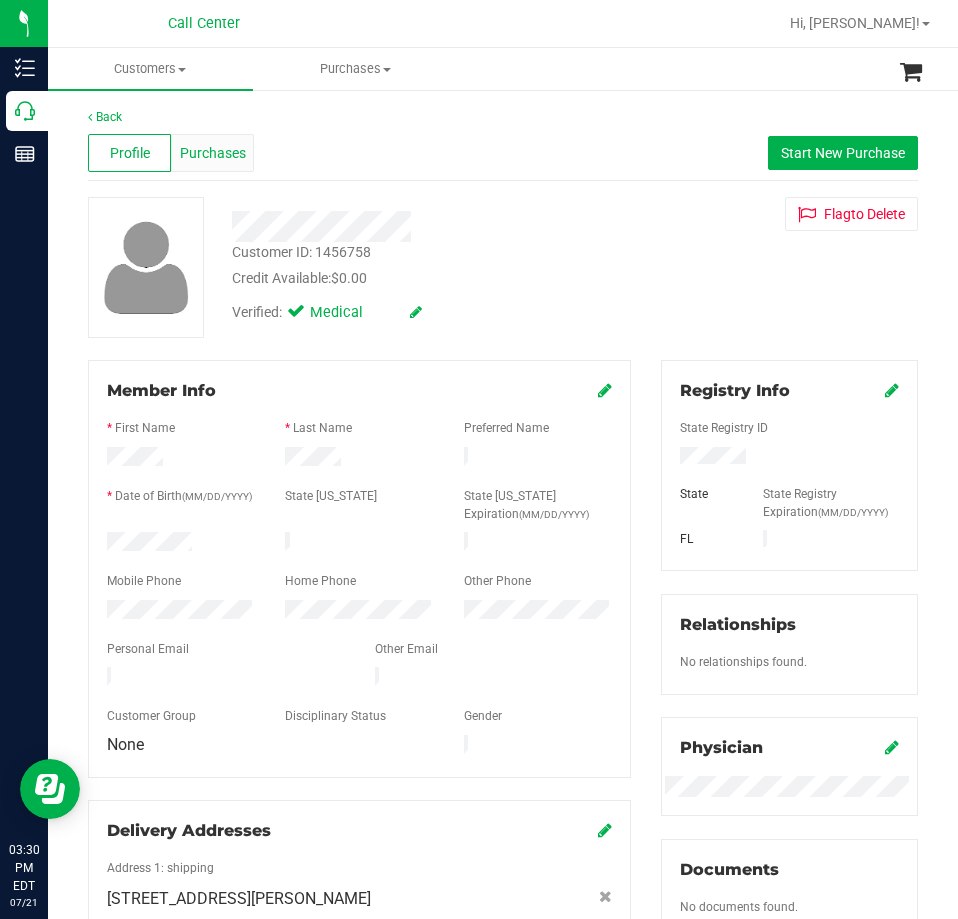 click on "Purchases" at bounding box center [213, 153] 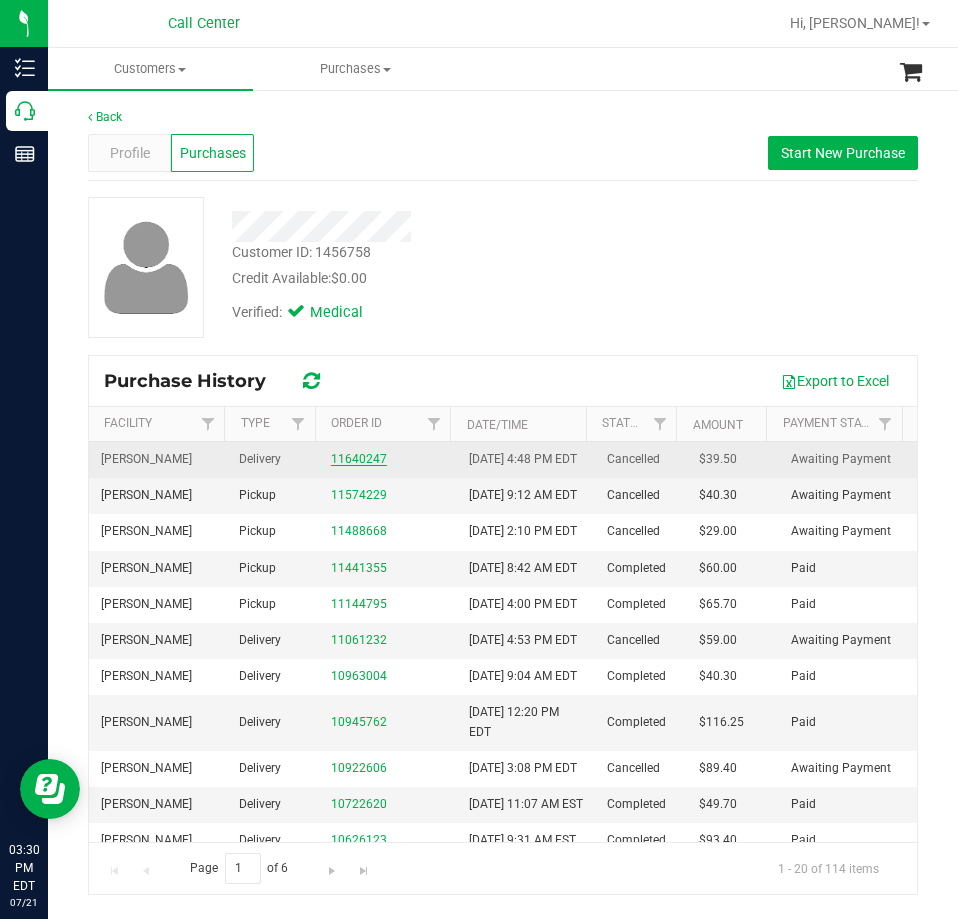 click on "11640247" at bounding box center (359, 459) 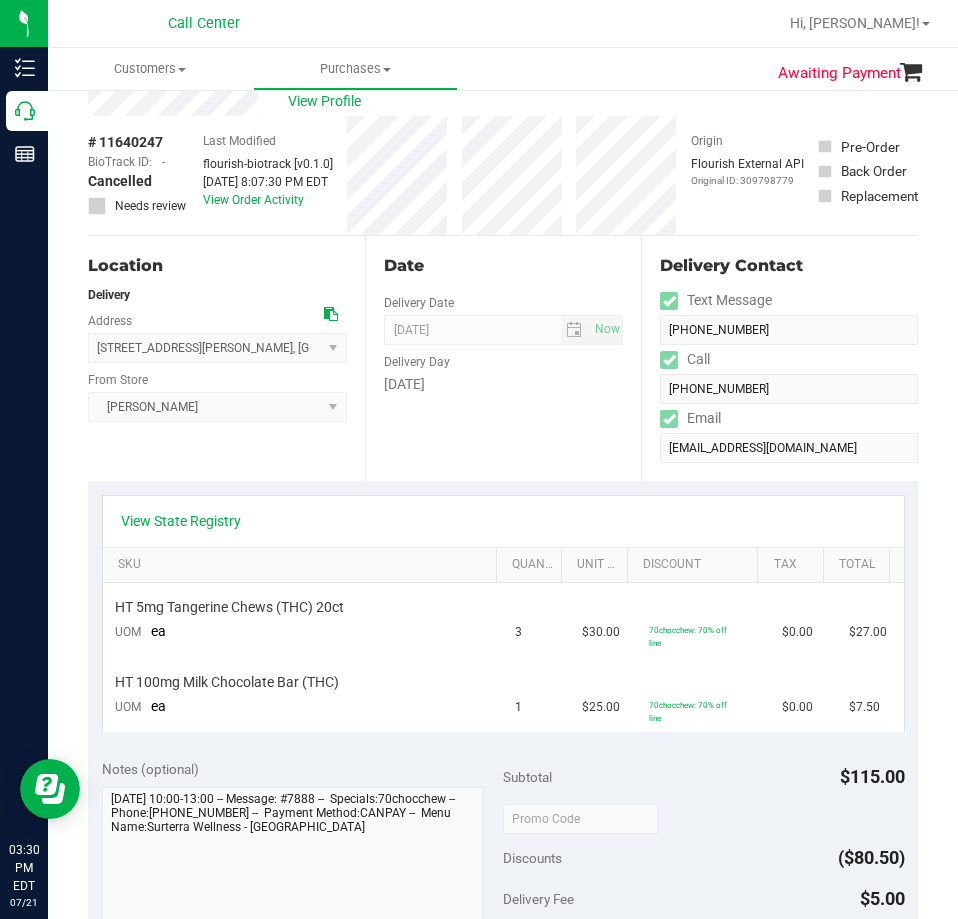 scroll, scrollTop: 0, scrollLeft: 0, axis: both 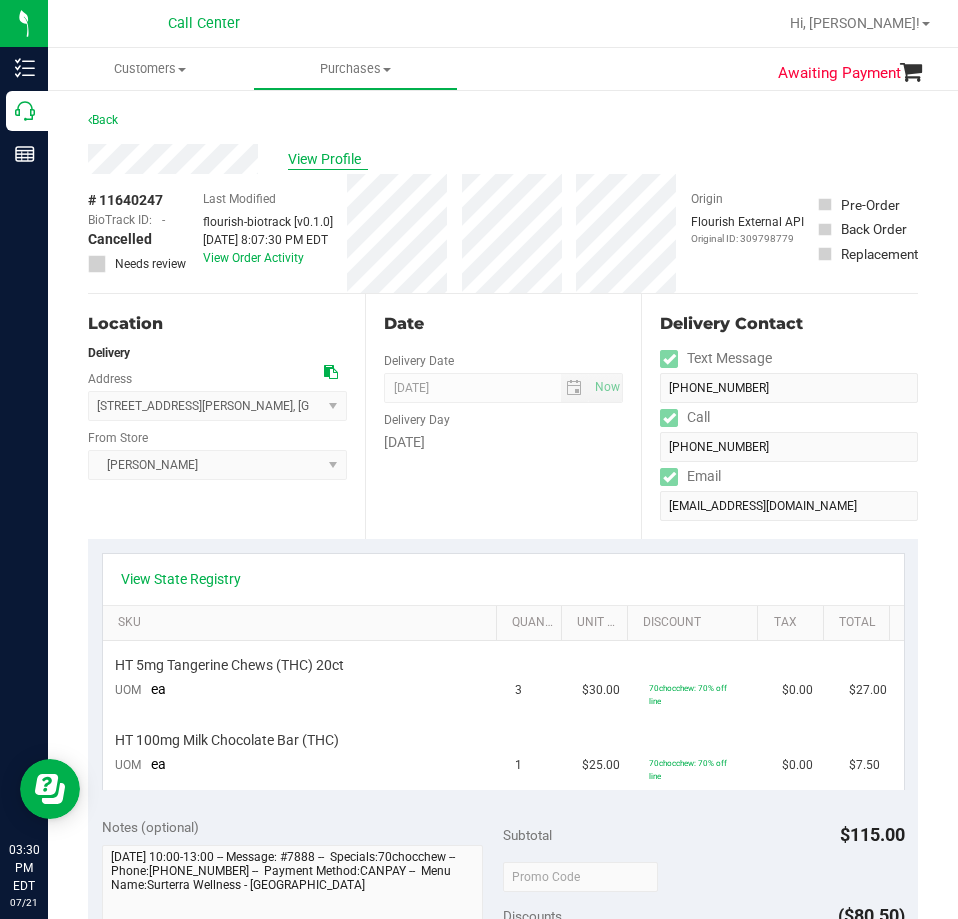 click on "View Profile" at bounding box center [328, 159] 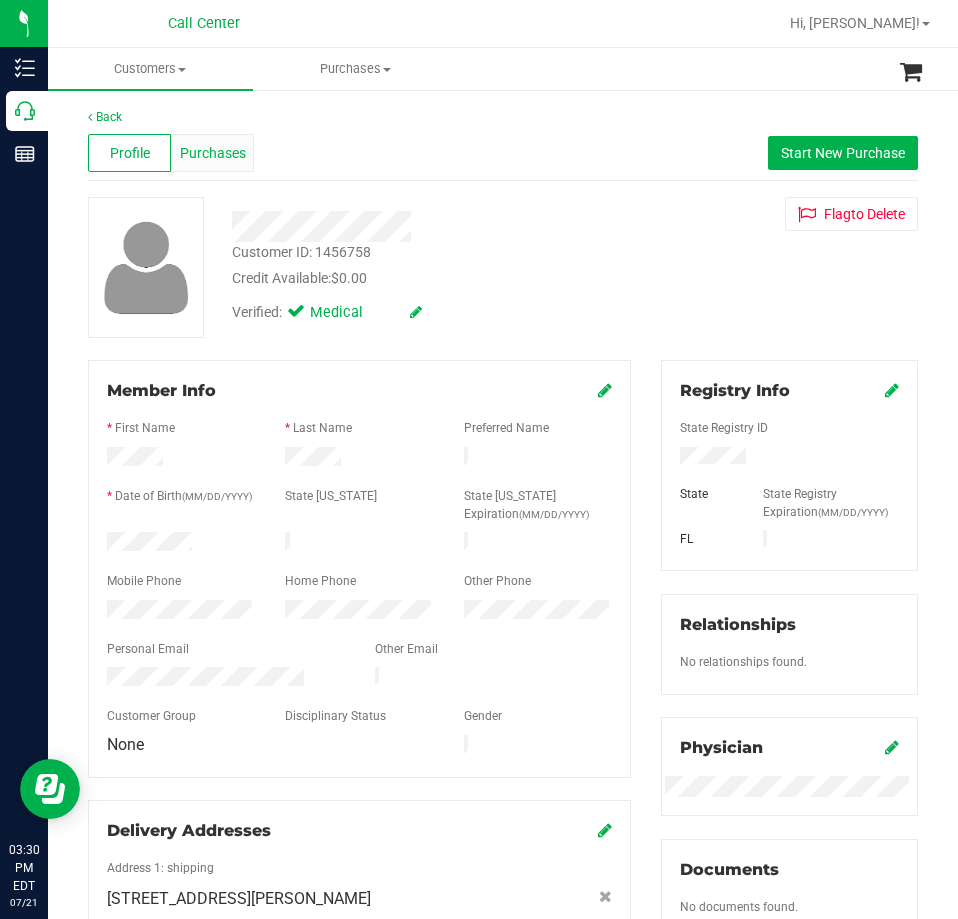 click on "Purchases" at bounding box center [213, 153] 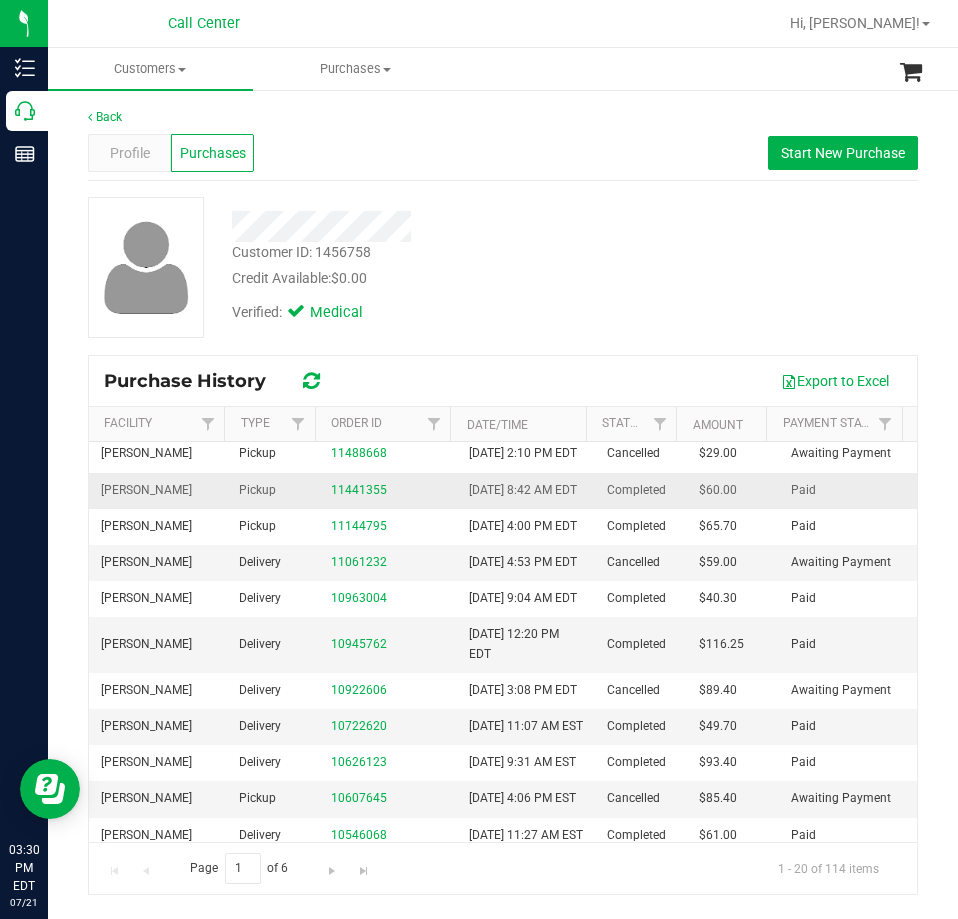scroll, scrollTop: 100, scrollLeft: 0, axis: vertical 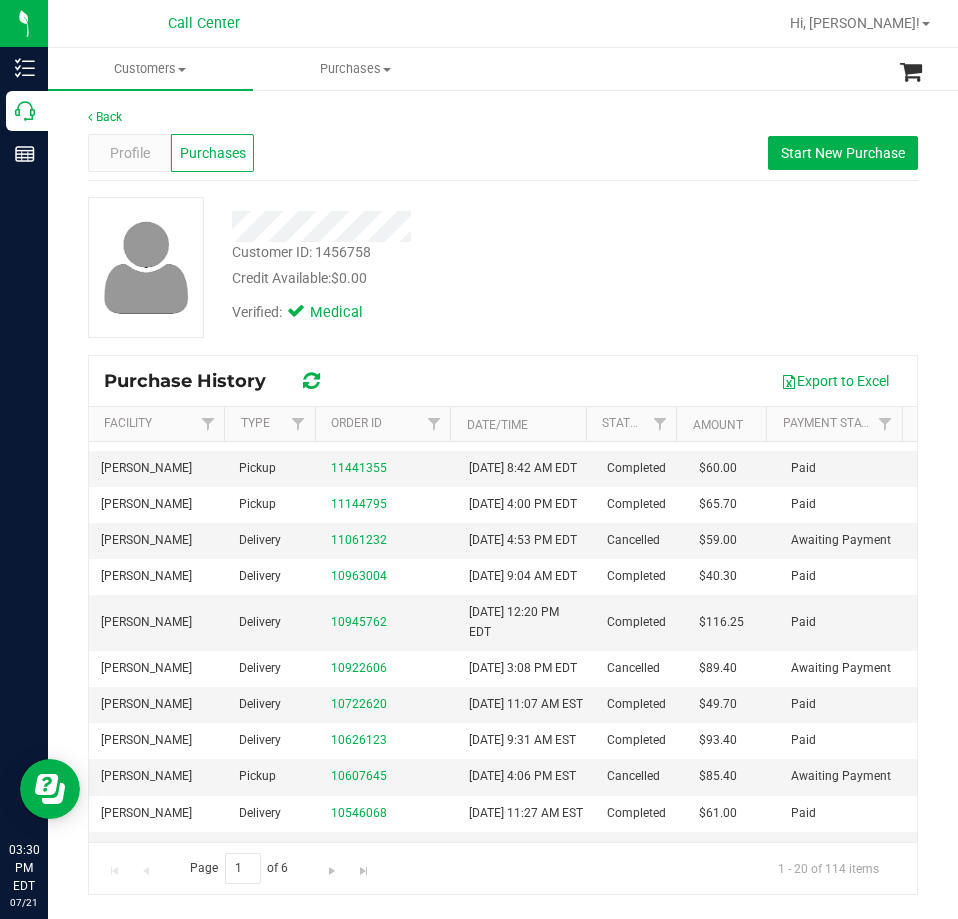 click on "Customer ID: 1456758
Credit Available:
$0.00" at bounding box center [432, 265] 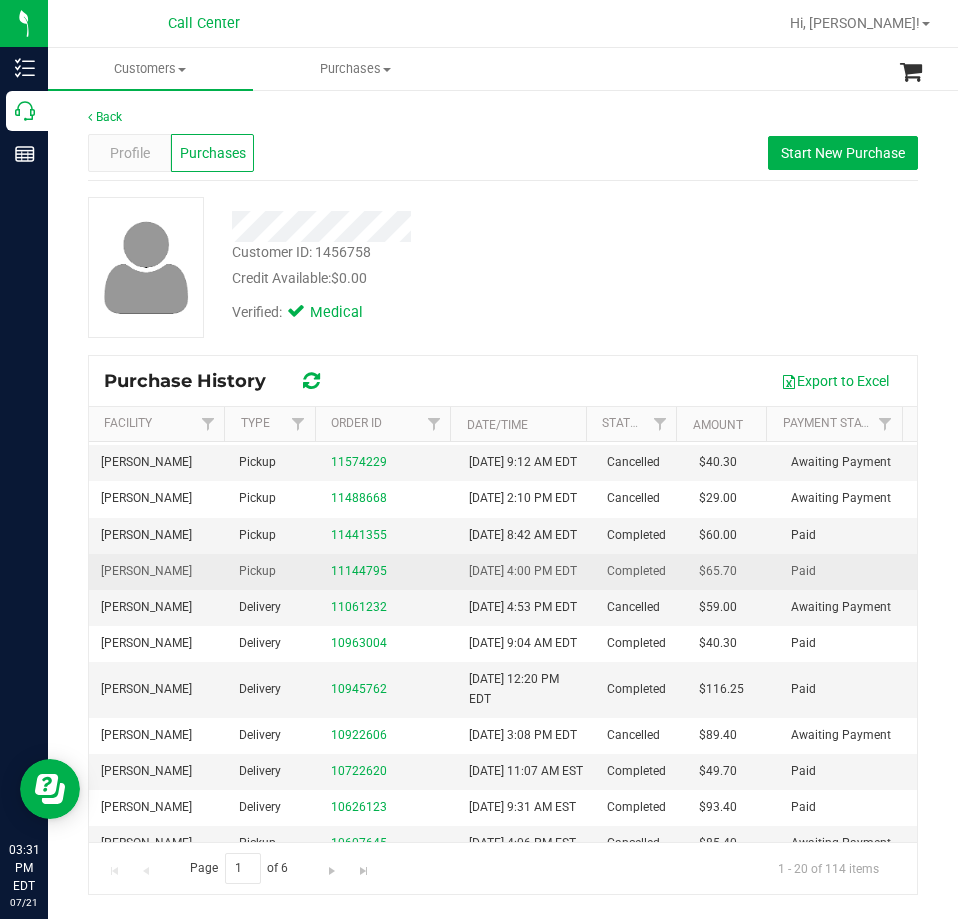 scroll, scrollTop: 0, scrollLeft: 0, axis: both 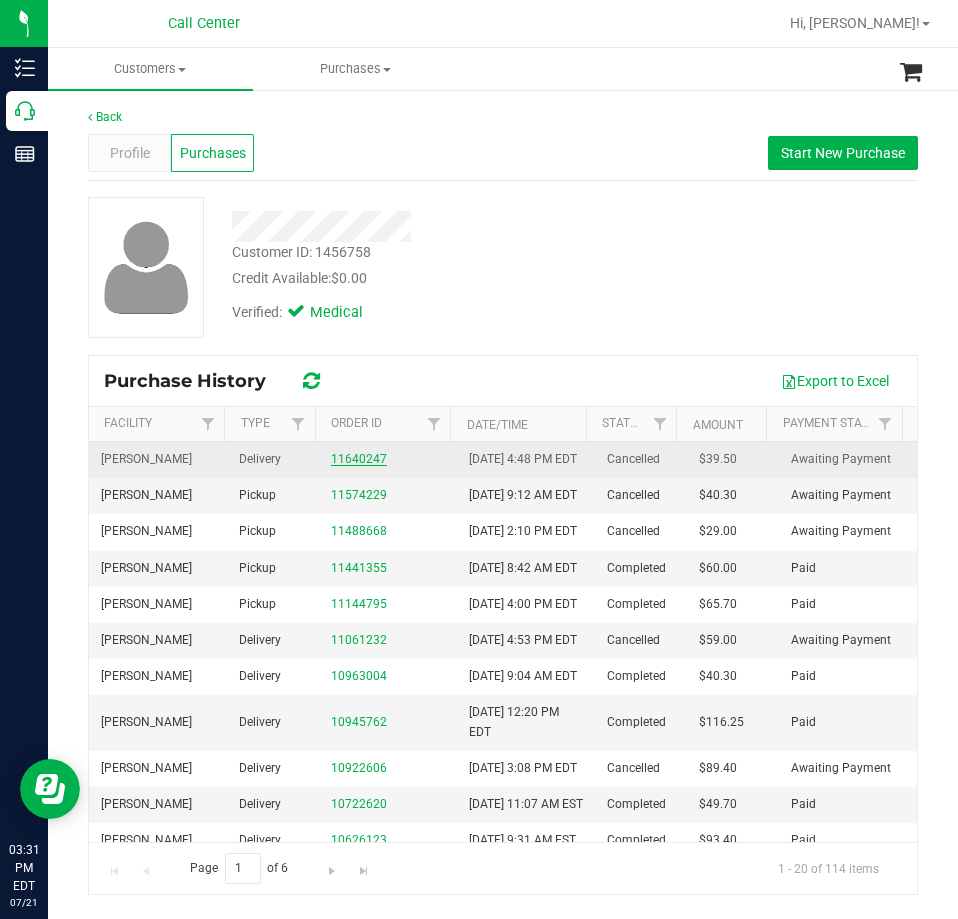 click on "11640247" at bounding box center (359, 459) 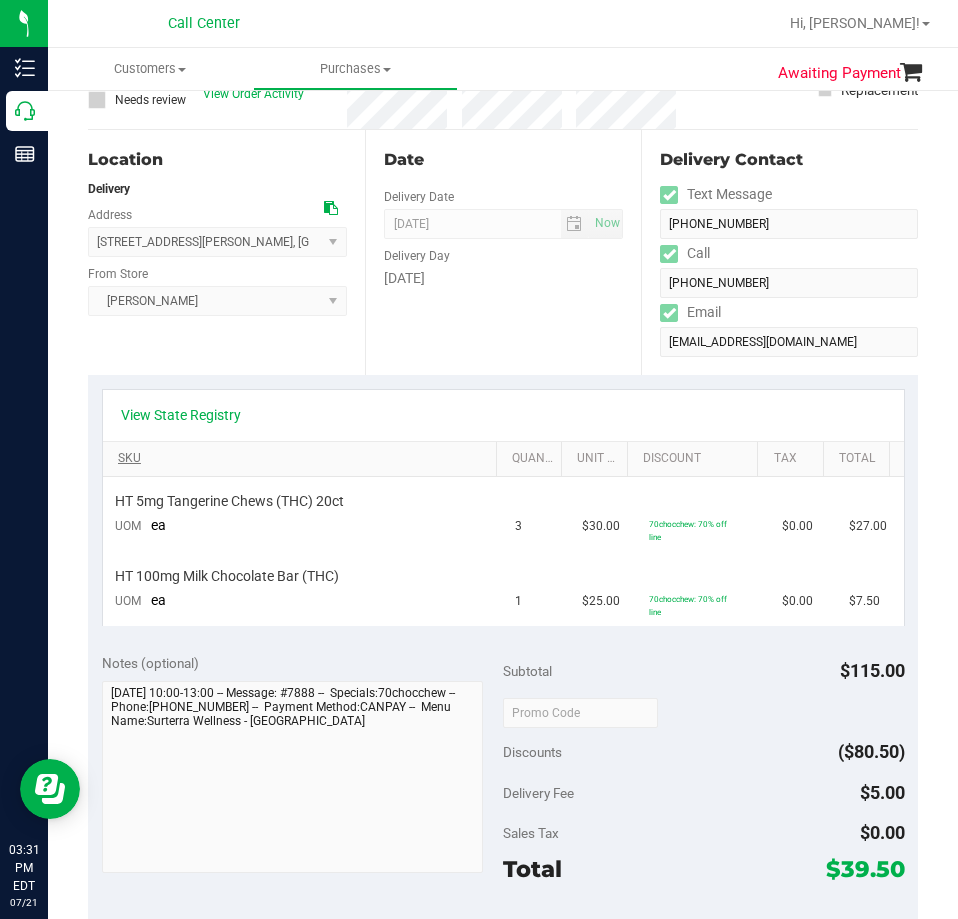 scroll, scrollTop: 100, scrollLeft: 0, axis: vertical 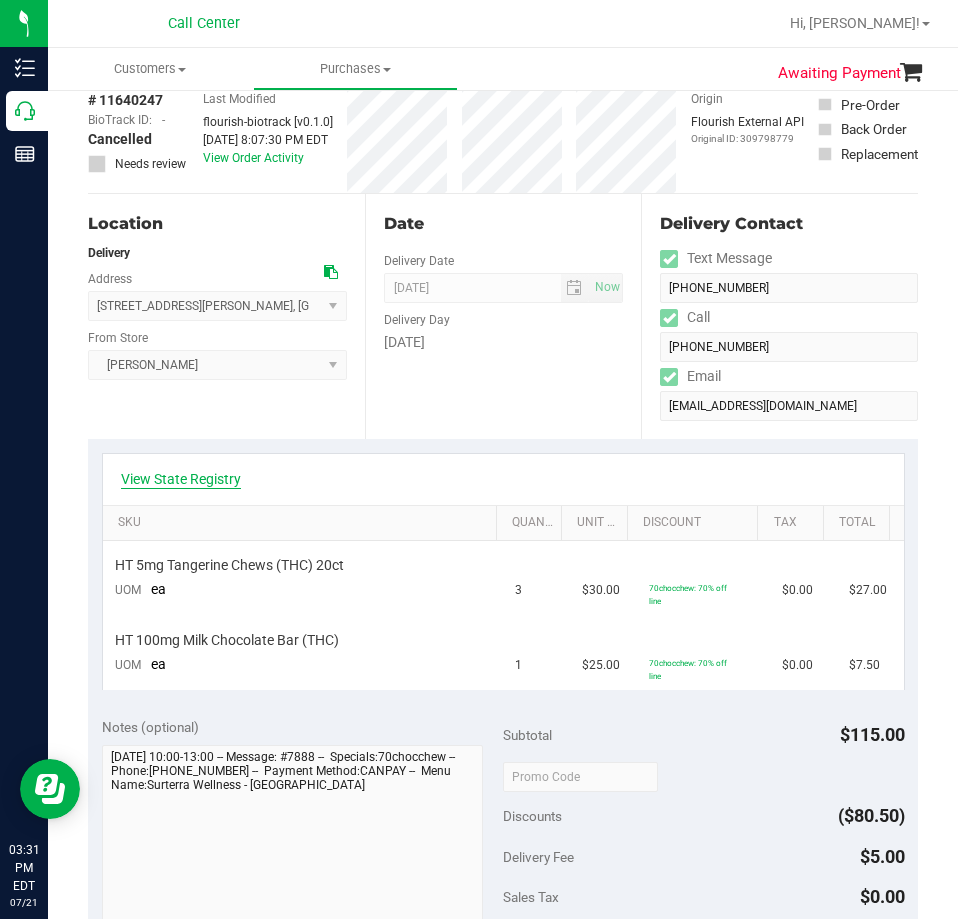 click on "View State Registry" at bounding box center [181, 479] 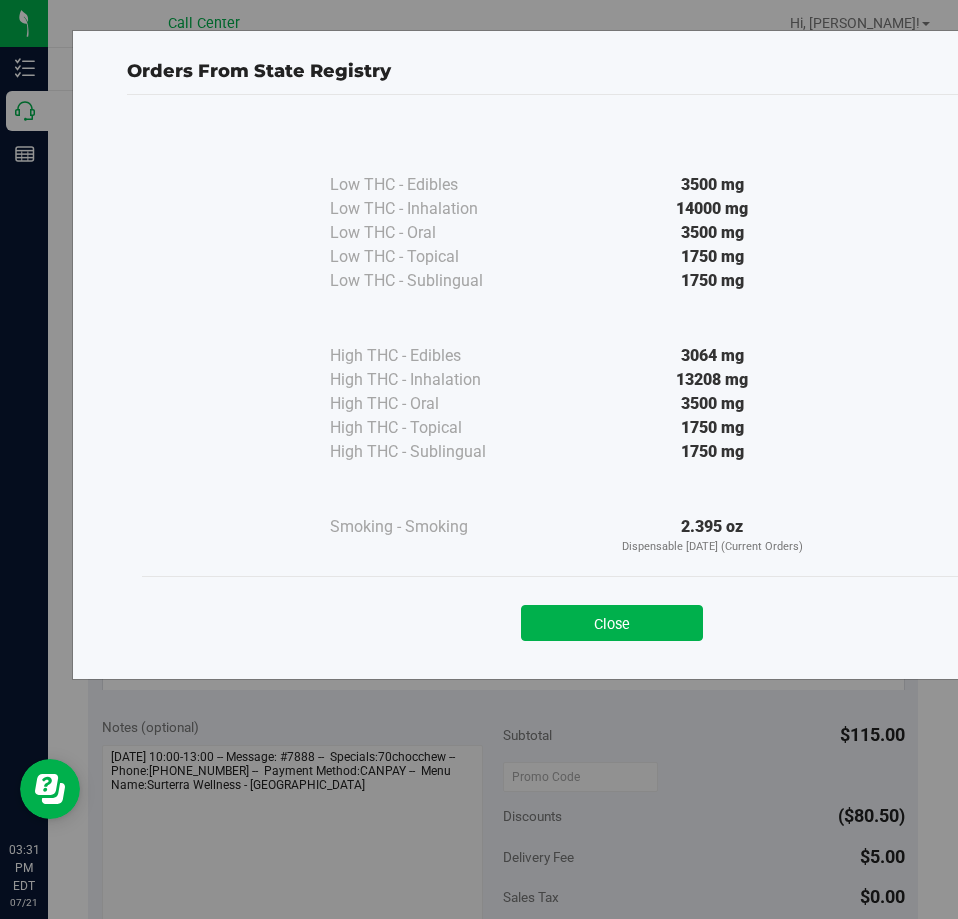 drag, startPoint x: 680, startPoint y: 616, endPoint x: 536, endPoint y: 434, distance: 232.07758 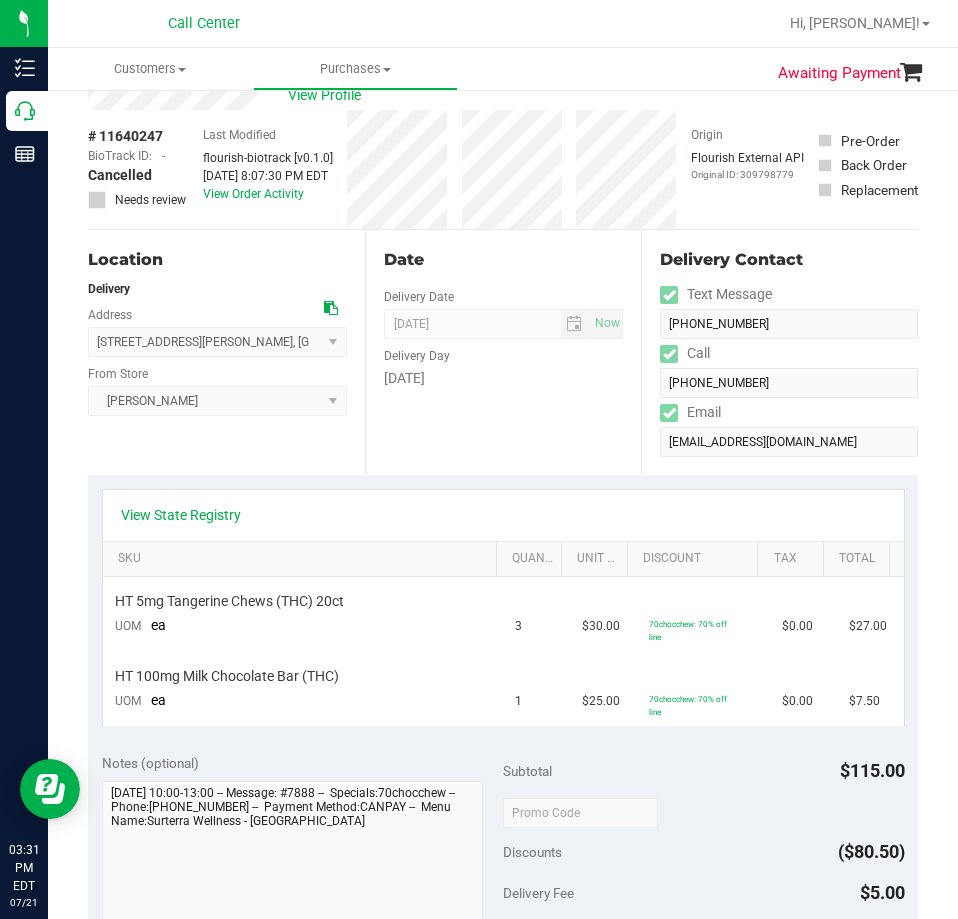 scroll, scrollTop: 0, scrollLeft: 0, axis: both 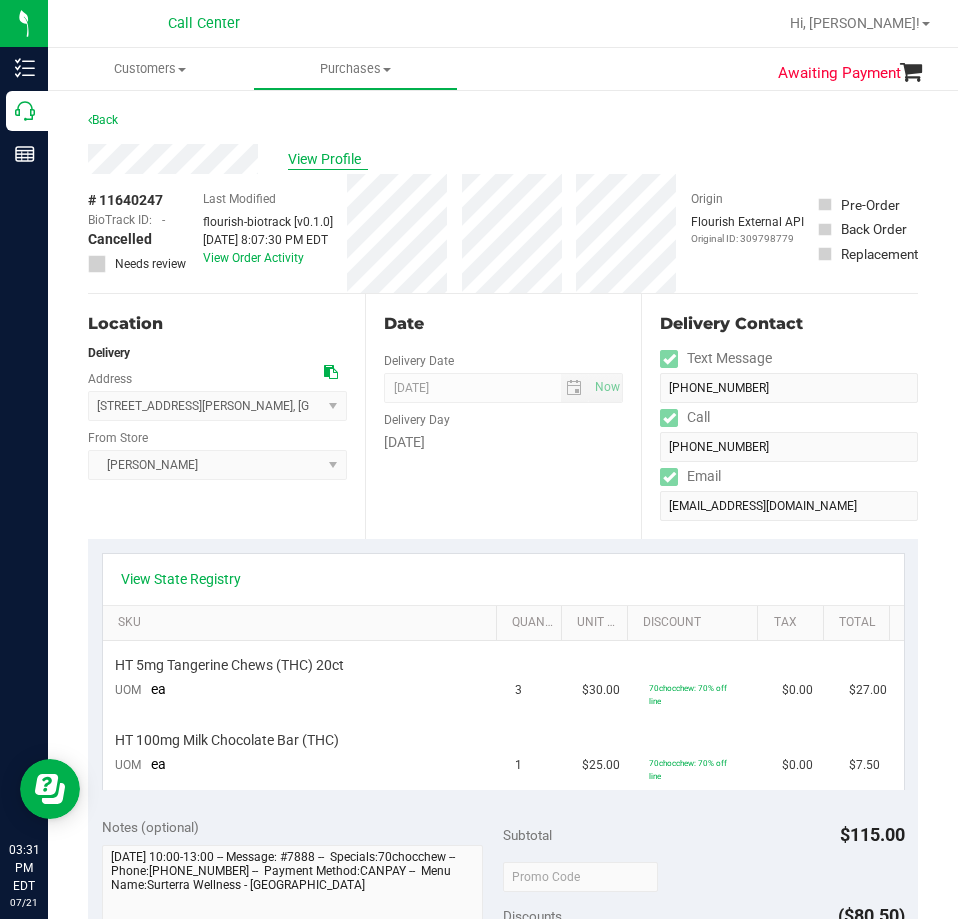 click on "View Profile" at bounding box center (328, 159) 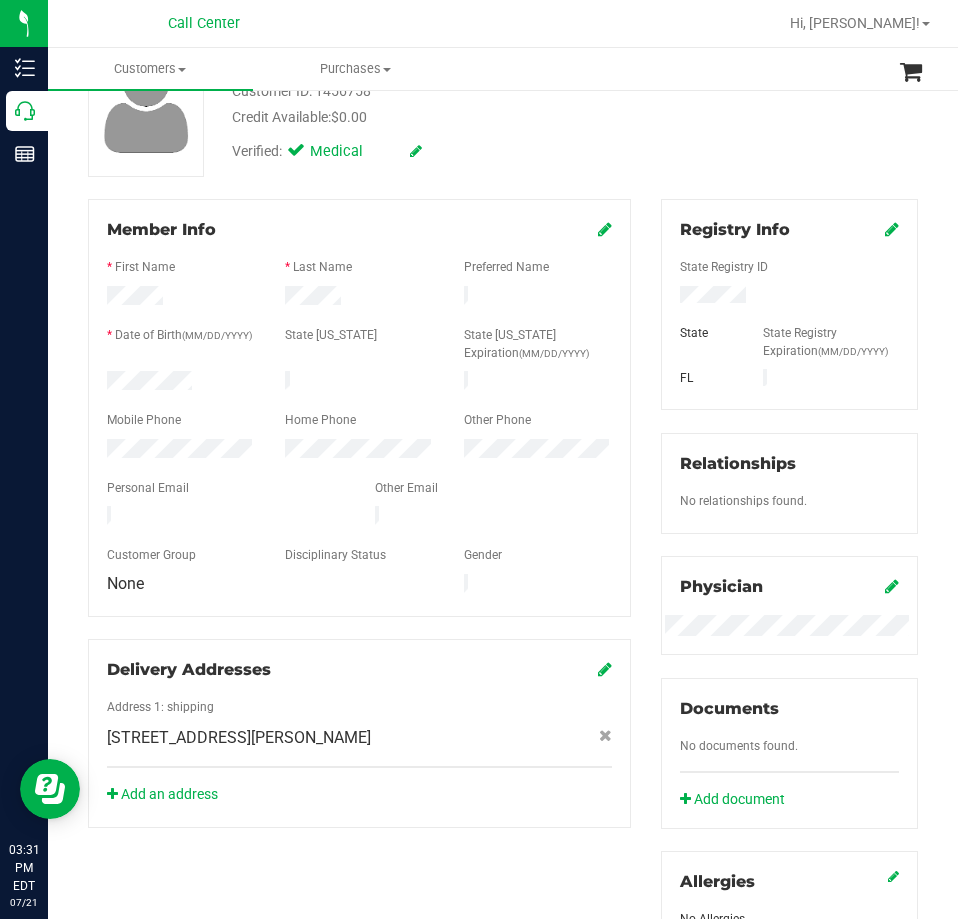 scroll, scrollTop: 0, scrollLeft: 0, axis: both 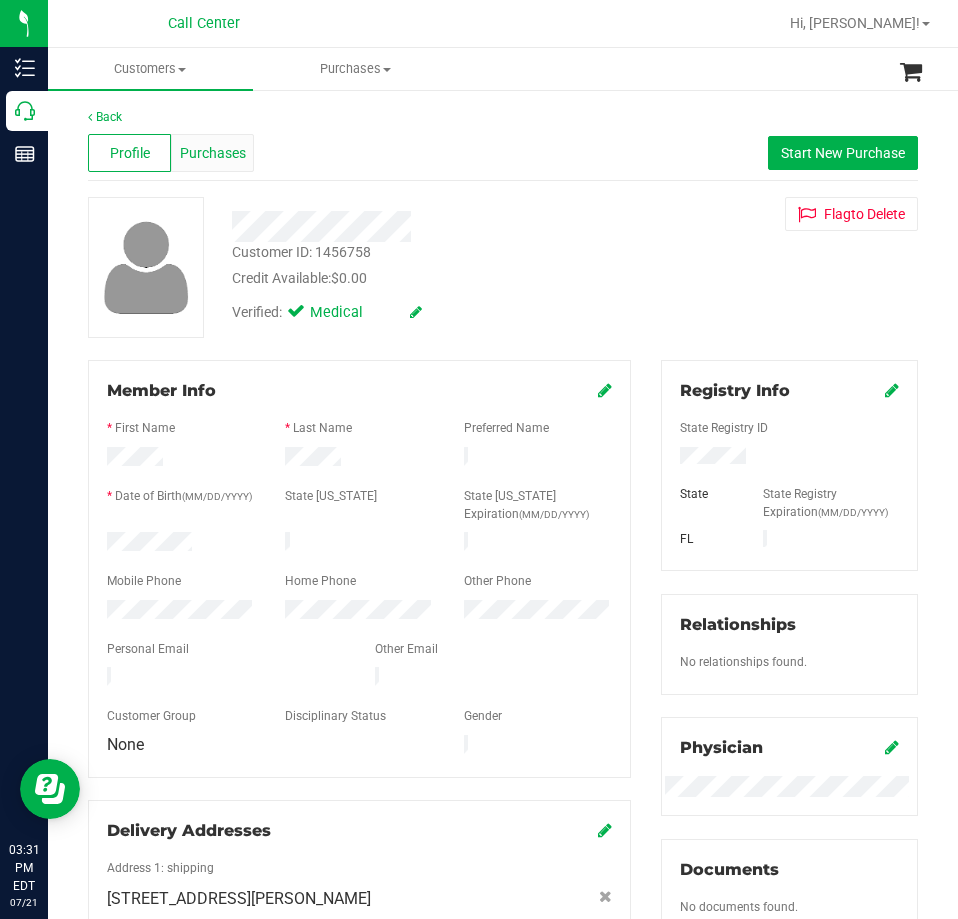 click on "Purchases" at bounding box center [213, 153] 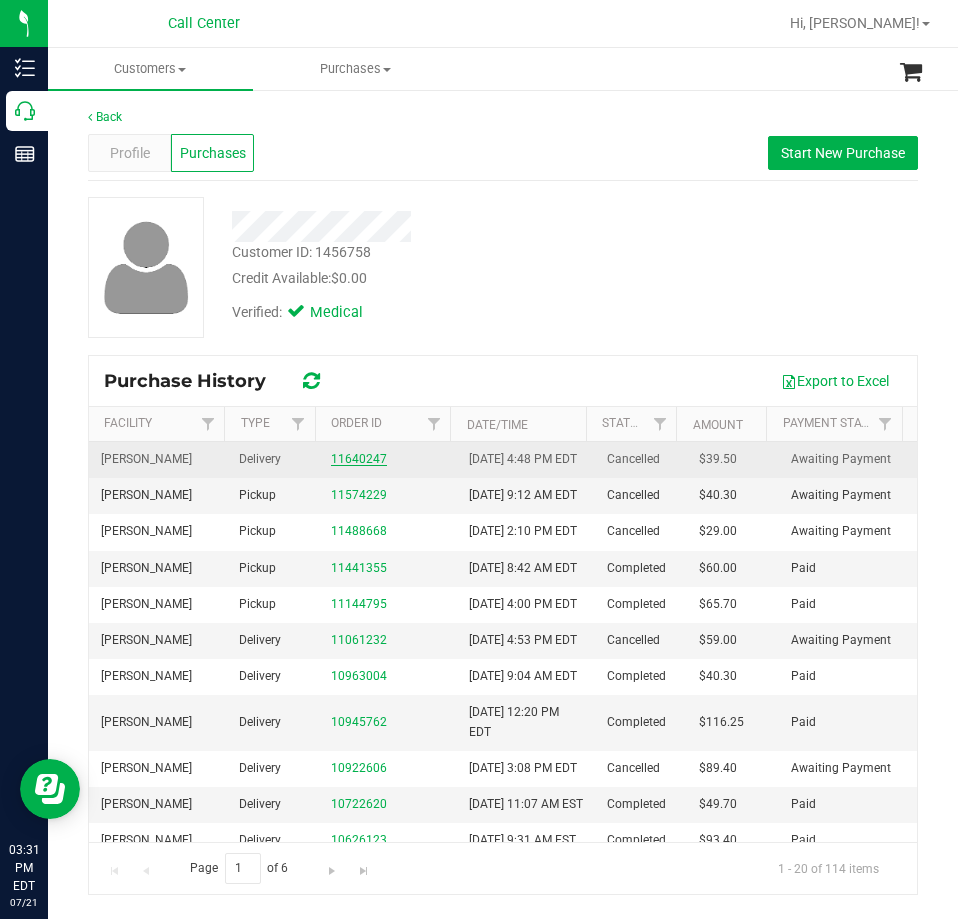 click on "11640247" at bounding box center [359, 459] 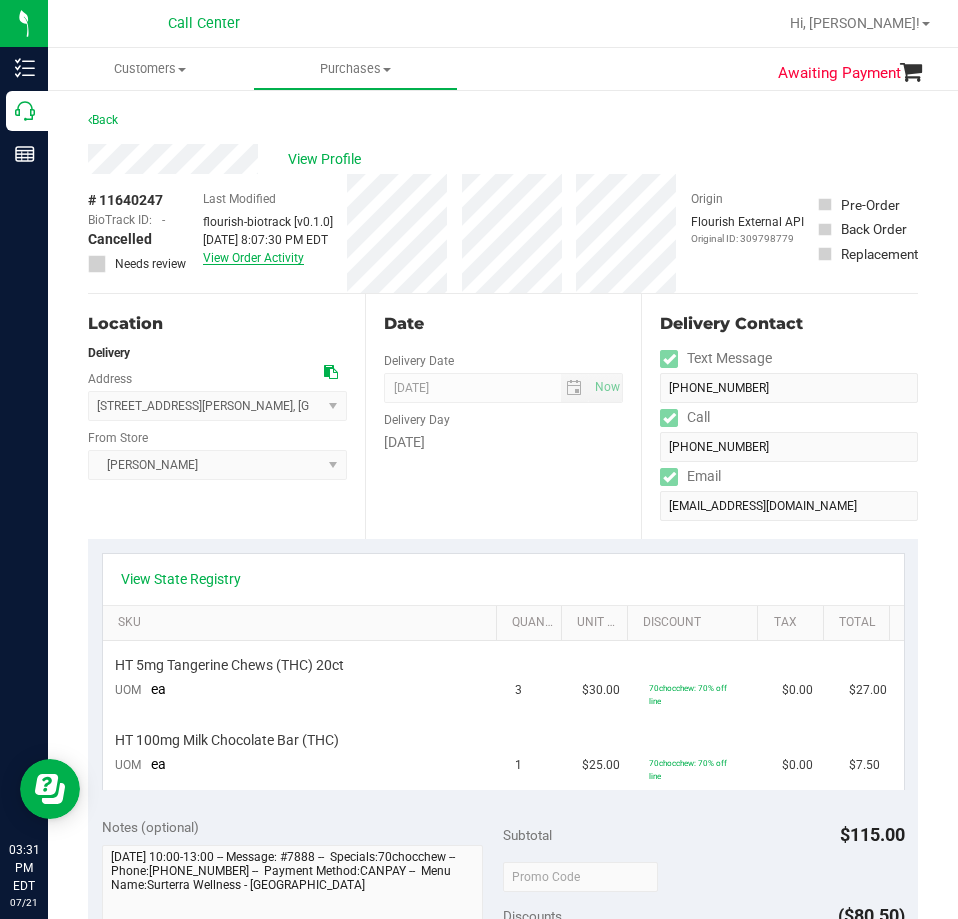 click on "View Order Activity" at bounding box center (253, 258) 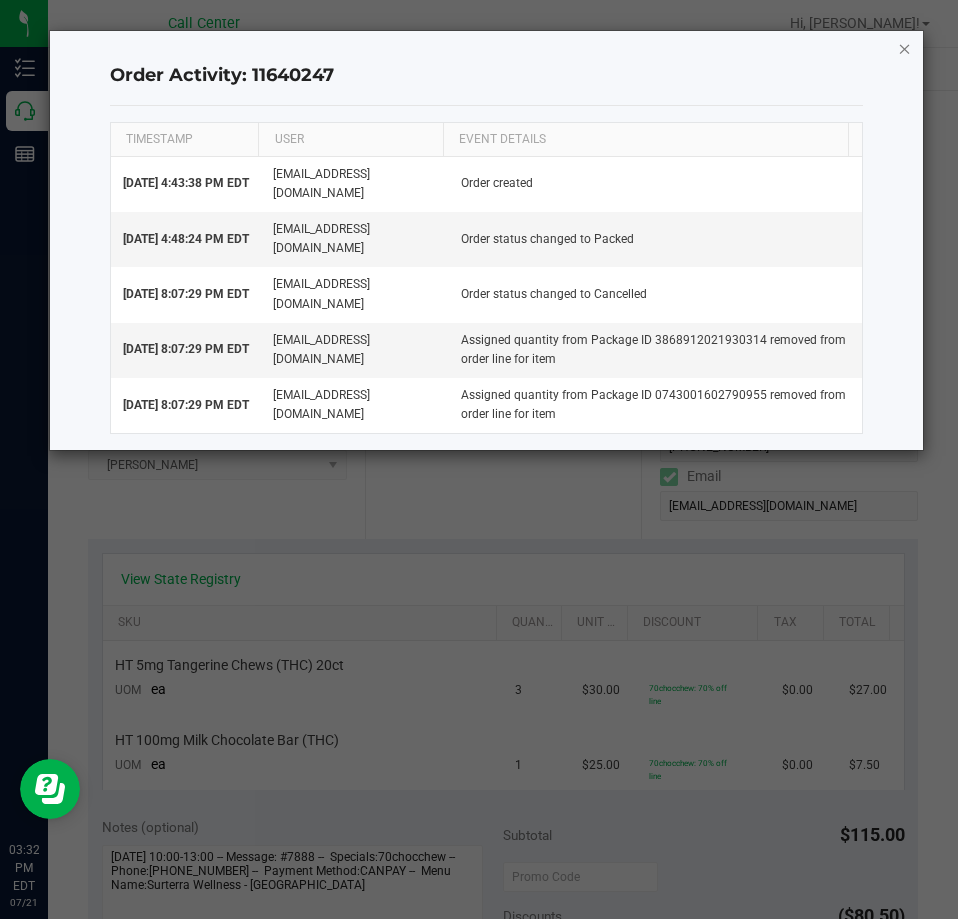 click 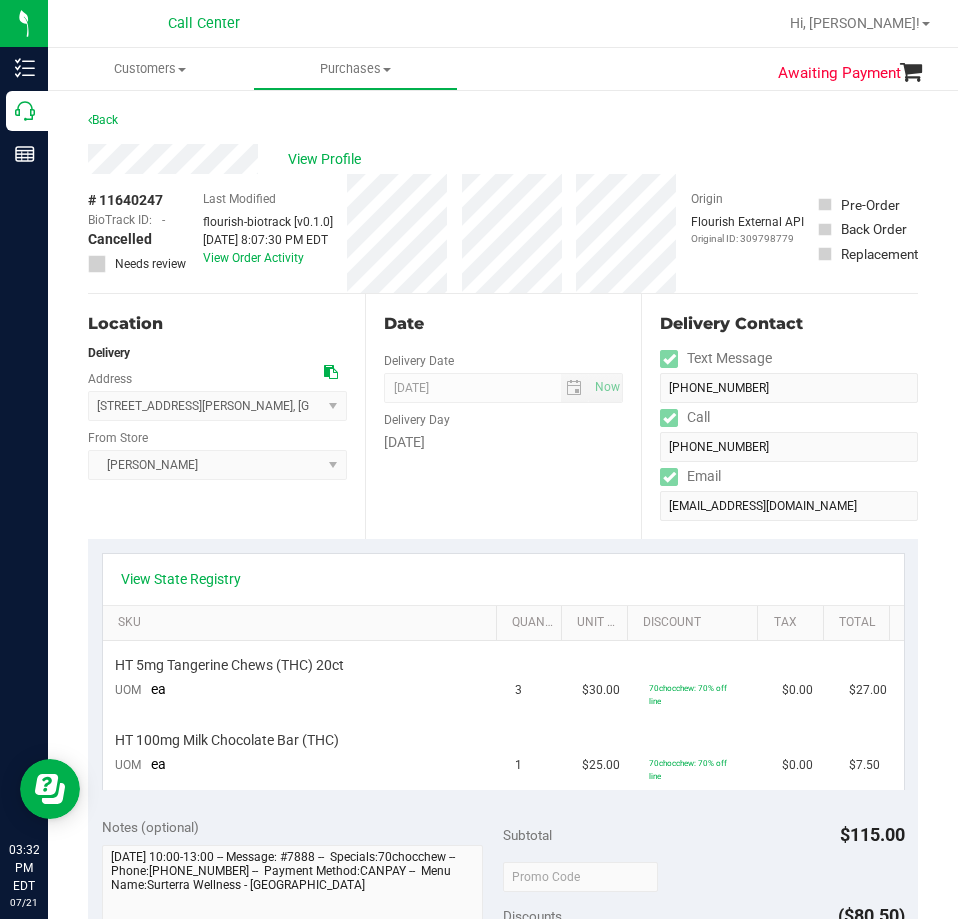 click on "Date
Delivery Date
07/21/2025
Now
07/21/2025 08:00 AM
Now
Delivery Day
Monday" at bounding box center [503, 416] 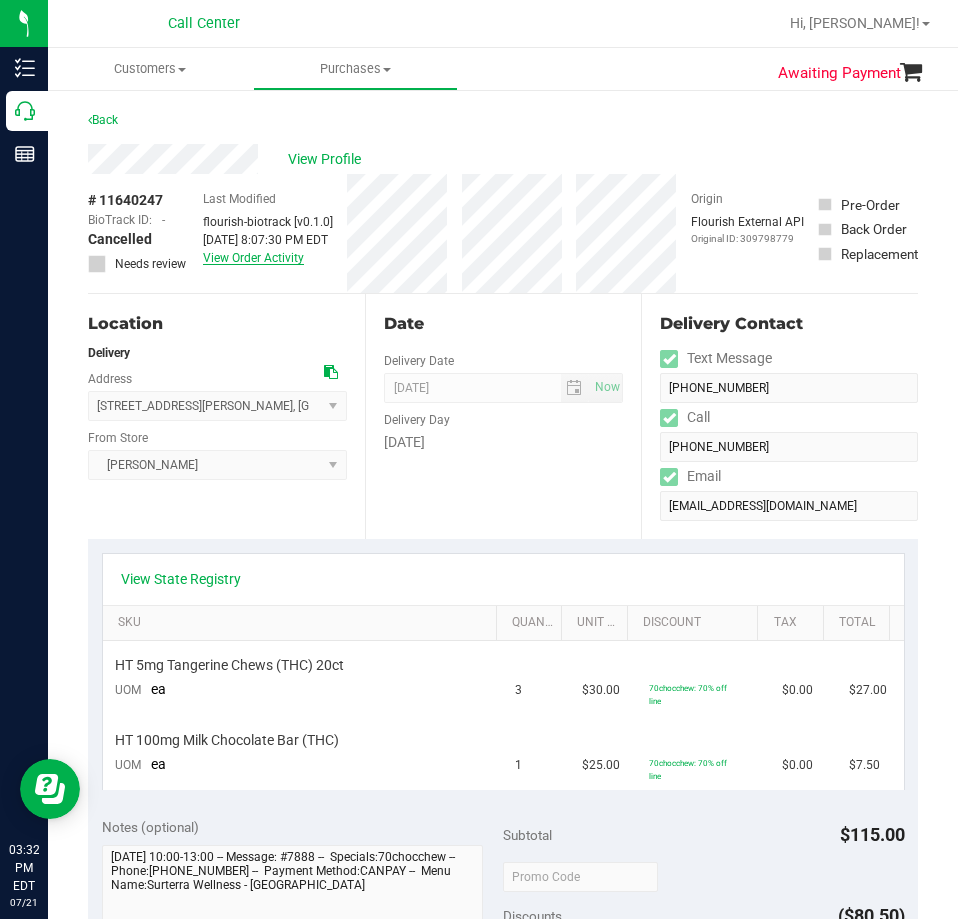 click on "View Order Activity" at bounding box center [253, 258] 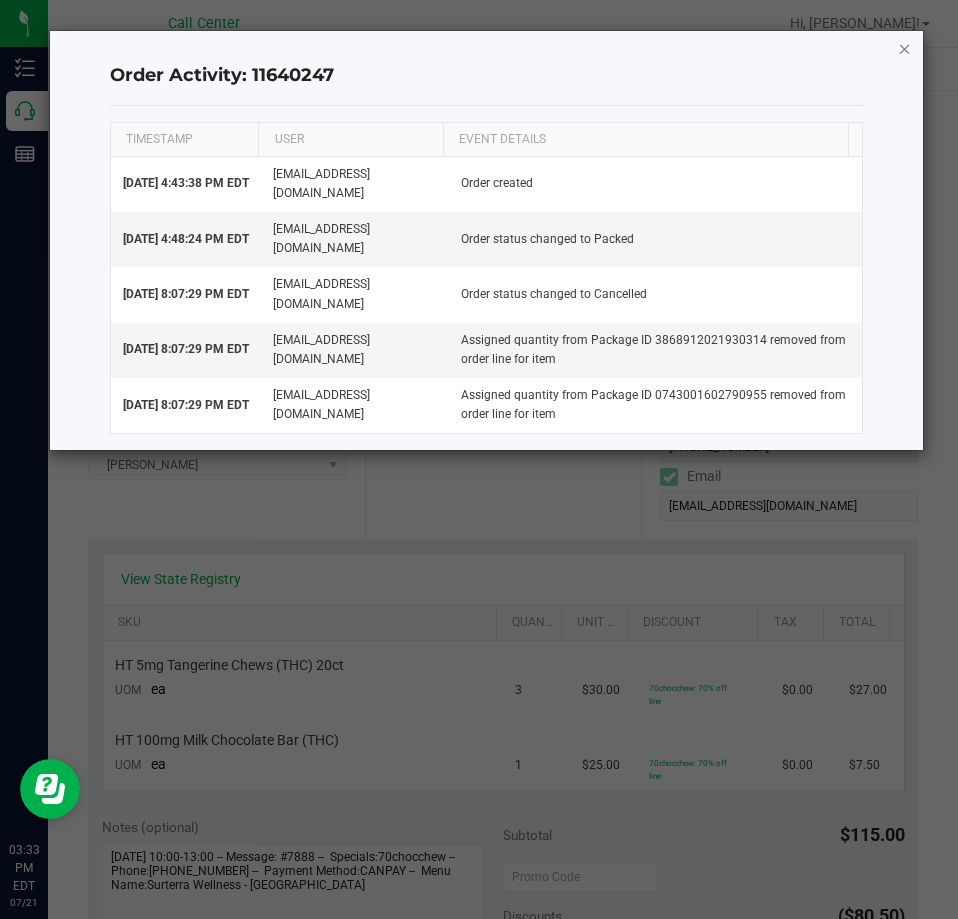 click 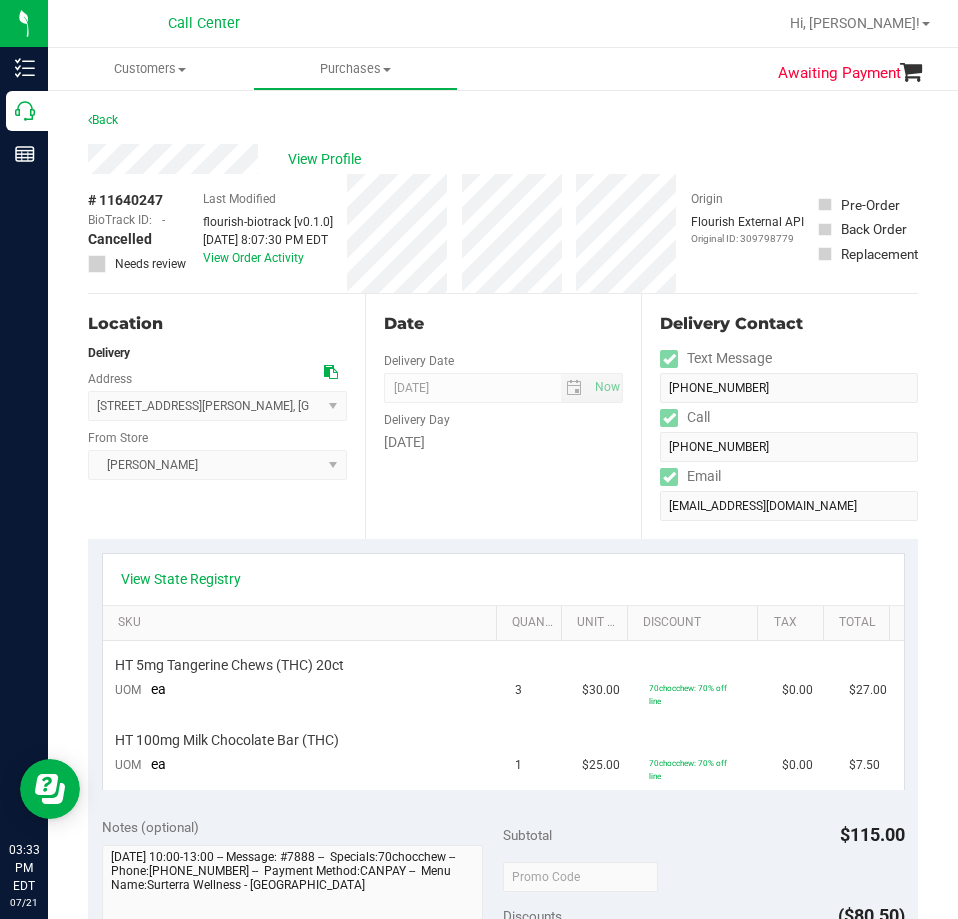 click on "Date
Delivery Date
07/21/2025
Now
07/21/2025 08:00 AM
Now
Delivery Day
Monday" at bounding box center (503, 416) 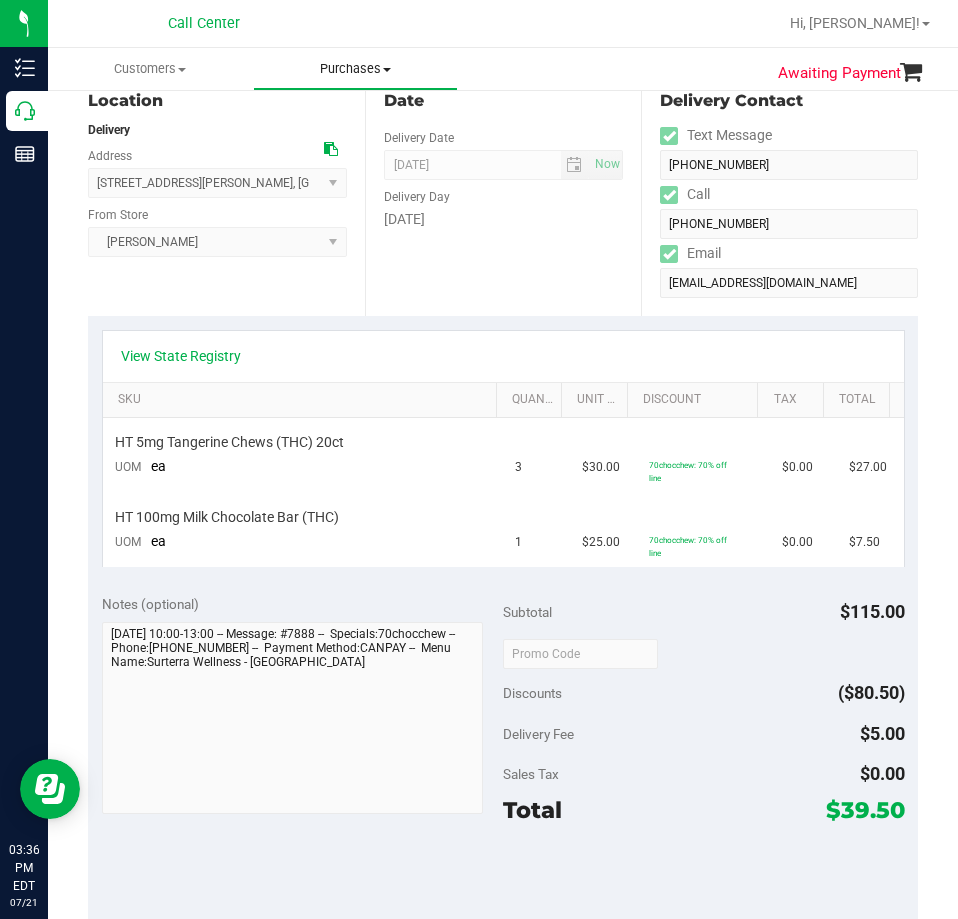 scroll, scrollTop: 0, scrollLeft: 0, axis: both 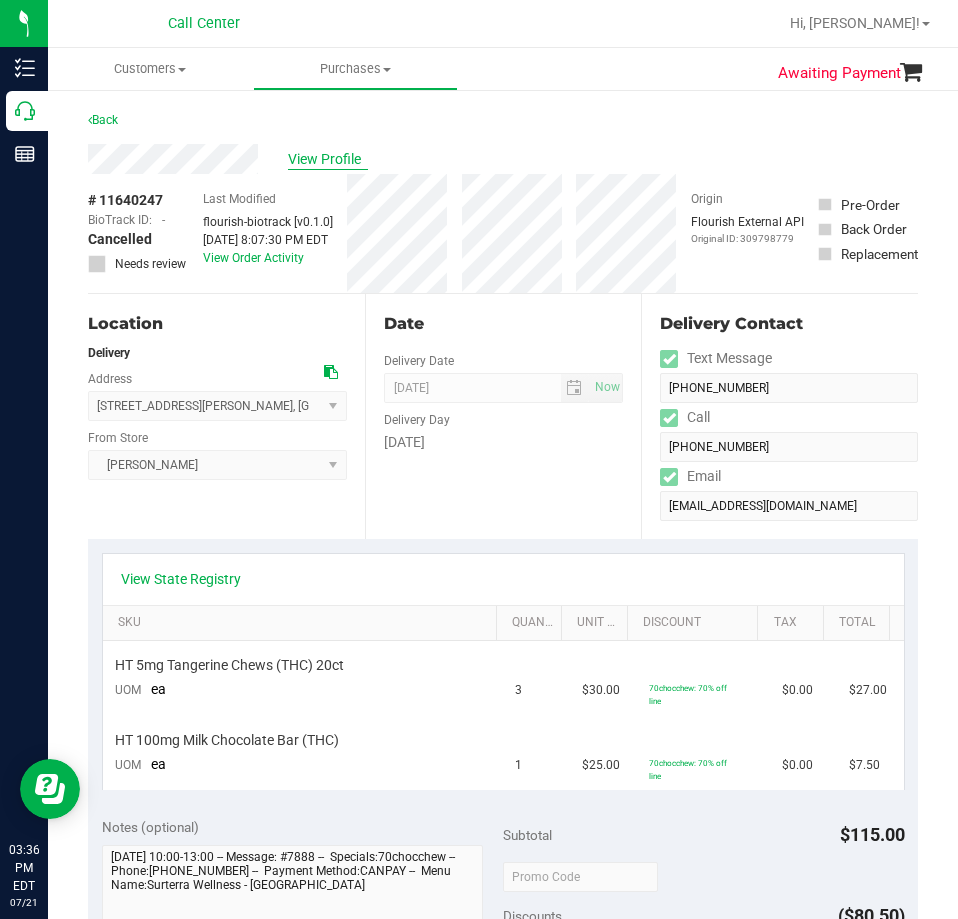 click on "View Profile" at bounding box center [328, 159] 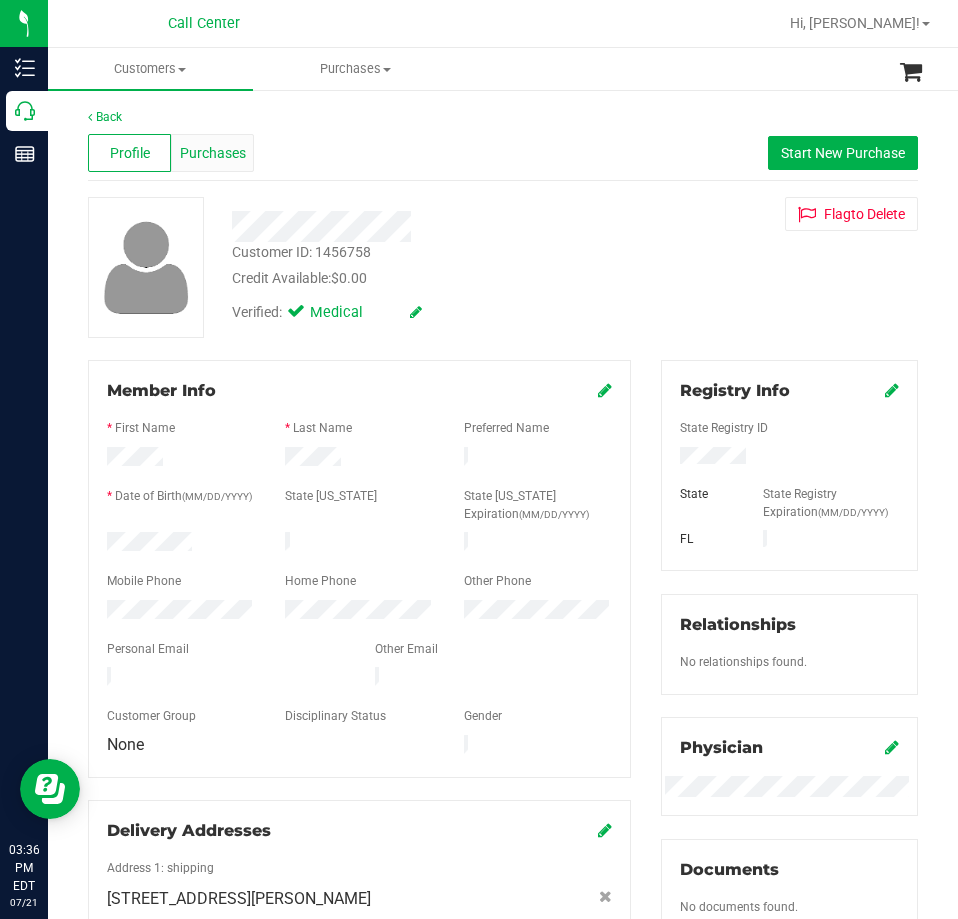 click on "Purchases" at bounding box center (213, 153) 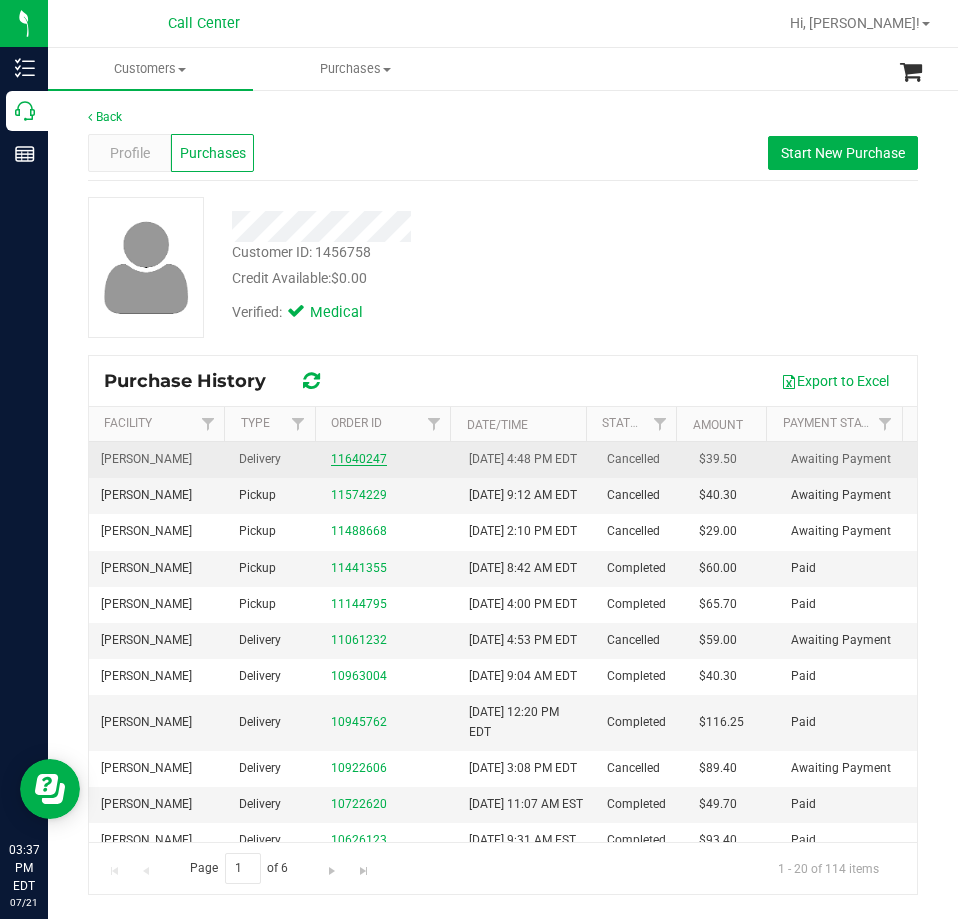 click on "11640247" at bounding box center (359, 459) 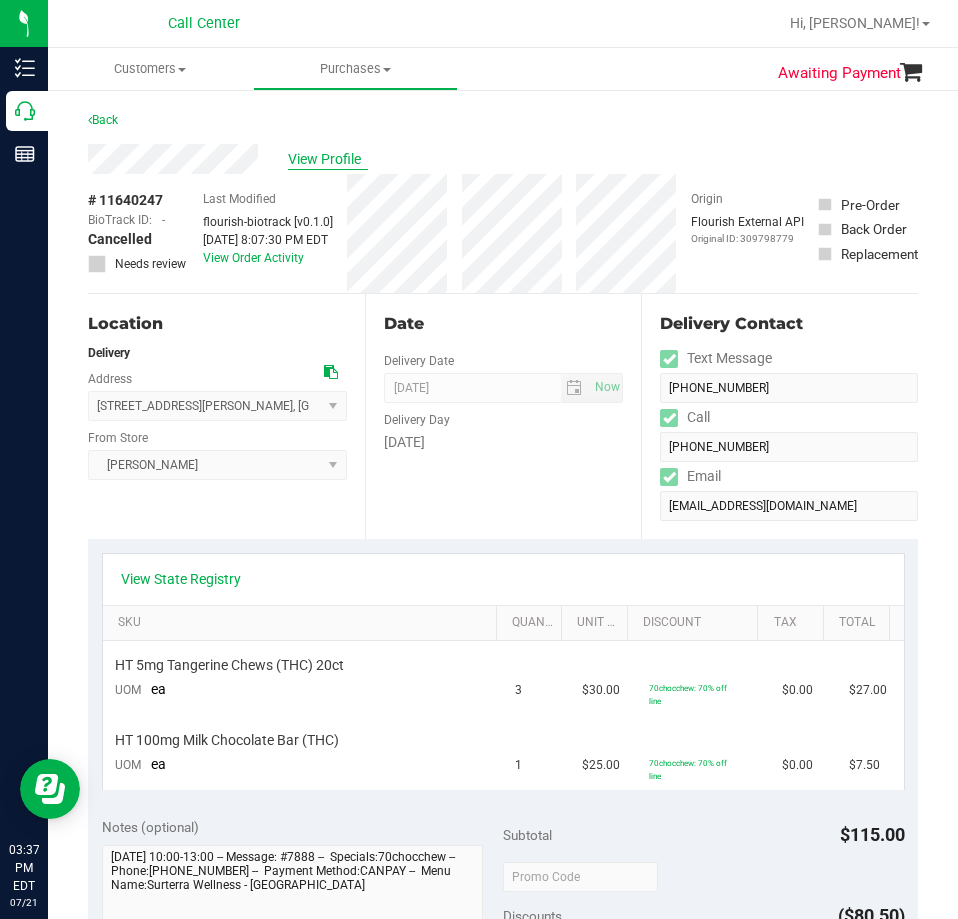 click on "View Profile" at bounding box center (328, 159) 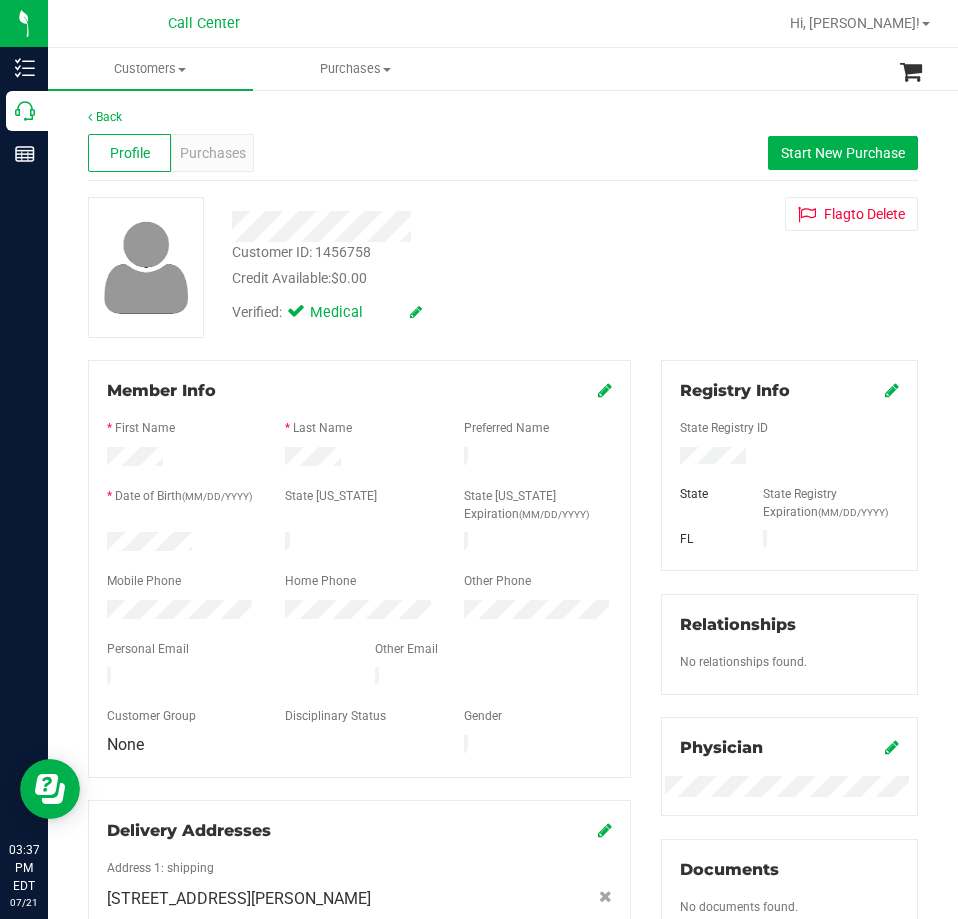click on "Profile
Purchases
Start New Purchase" at bounding box center (503, 153) 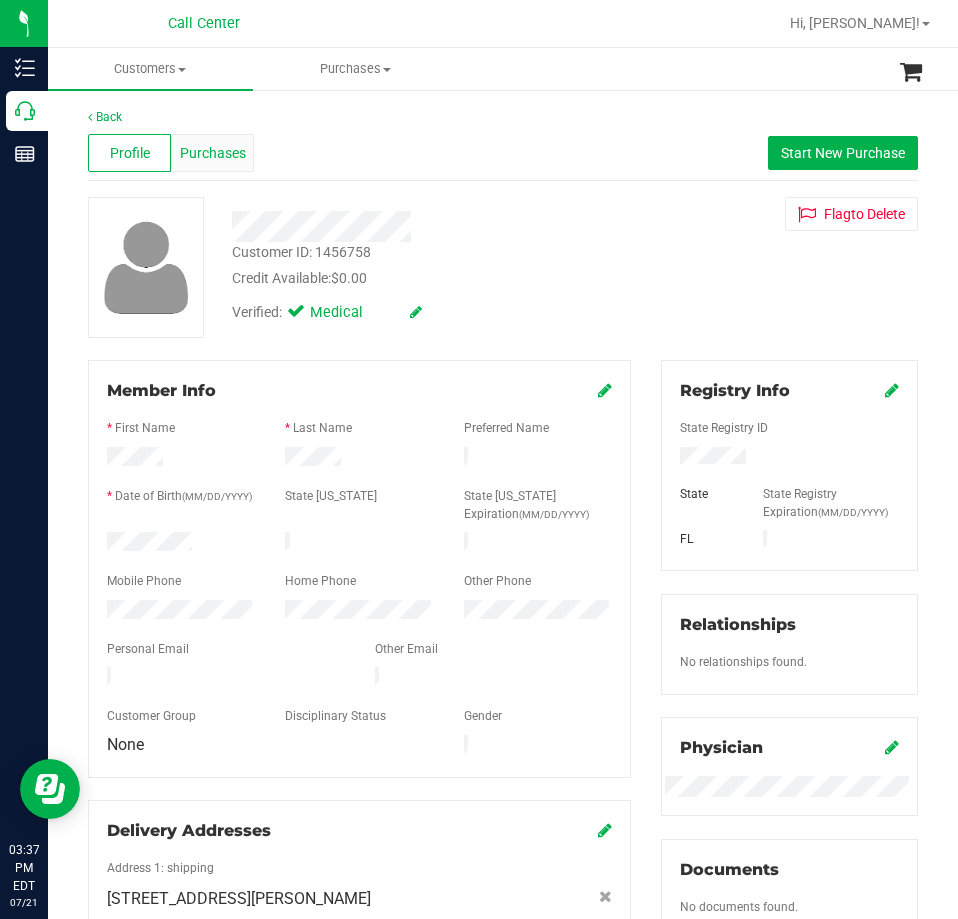 click on "Purchases" at bounding box center (213, 153) 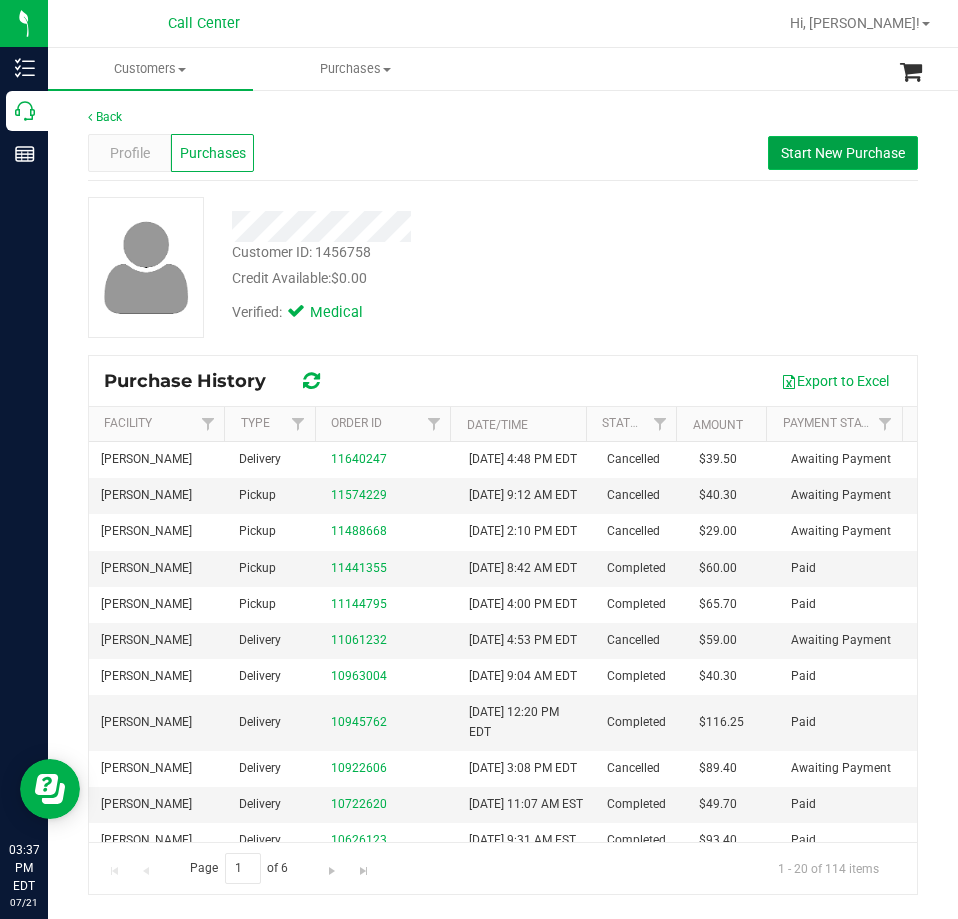 click on "Start New Purchase" at bounding box center (843, 153) 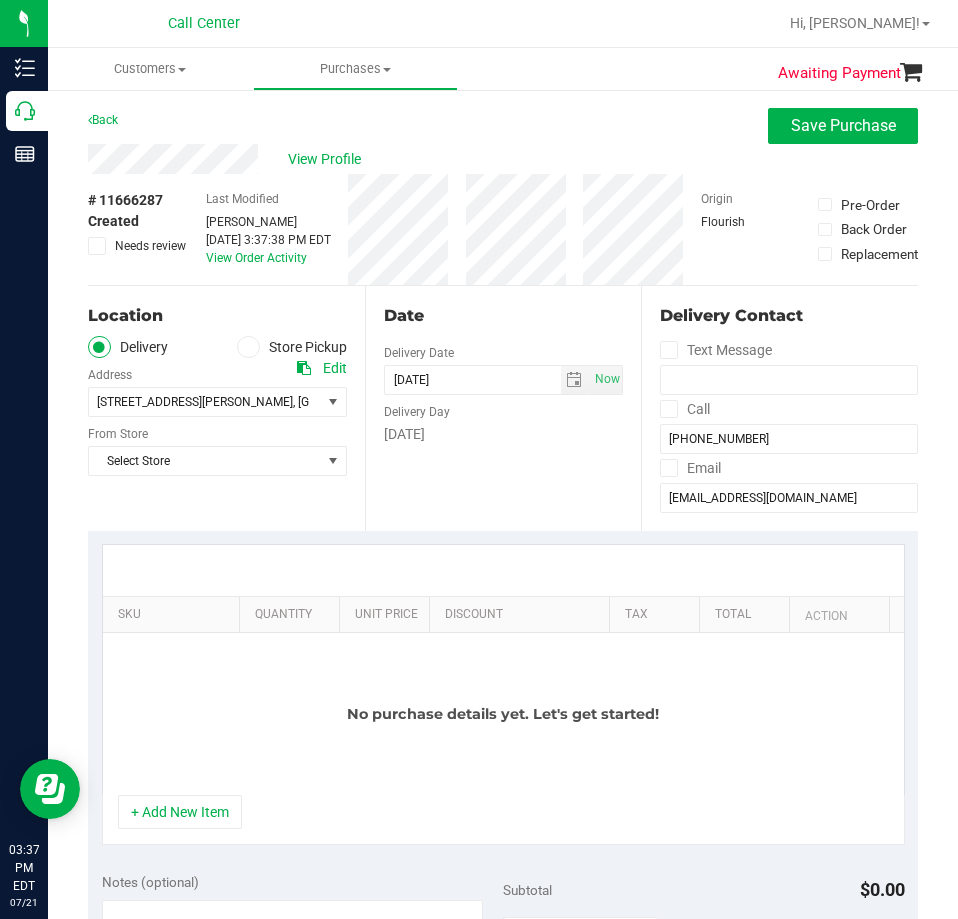 click on "Store Pickup" at bounding box center [292, 347] 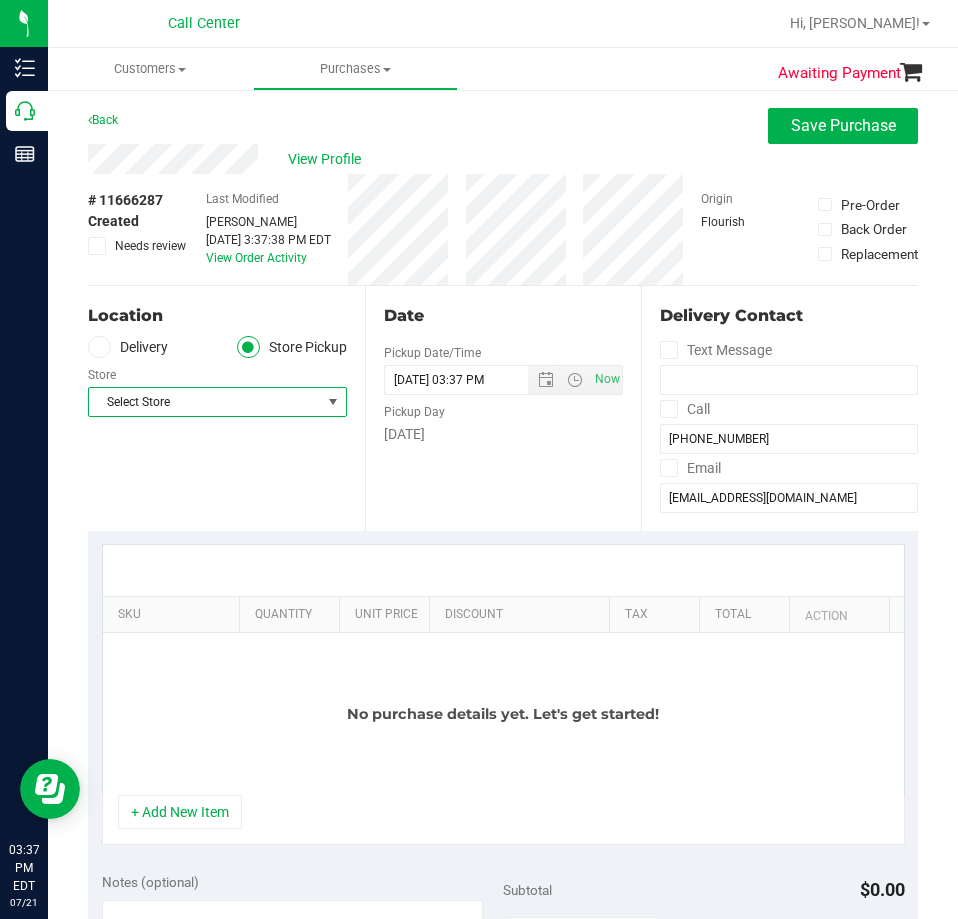 click on "Select Store" at bounding box center [205, 402] 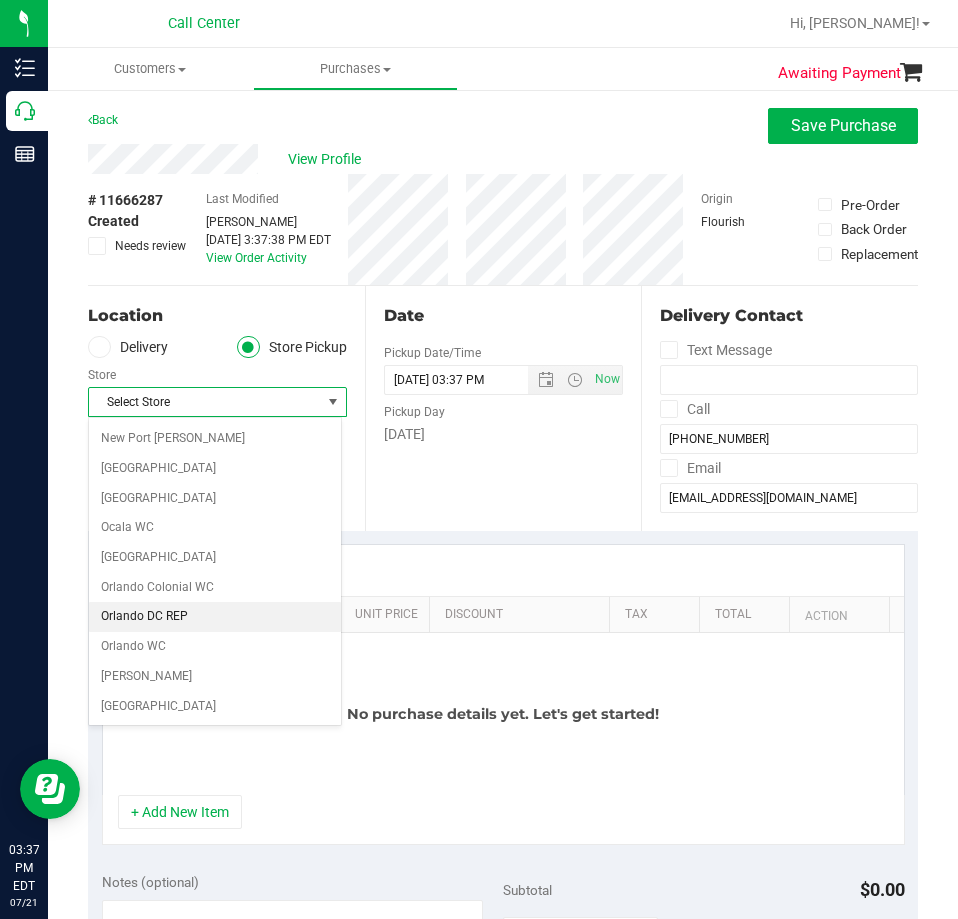scroll, scrollTop: 900, scrollLeft: 0, axis: vertical 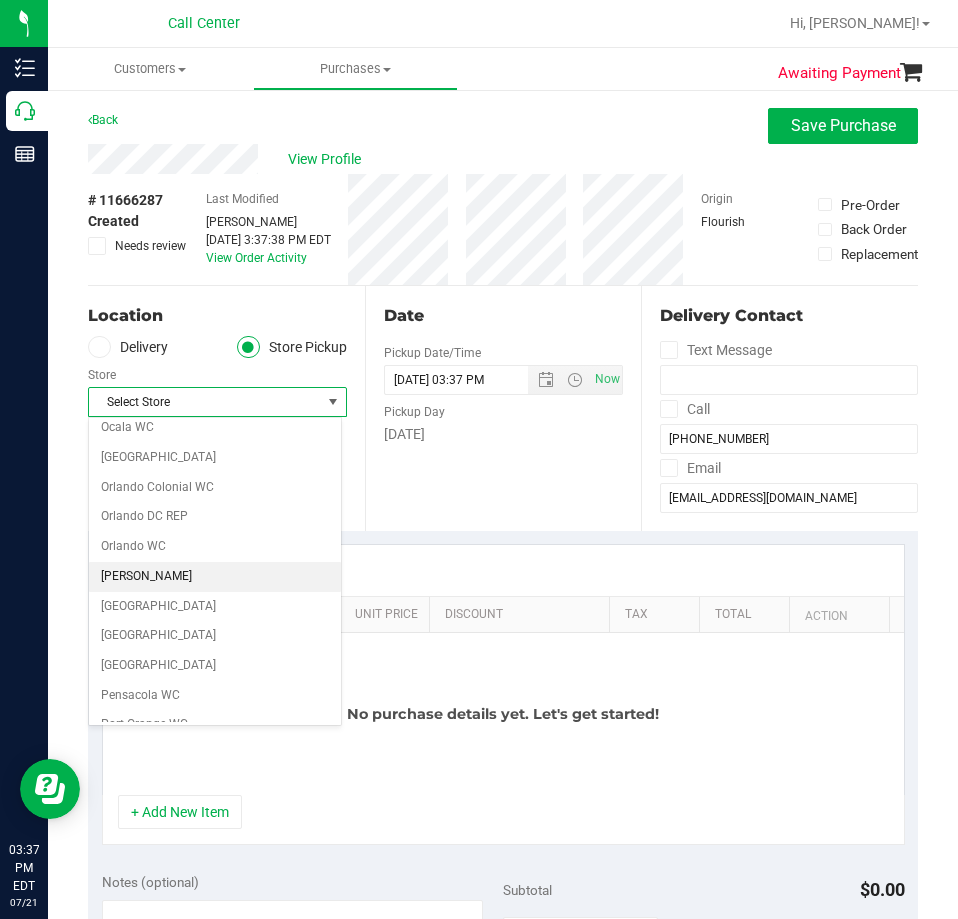 click on "[PERSON_NAME]" at bounding box center [215, 577] 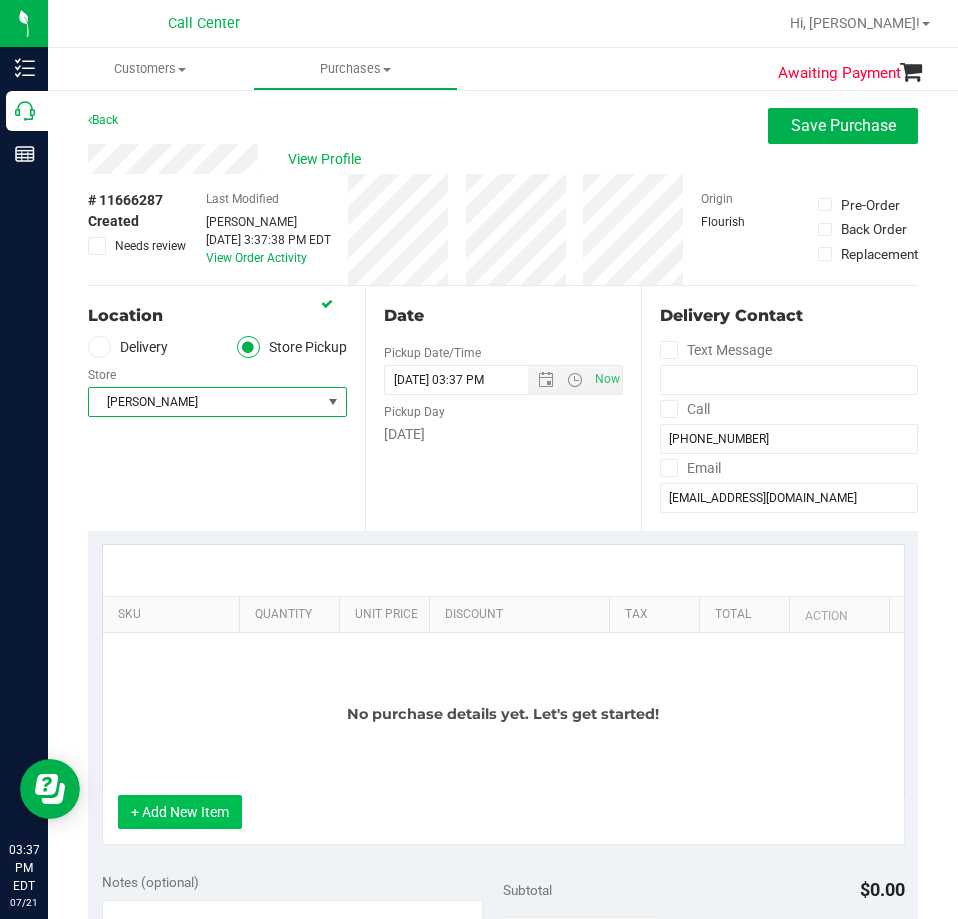 click on "+ Add New Item" at bounding box center [180, 812] 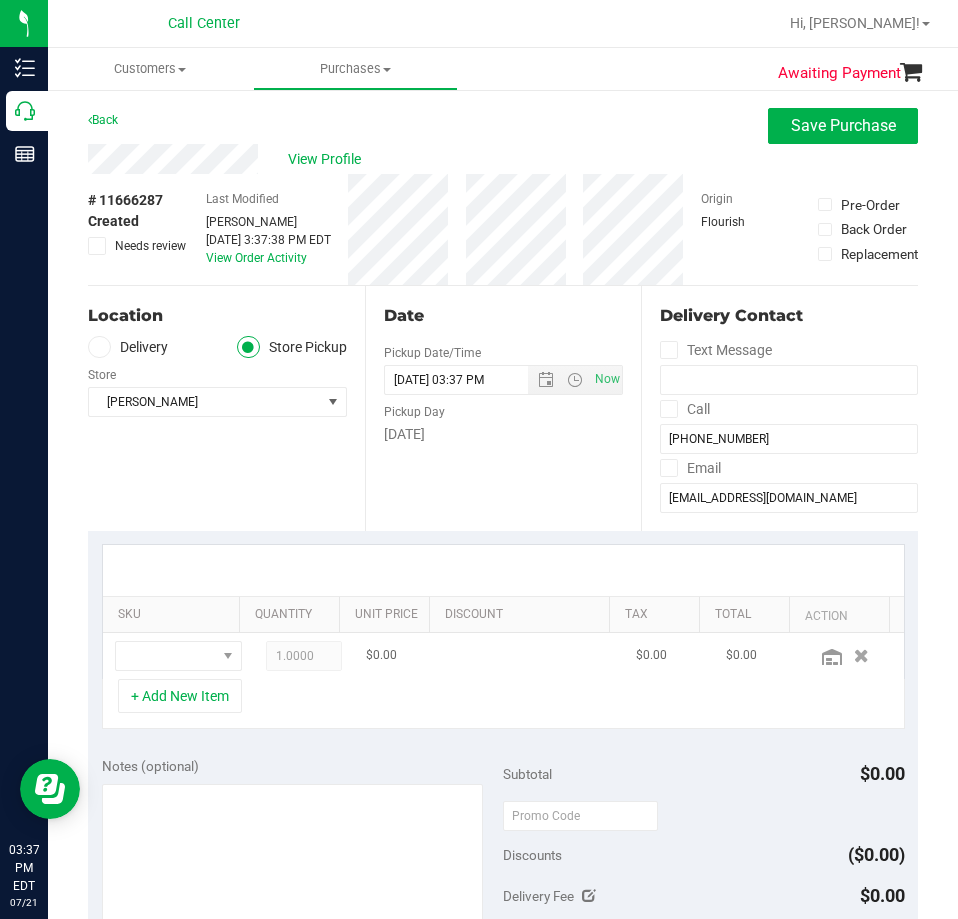 click at bounding box center [178, 656] 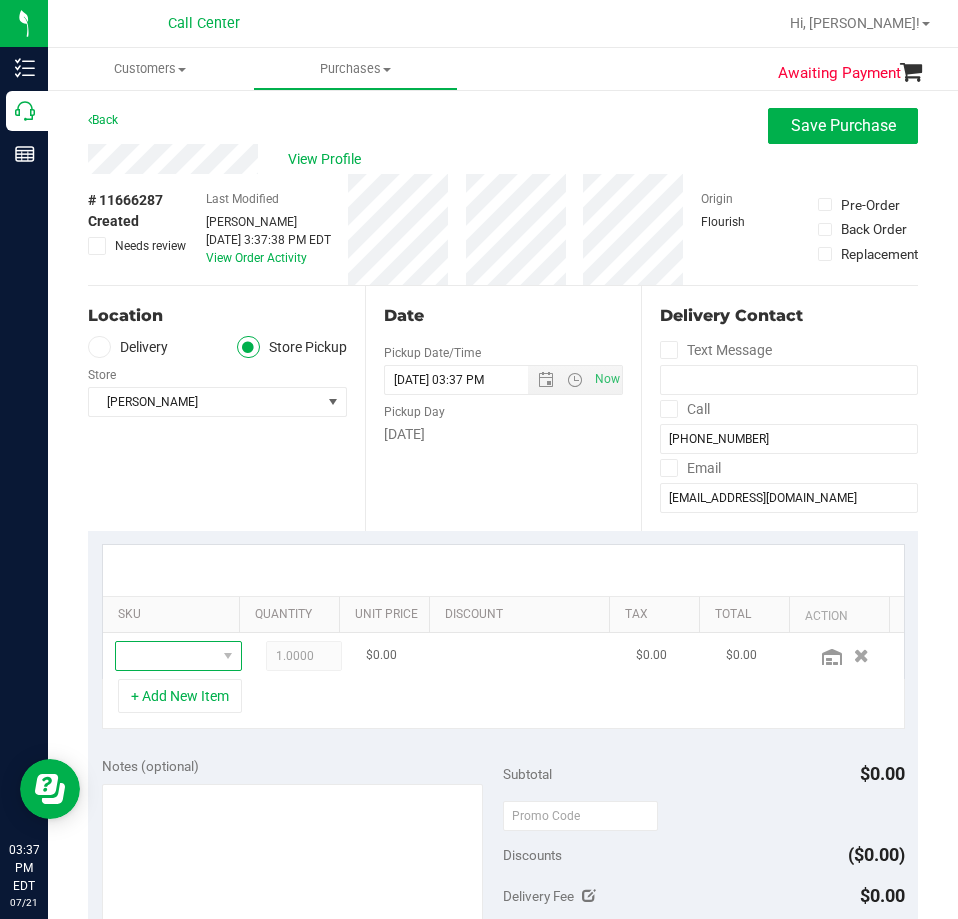 click at bounding box center [166, 656] 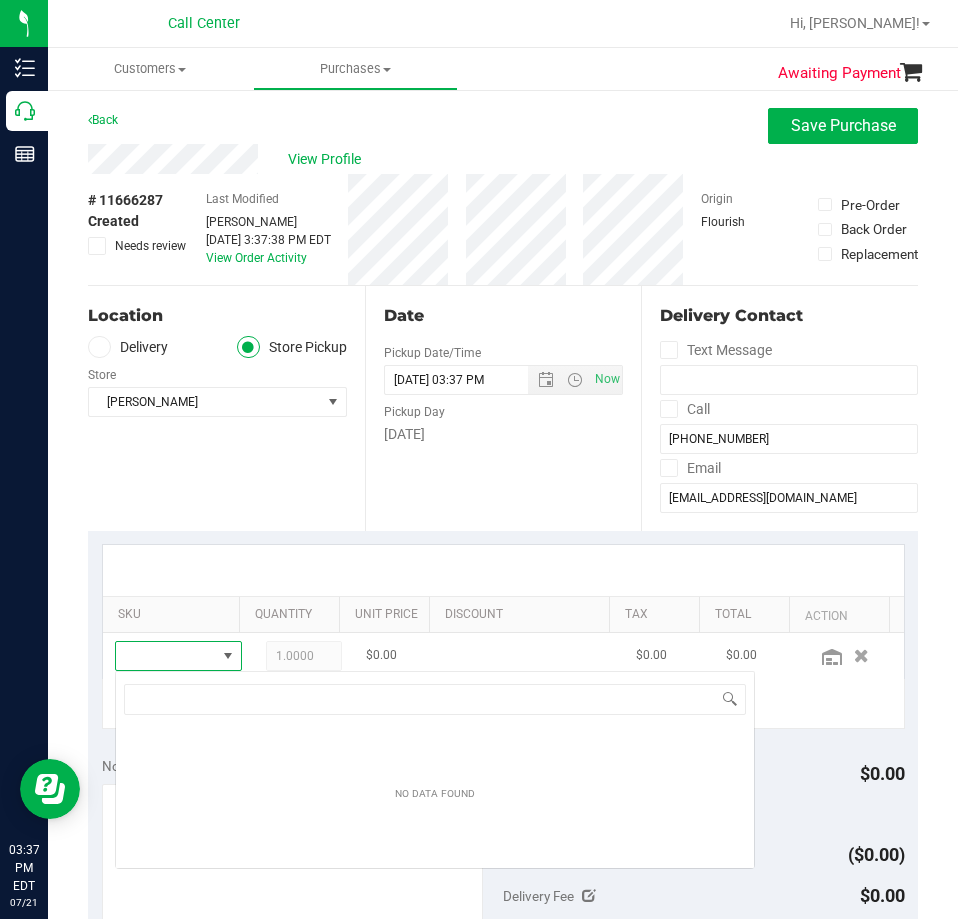 scroll, scrollTop: 99970, scrollLeft: 99903, axis: both 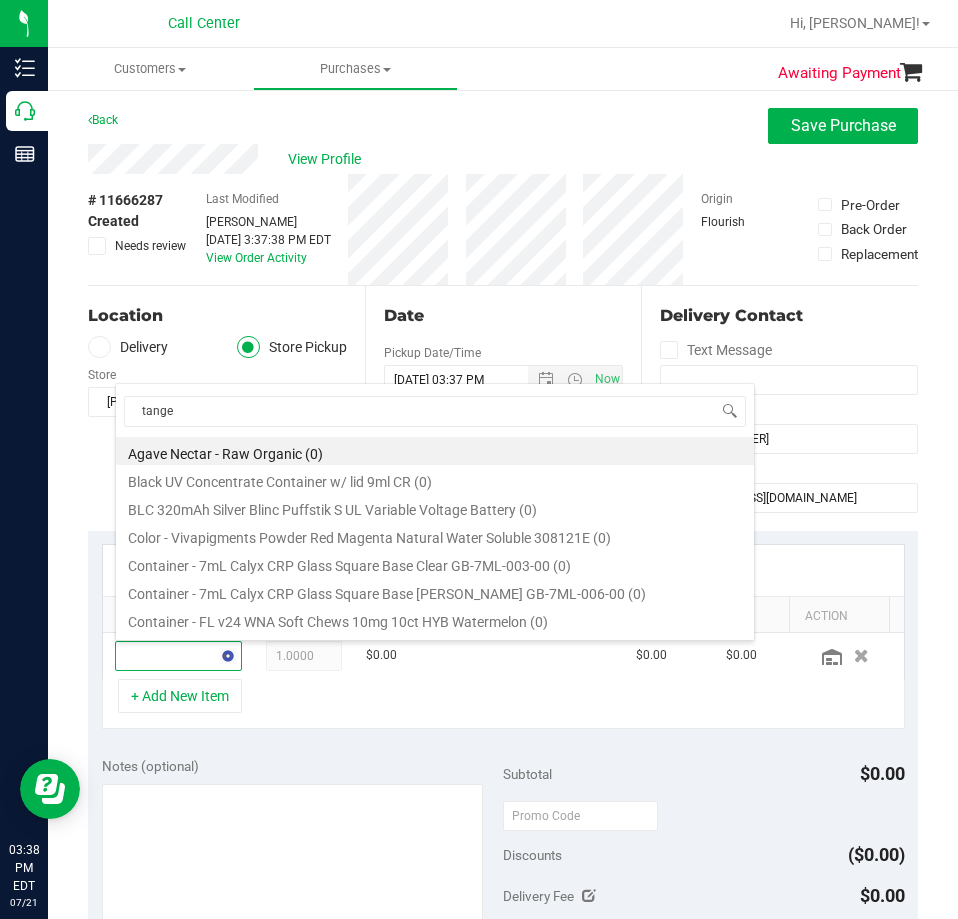 type on "tanger" 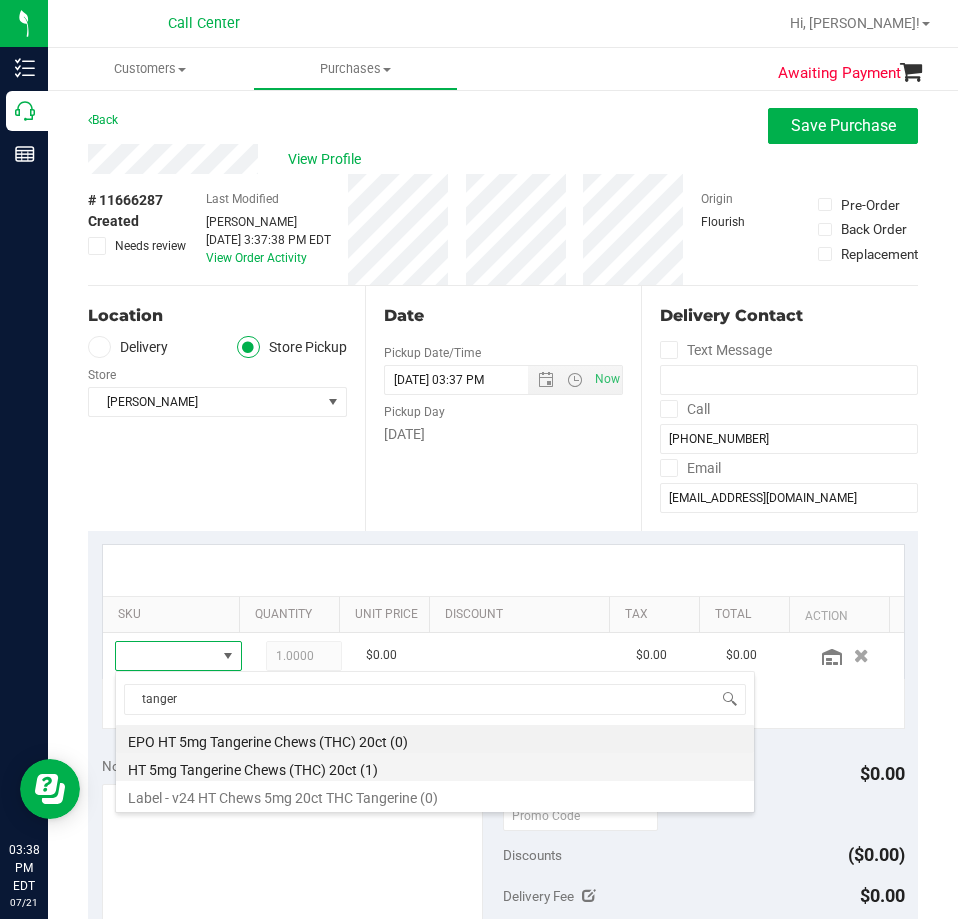 click on "HT 5mg Tangerine Chews (THC) 20ct (1)" at bounding box center [435, 767] 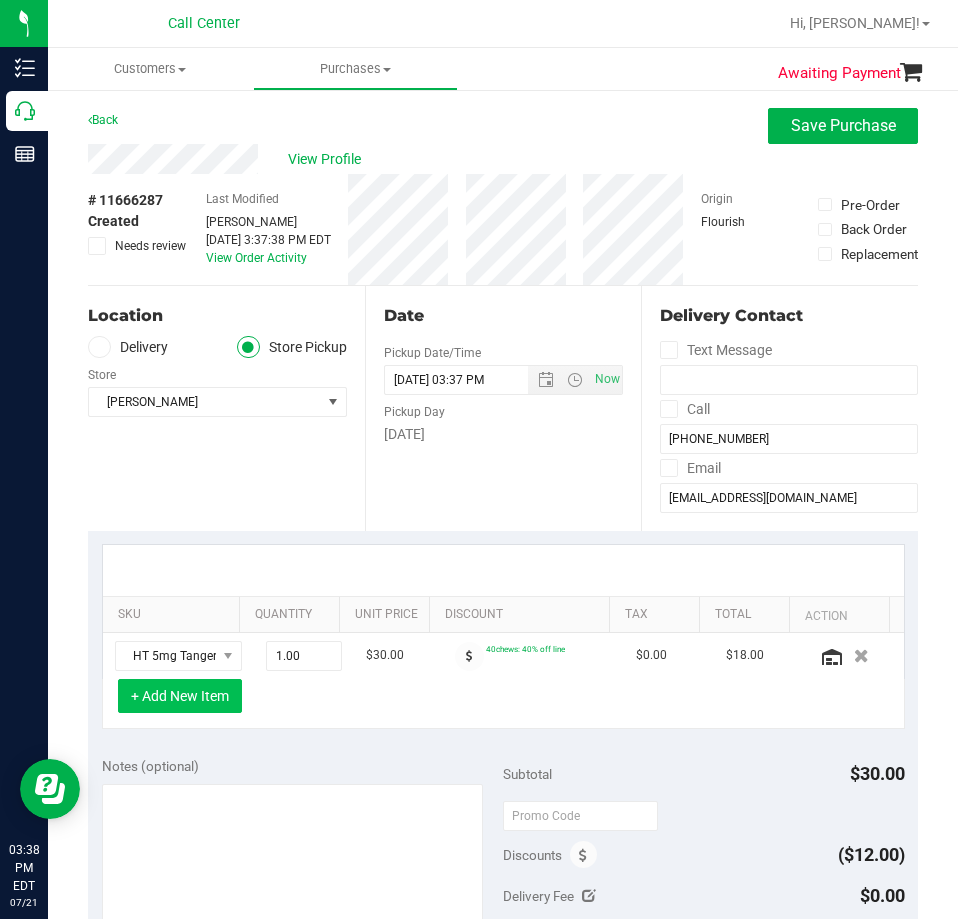 click on "+ Add New Item" at bounding box center (180, 696) 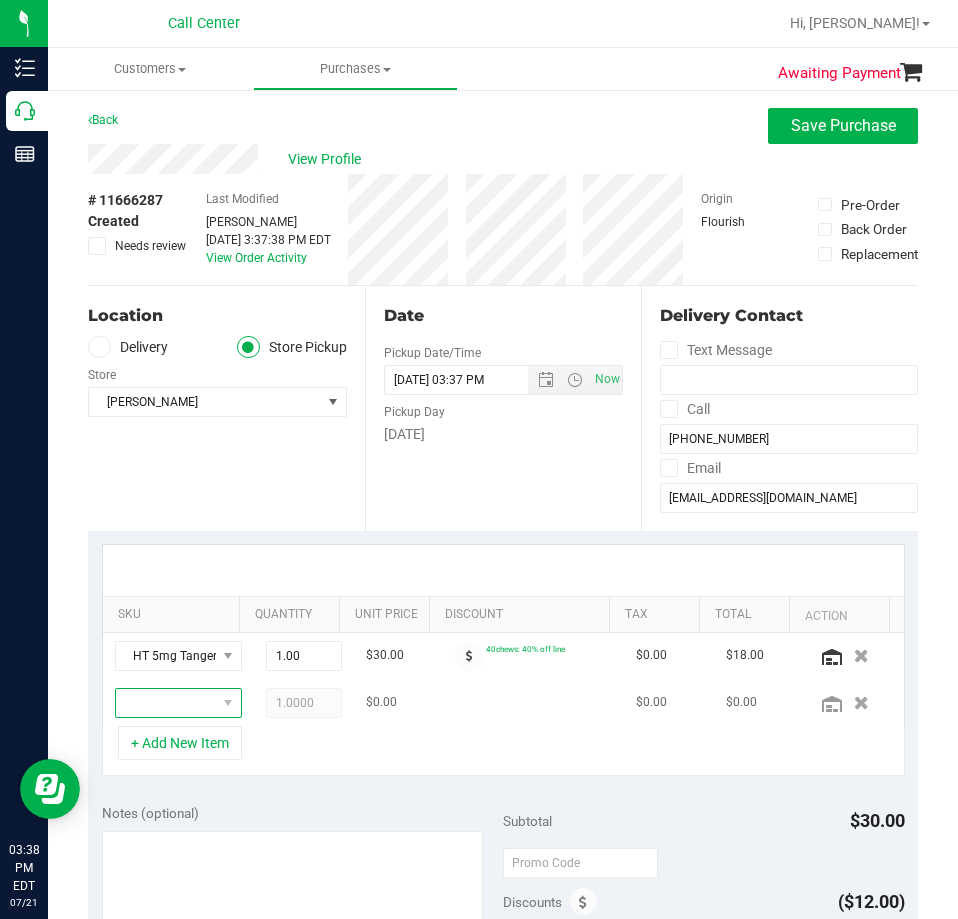 click at bounding box center [166, 703] 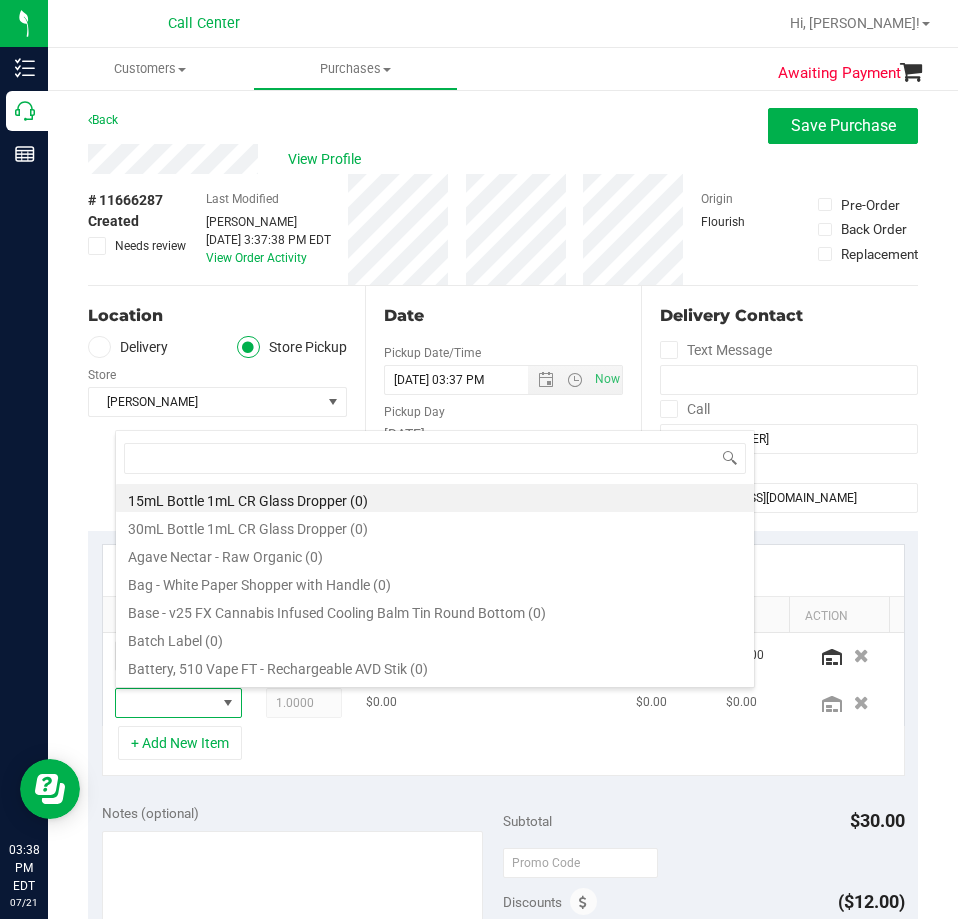 scroll, scrollTop: 99970, scrollLeft: 99903, axis: both 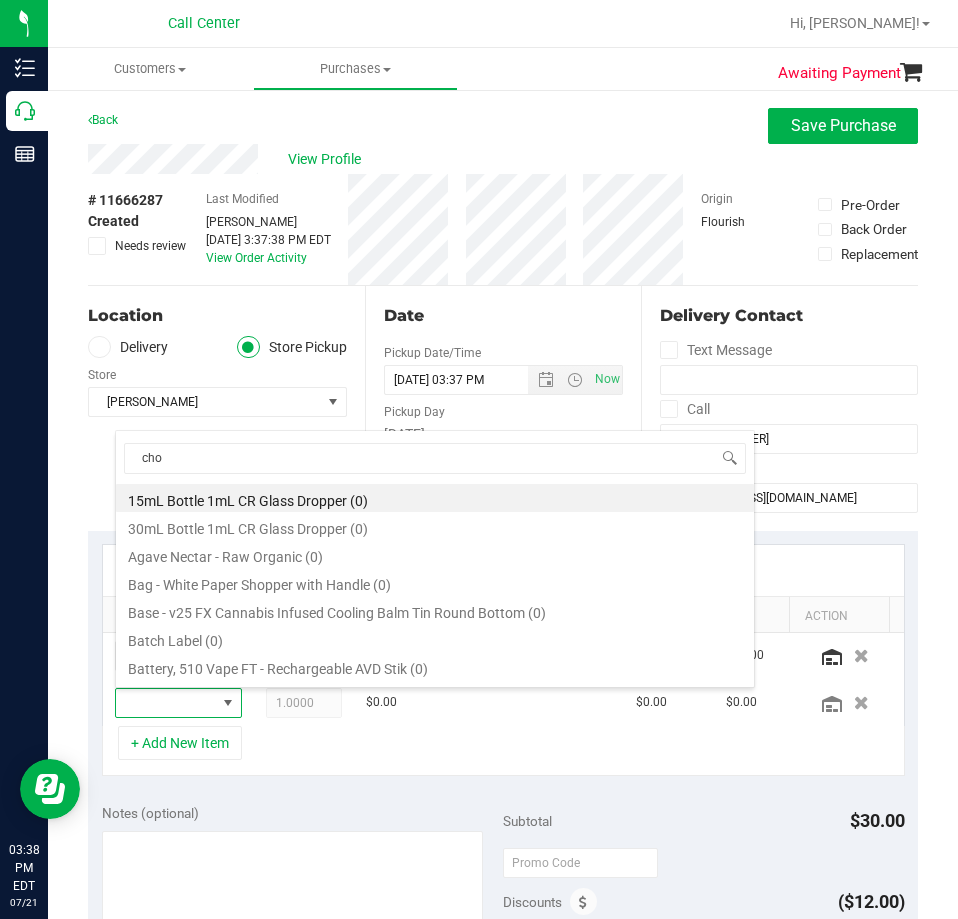 type on "choc" 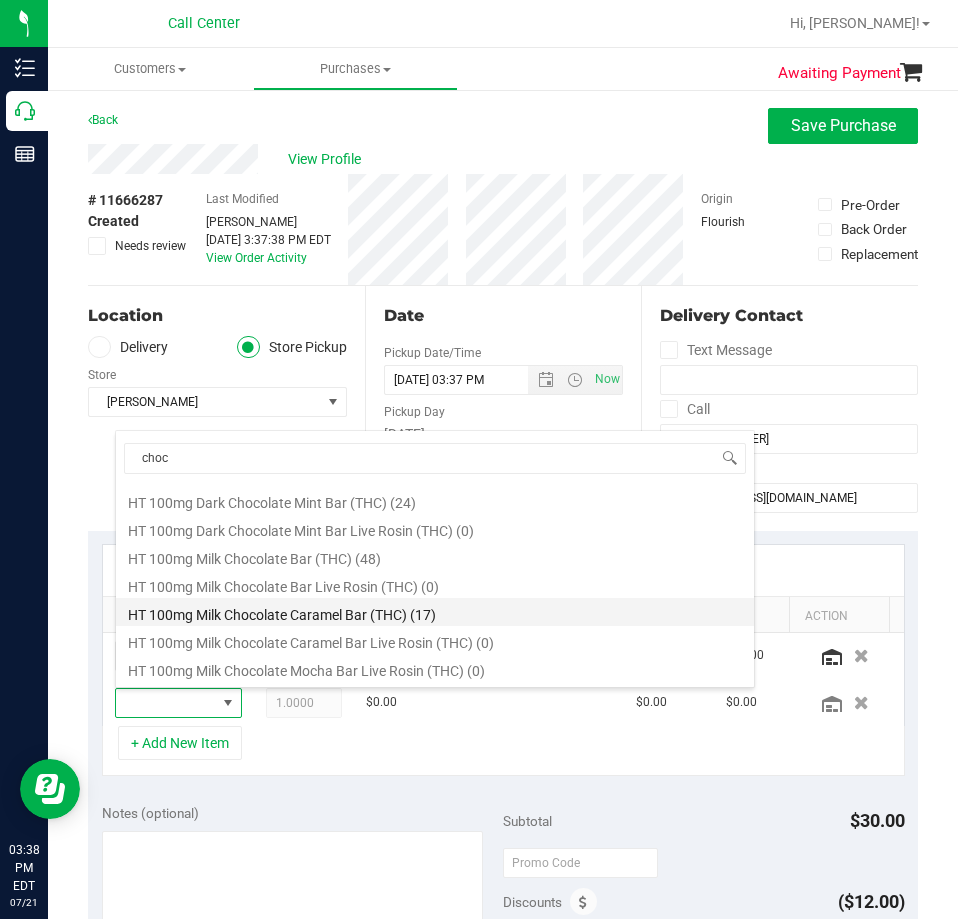 scroll, scrollTop: 900, scrollLeft: 0, axis: vertical 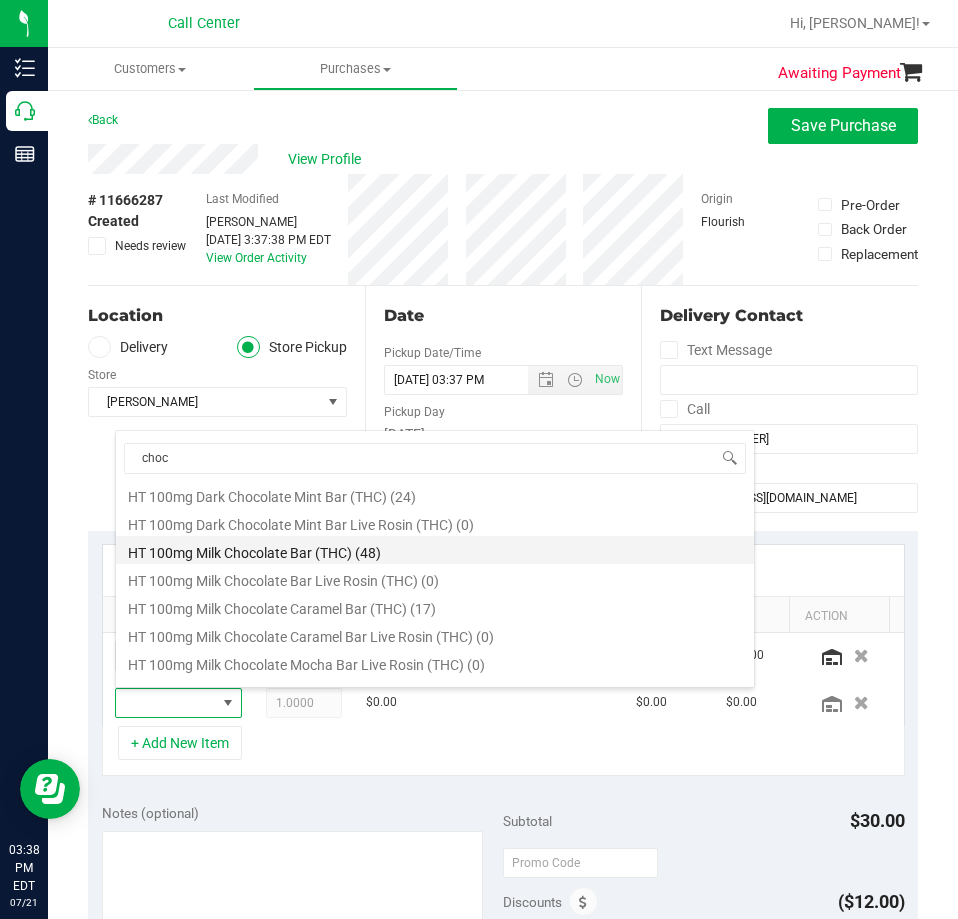 click on "HT 100mg Milk Chocolate Bar (THC) (48)" at bounding box center [435, 550] 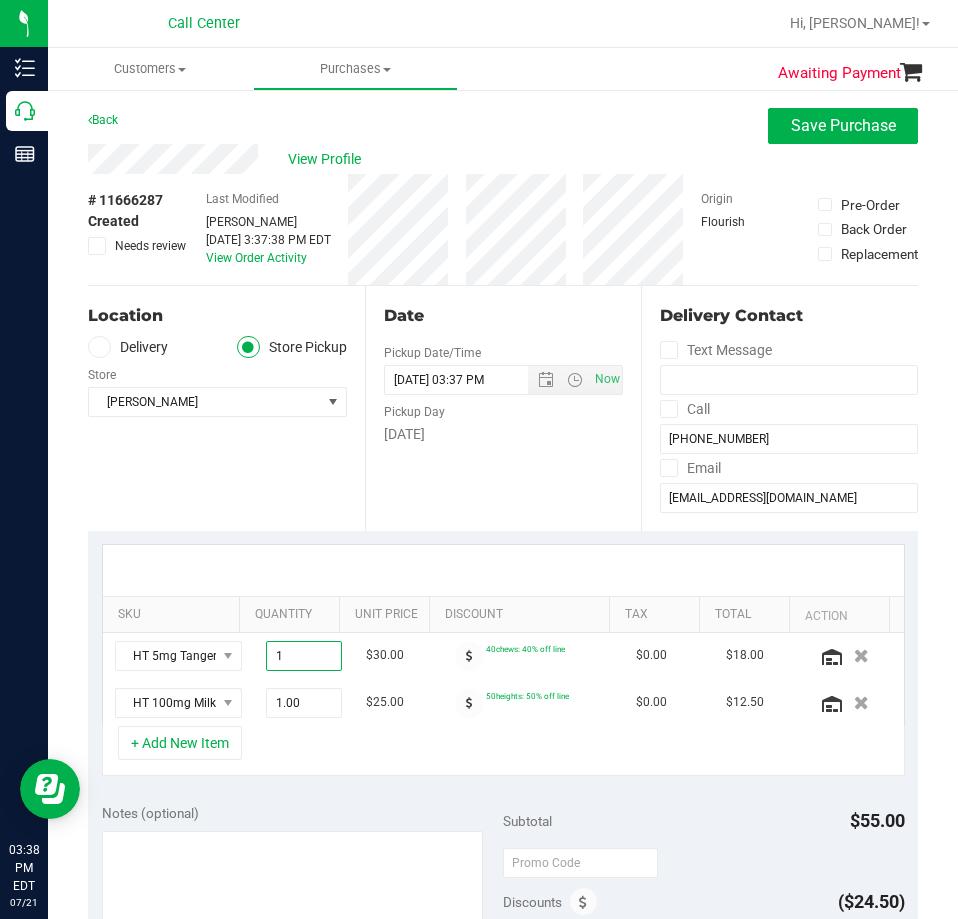 click on "1.00 1" at bounding box center (304, 656) 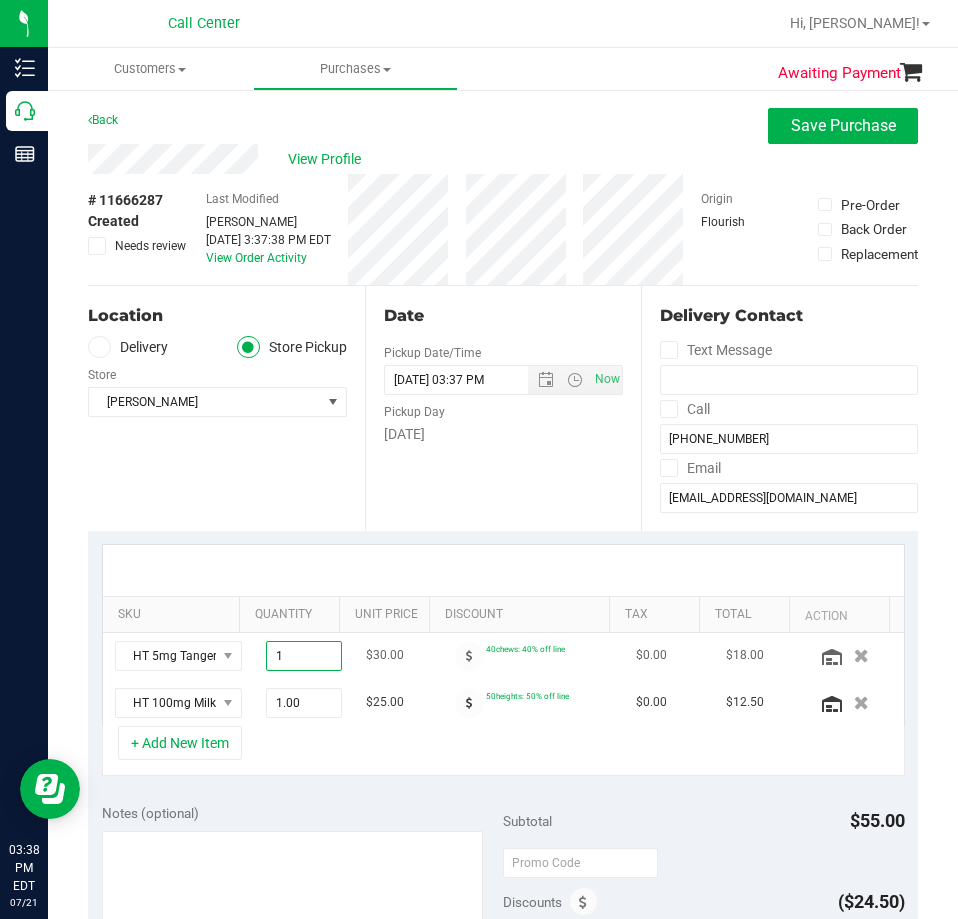 click on "1" at bounding box center [304, 656] 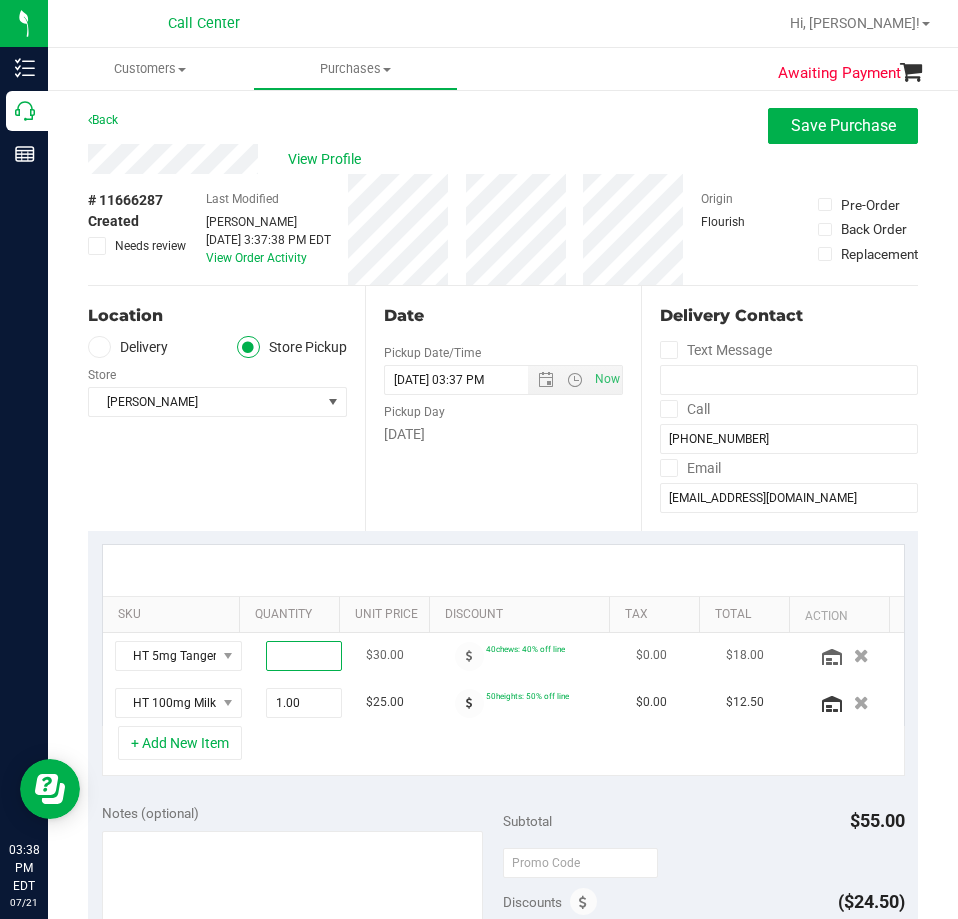 type on "3" 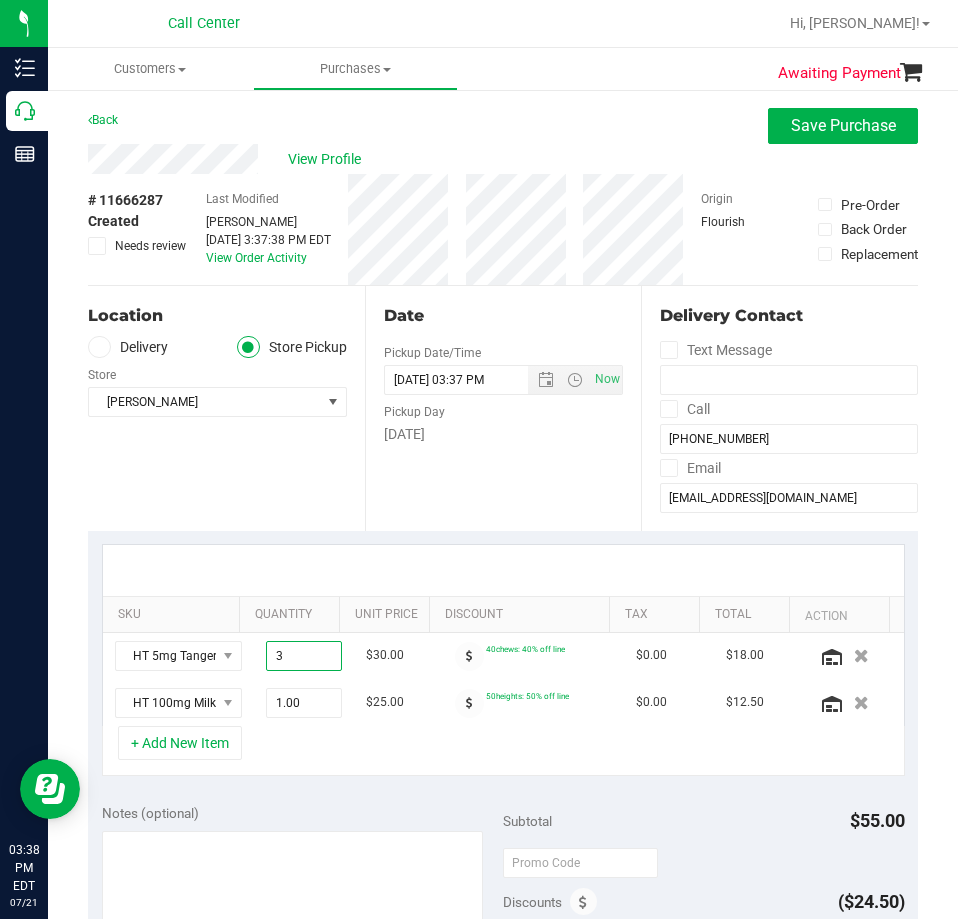 type on "3.00" 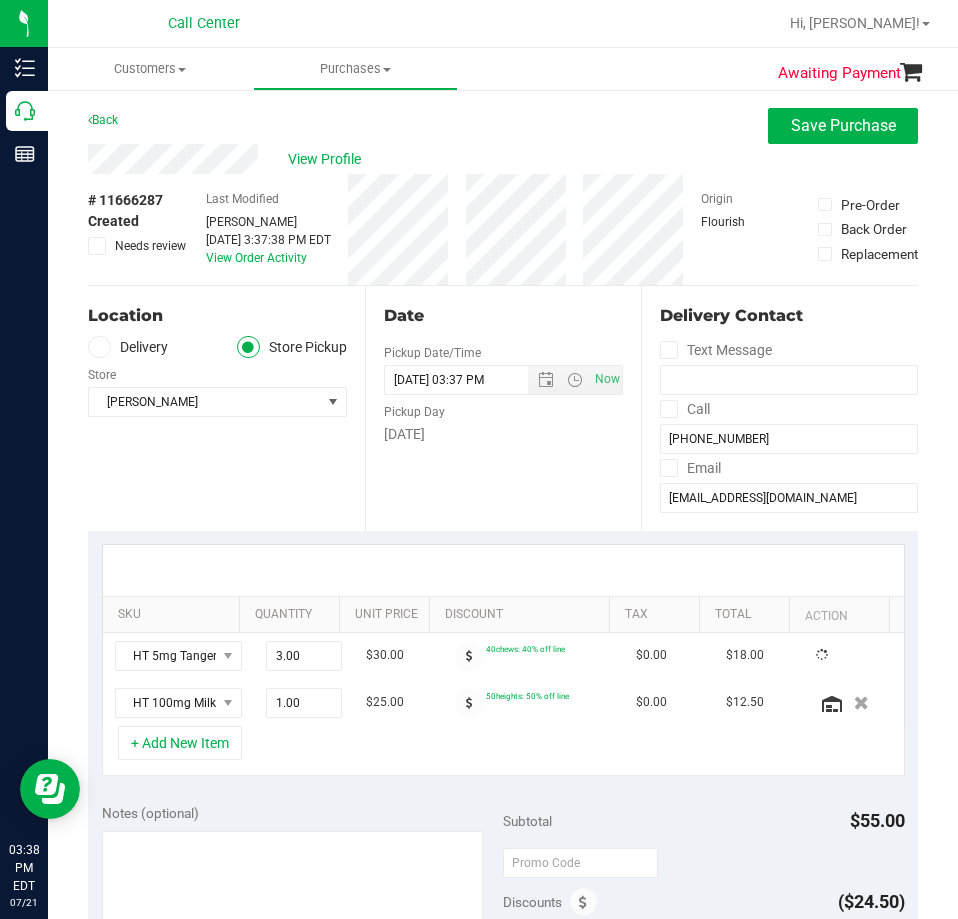 click on "Notes (optional)" at bounding box center [303, 813] 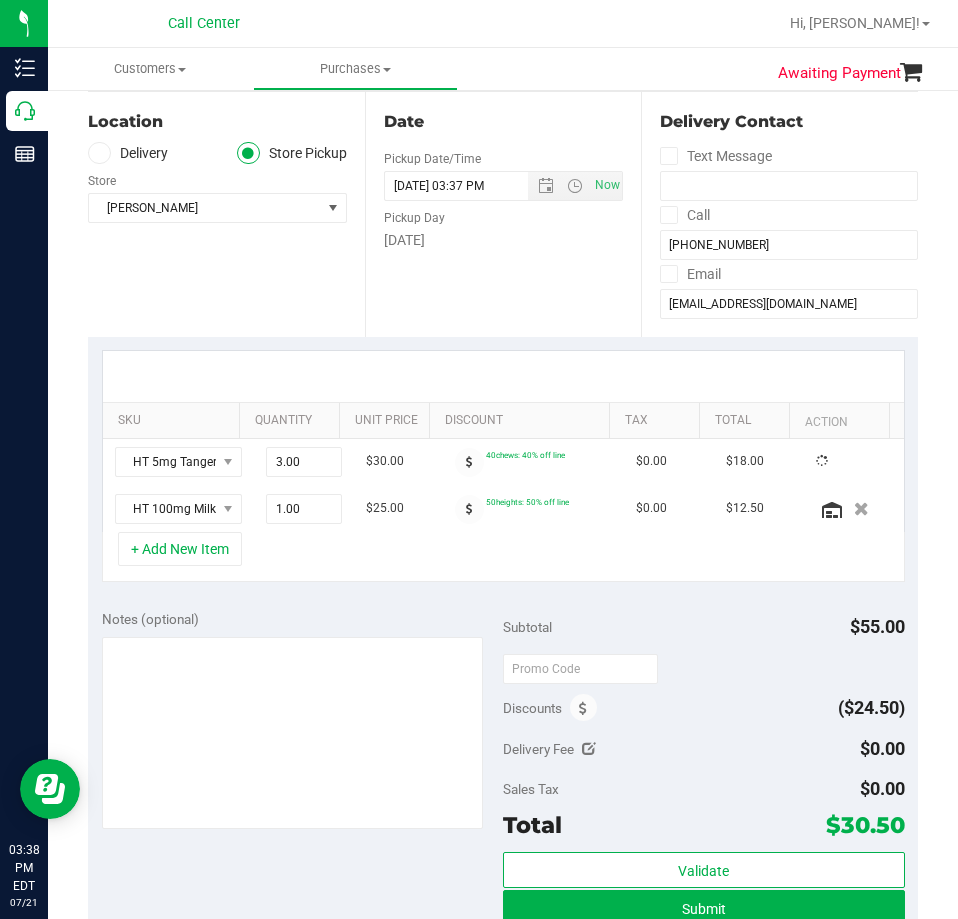 scroll, scrollTop: 200, scrollLeft: 0, axis: vertical 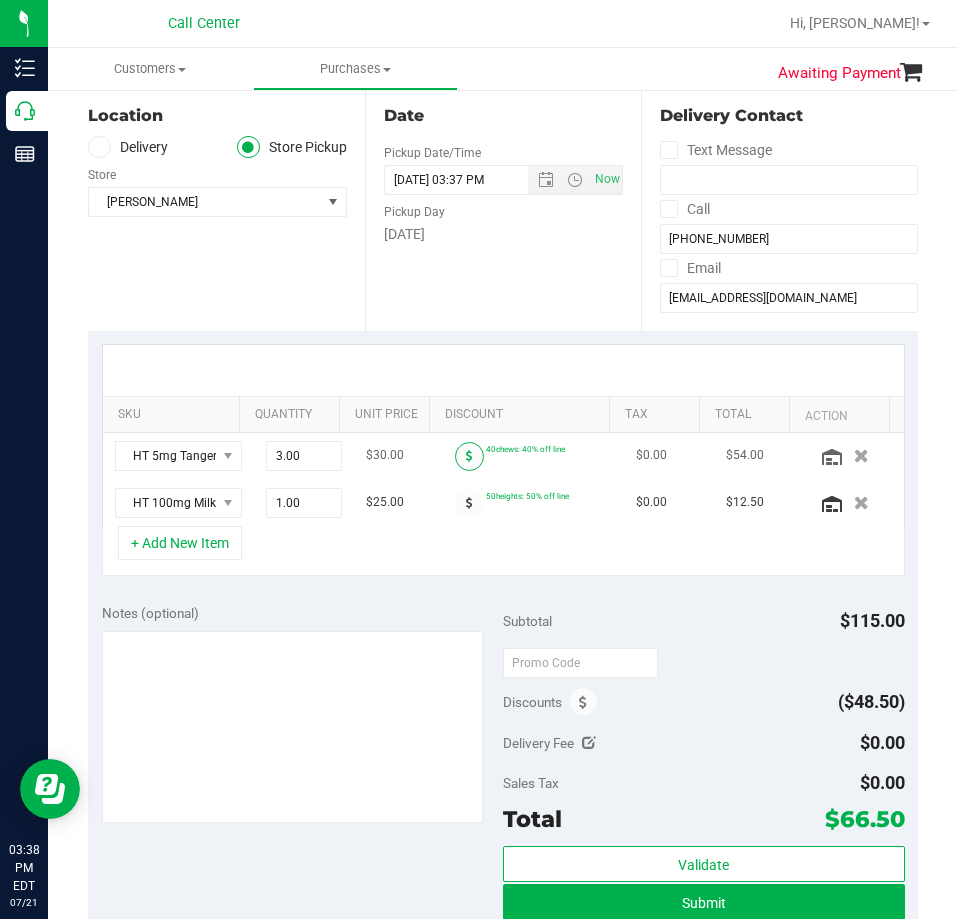 click at bounding box center (469, 456) 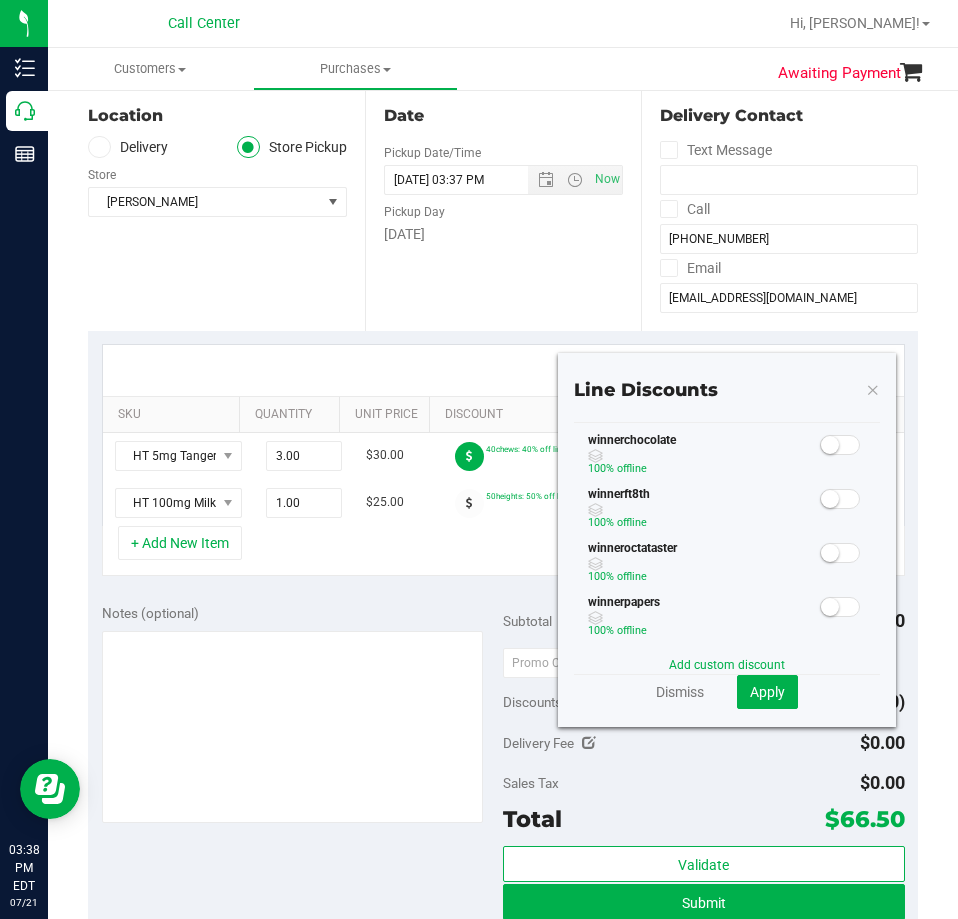 scroll, scrollTop: 757, scrollLeft: 0, axis: vertical 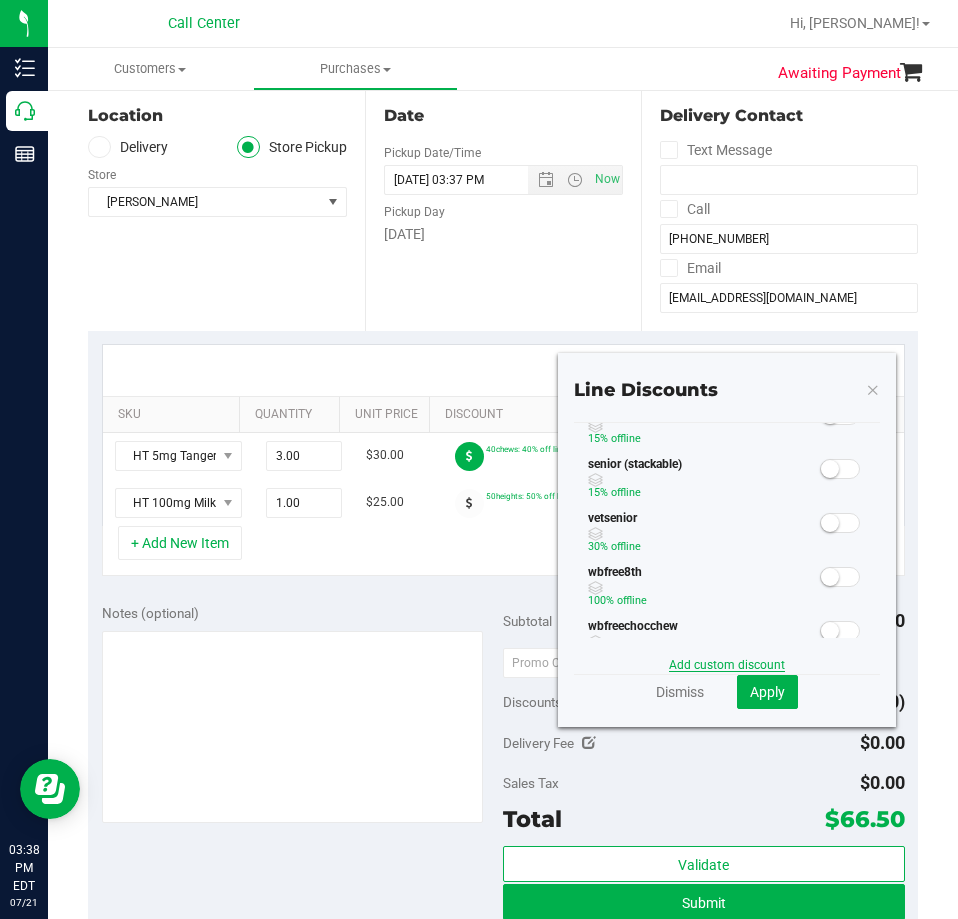 click on "Add custom discount" at bounding box center (727, 665) 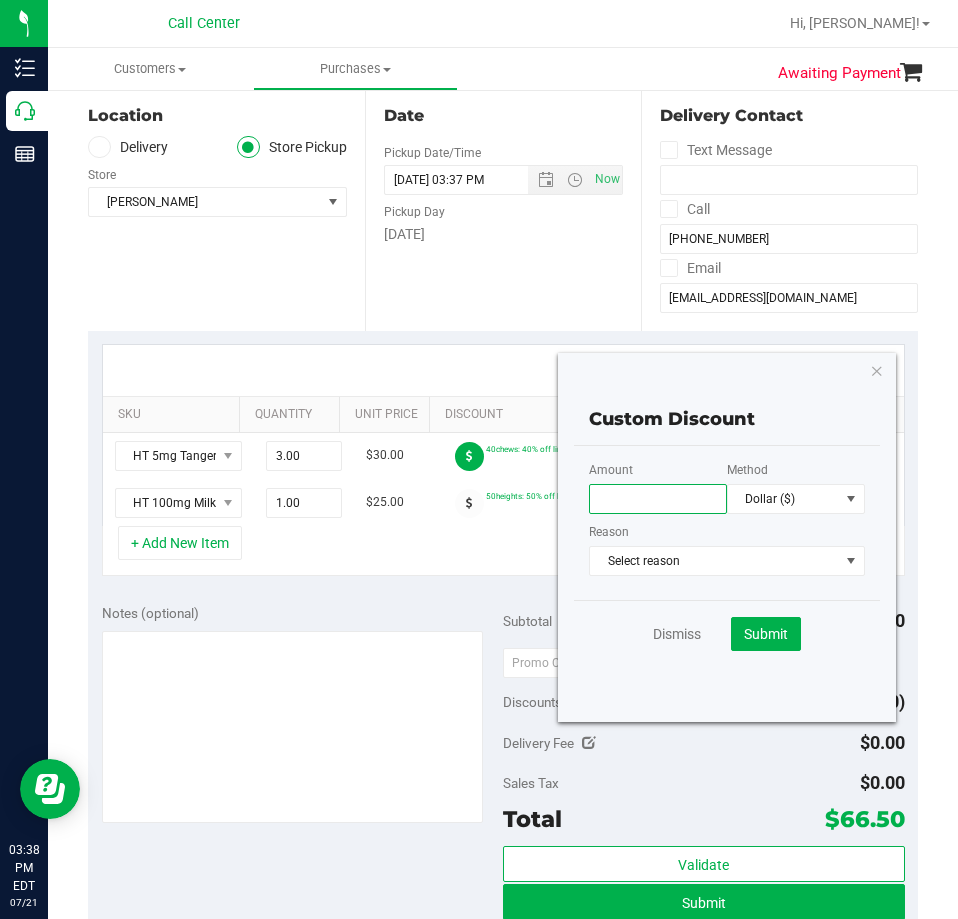 click at bounding box center (658, 499) 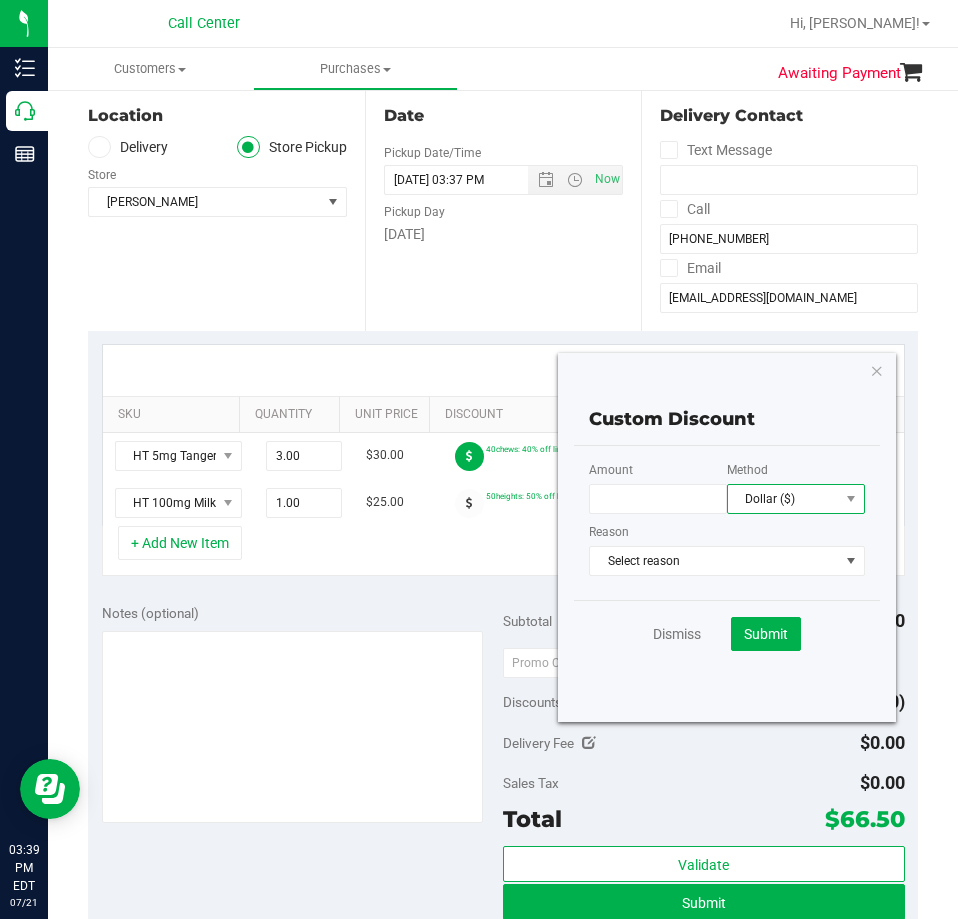 click on "Dollar ($)" at bounding box center [783, 499] 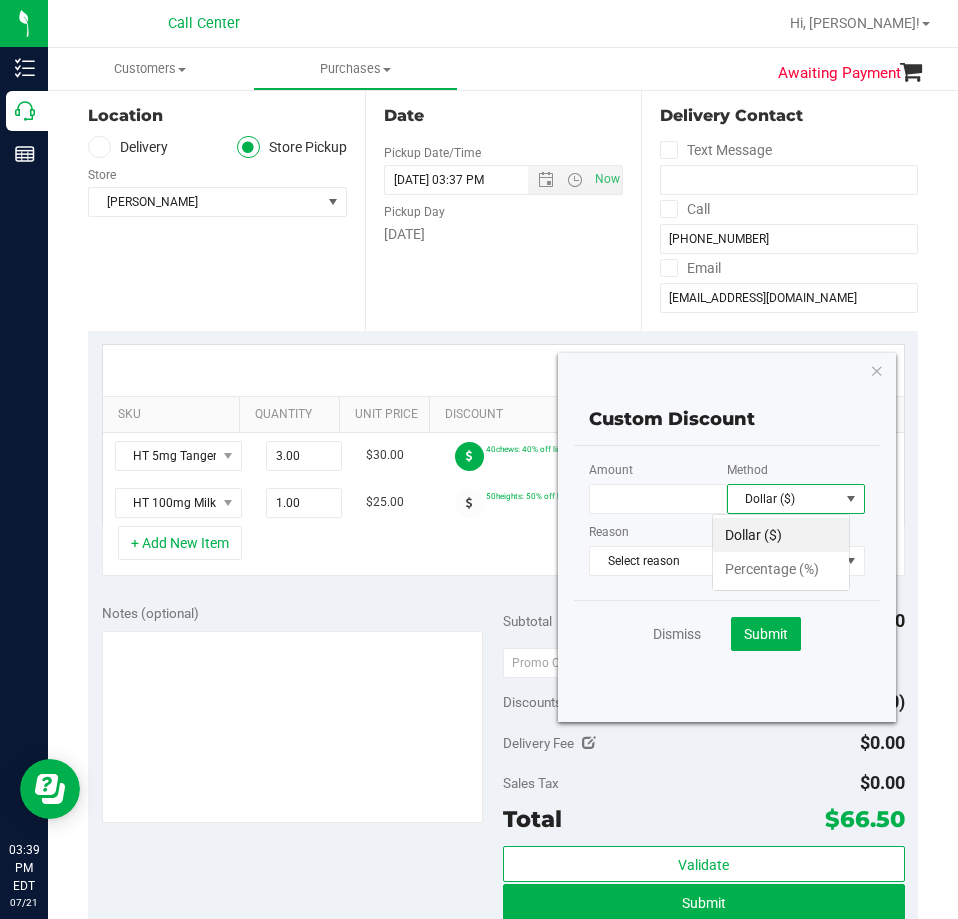 scroll, scrollTop: 99970, scrollLeft: 99862, axis: both 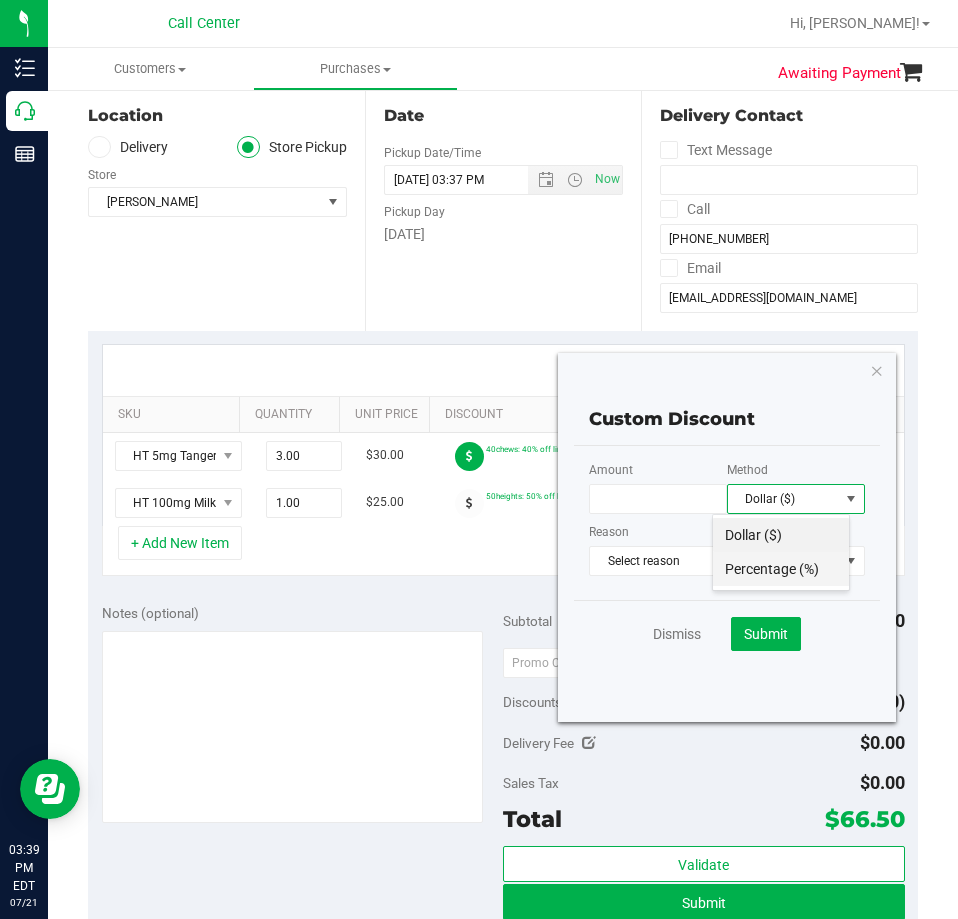 click on "Percentage (%)" at bounding box center (781, 569) 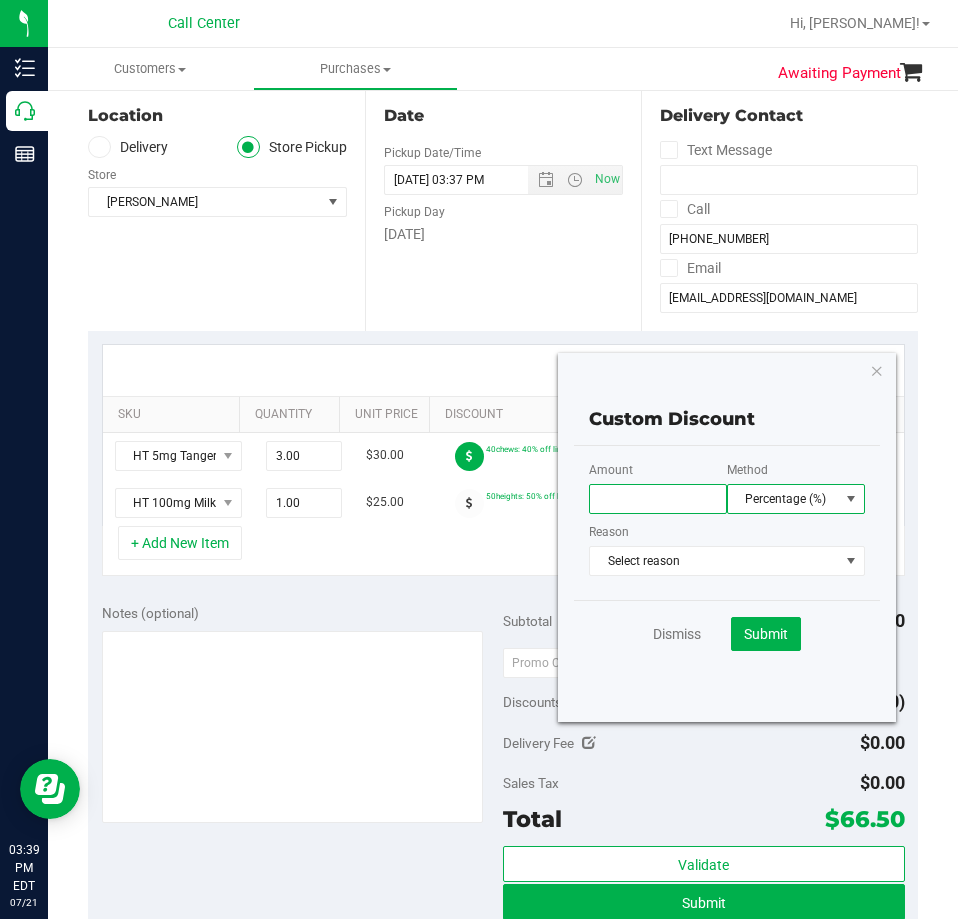 click at bounding box center (658, 499) 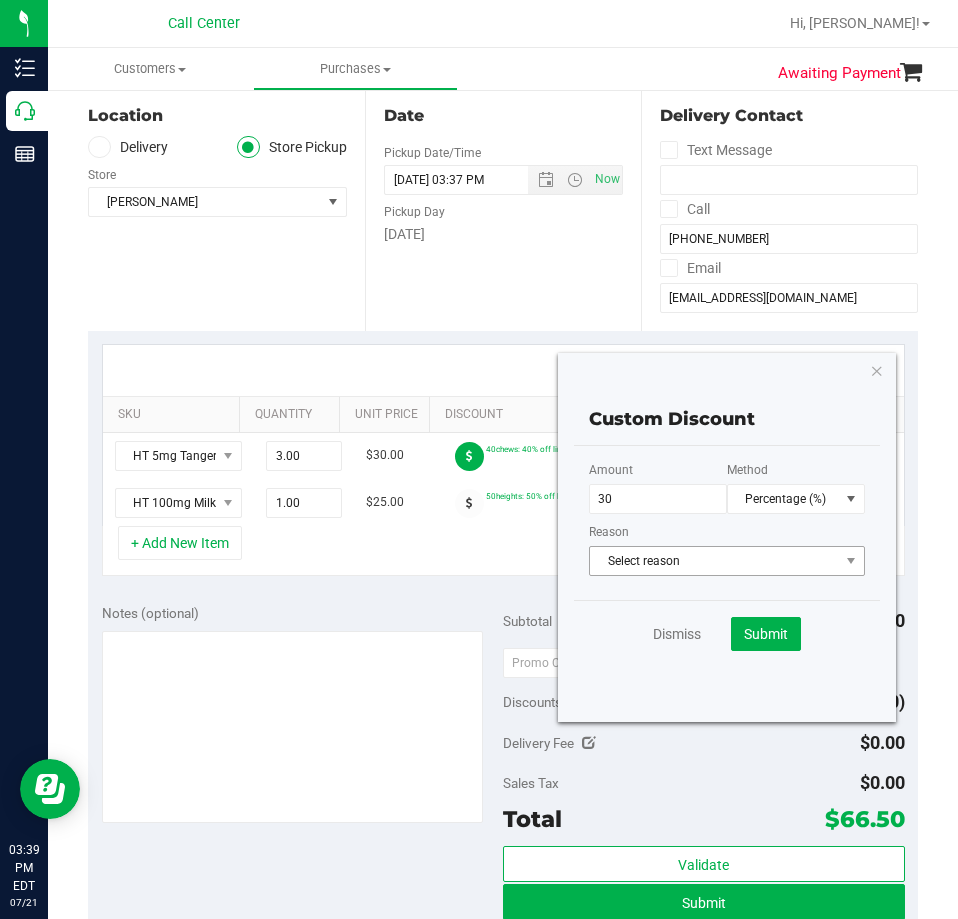 type on "30.00" 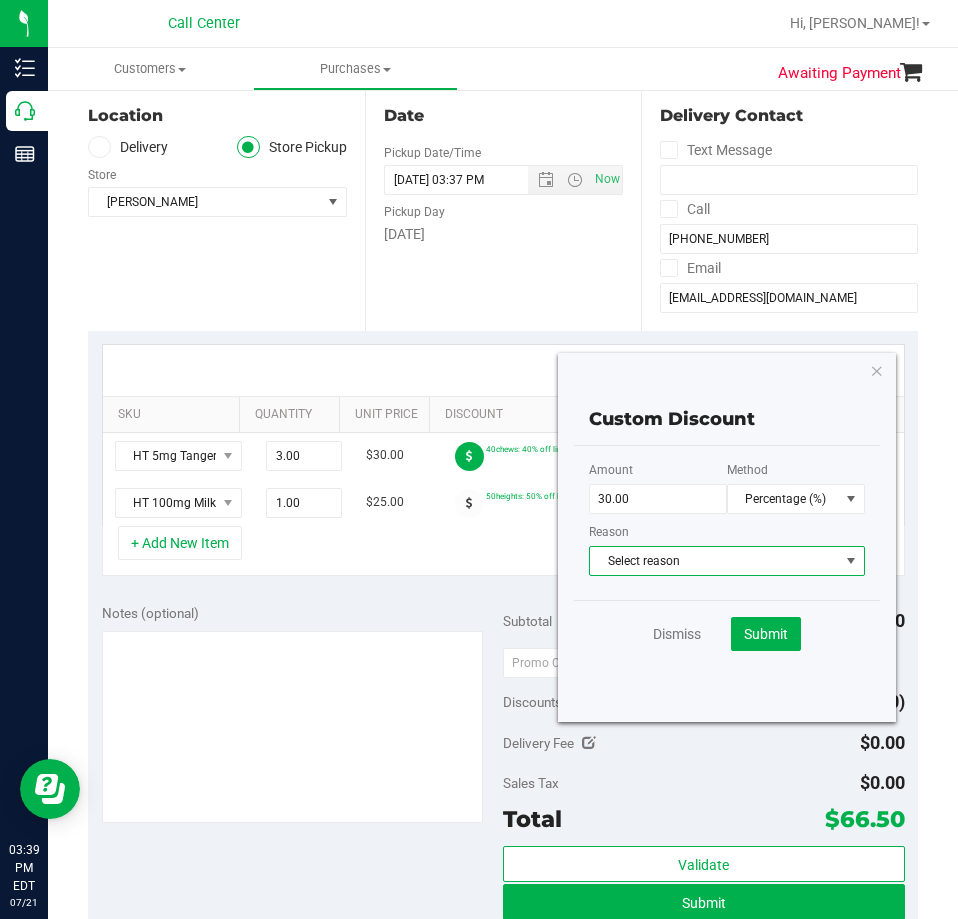 click on "Select reason" at bounding box center [714, 561] 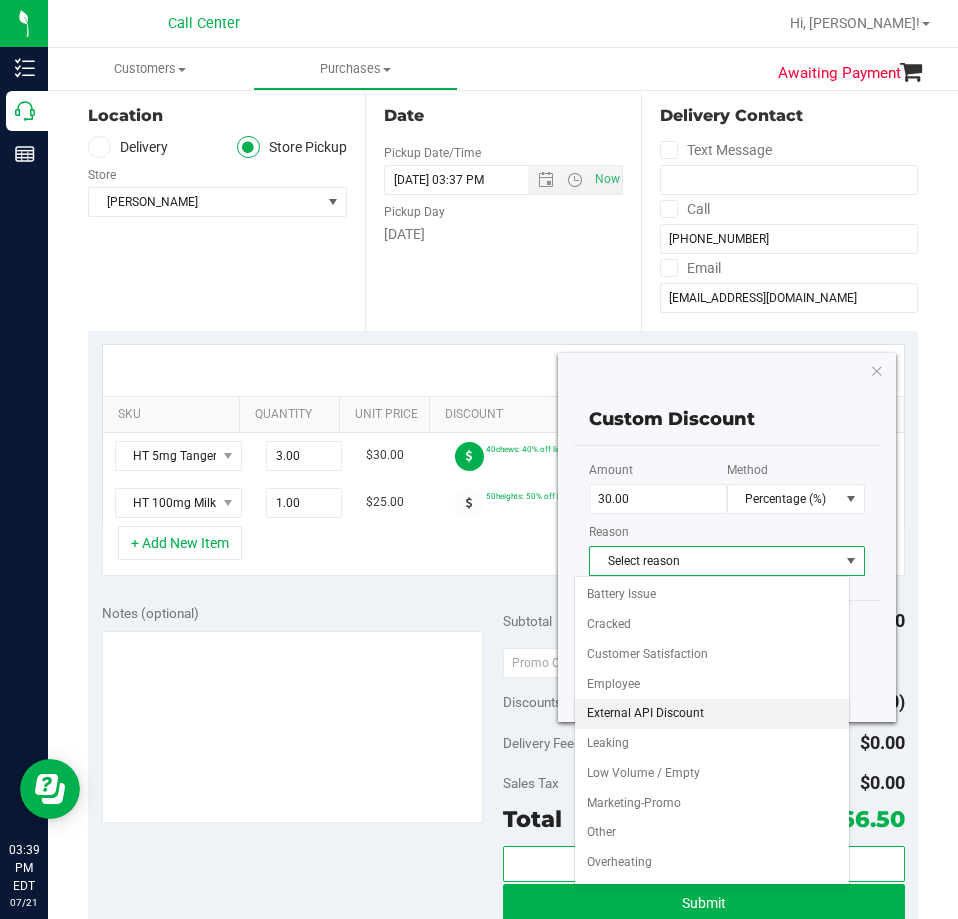 scroll, scrollTop: 86, scrollLeft: 0, axis: vertical 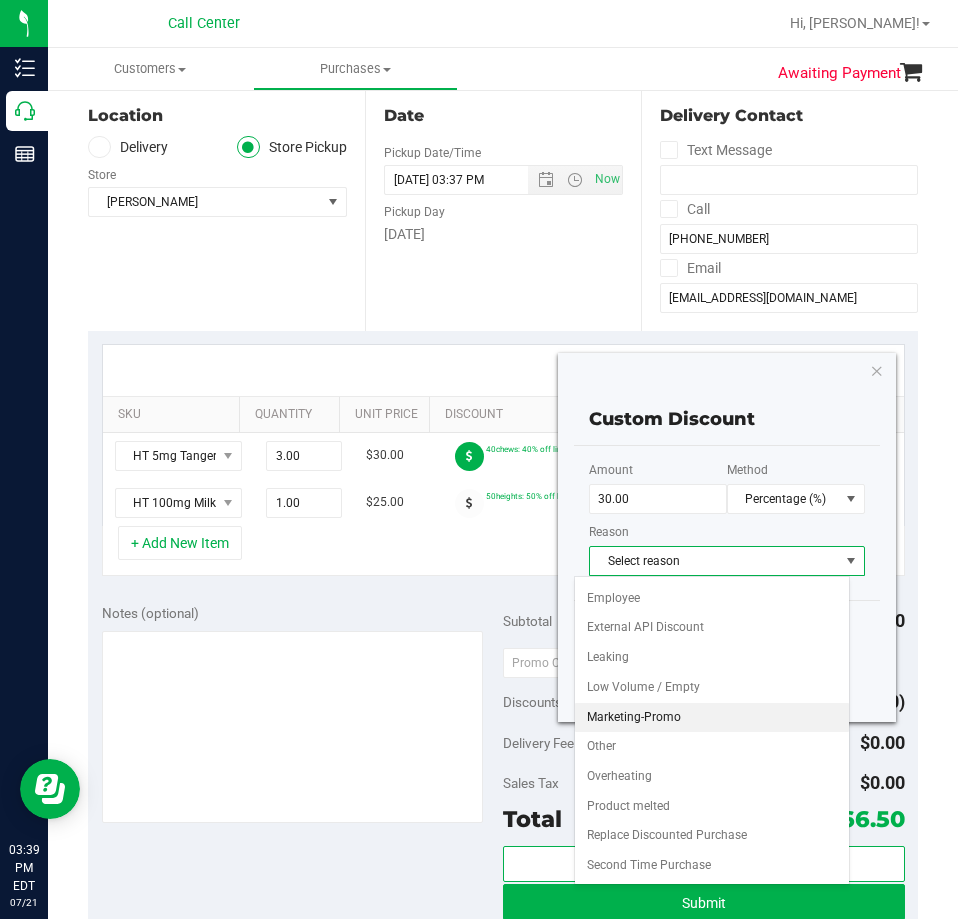 click on "Marketing-Promo" at bounding box center [712, 718] 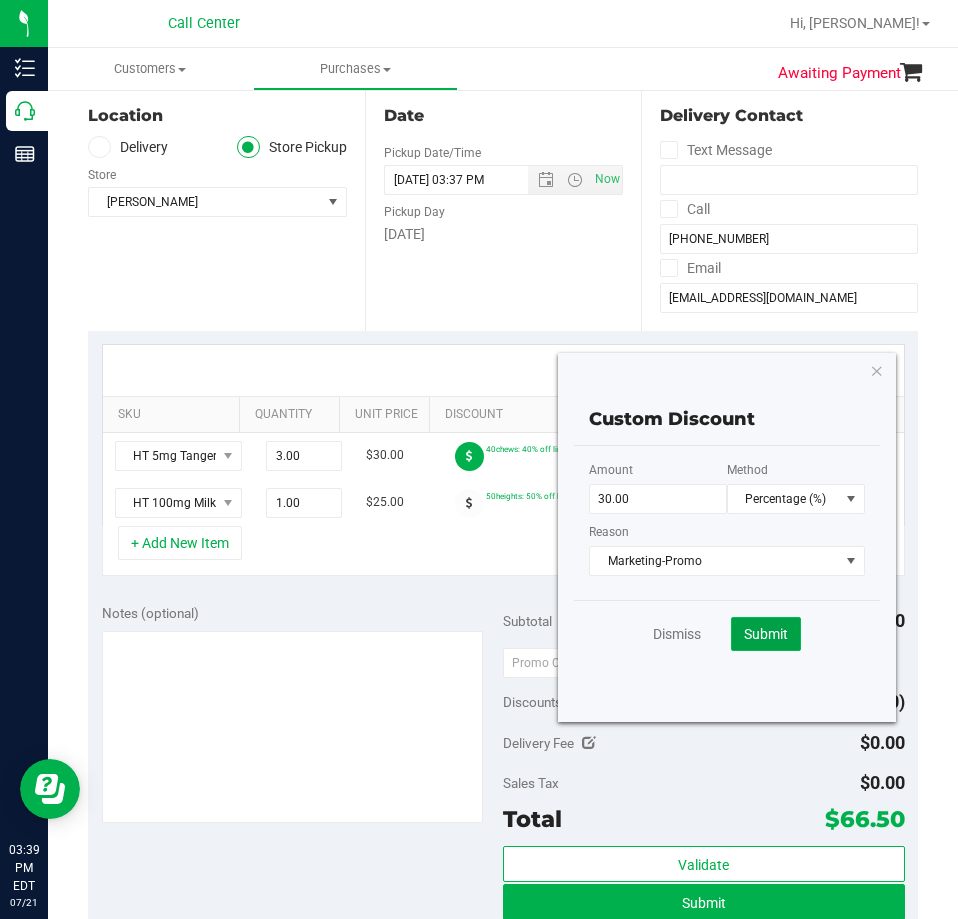 click on "Submit" 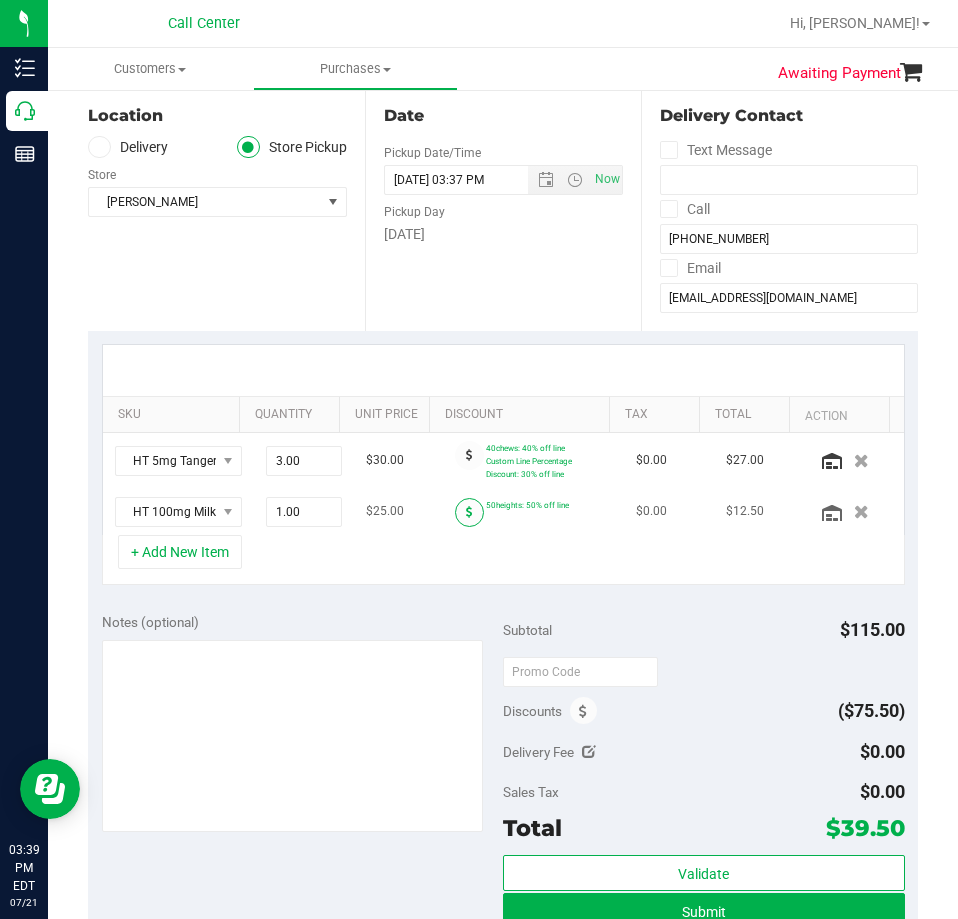 click at bounding box center [469, 512] 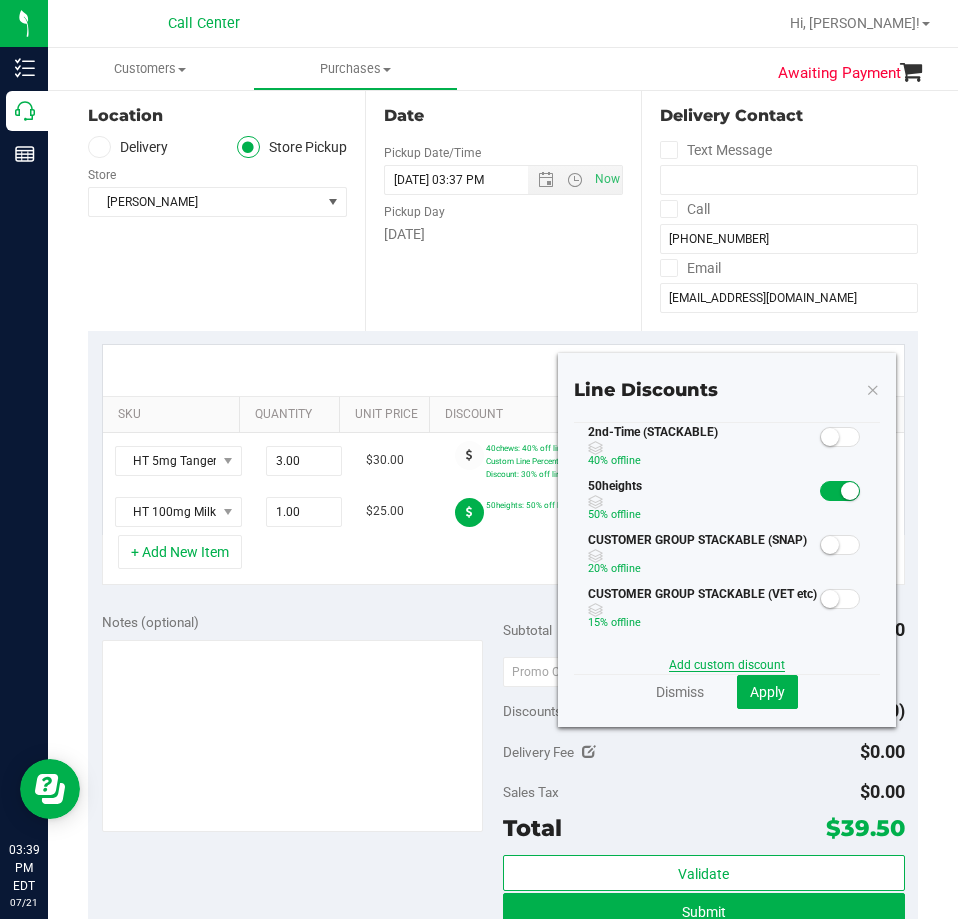 click on "Add custom discount" at bounding box center (727, 665) 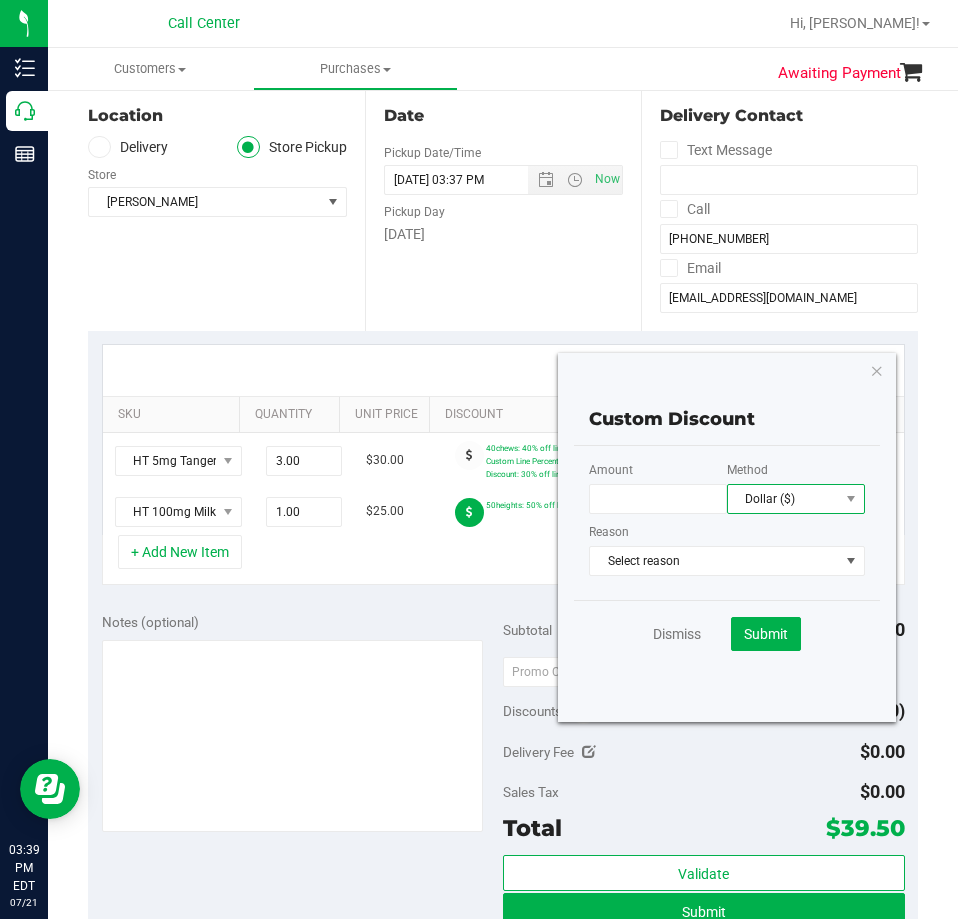 click on "Dollar ($)" at bounding box center (783, 499) 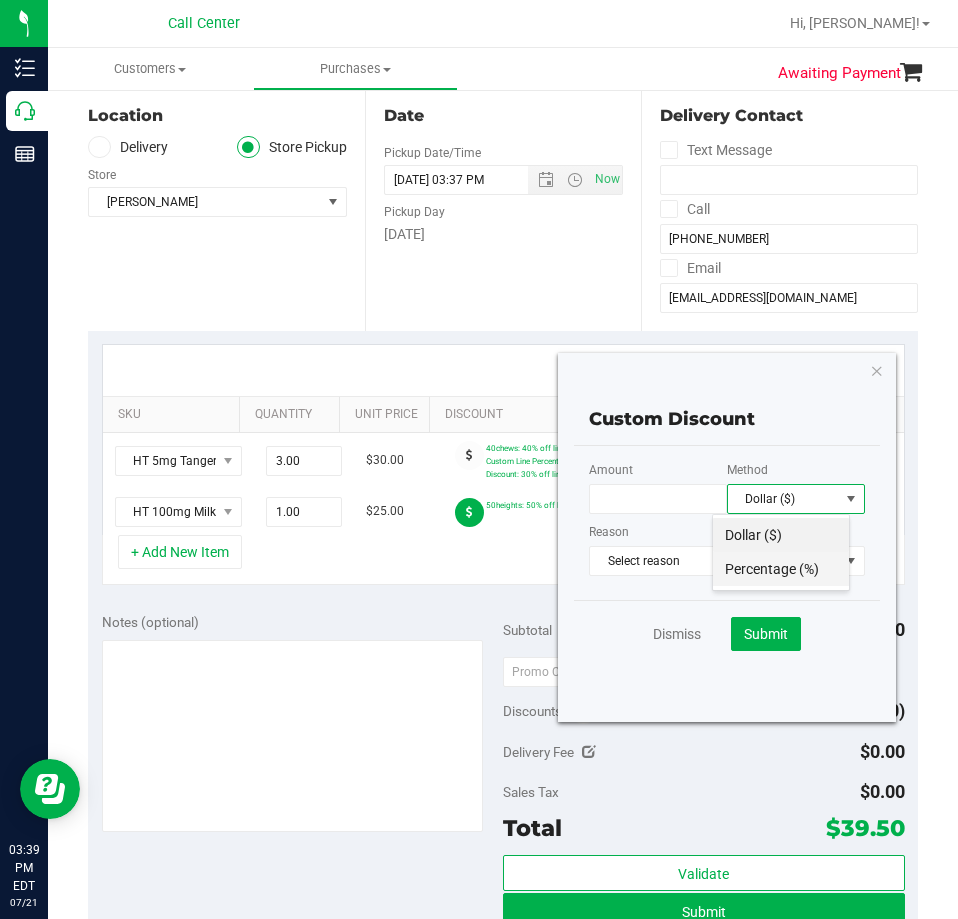 scroll, scrollTop: 99970, scrollLeft: 99862, axis: both 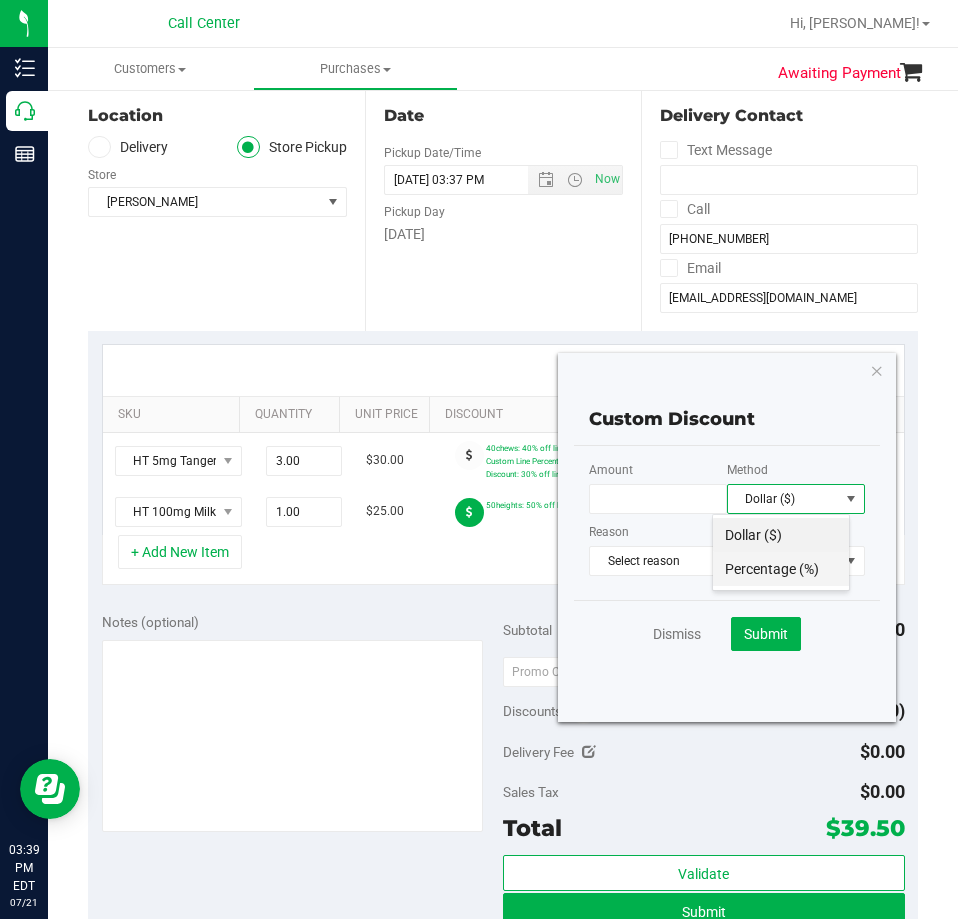 click on "Percentage (%)" at bounding box center [781, 569] 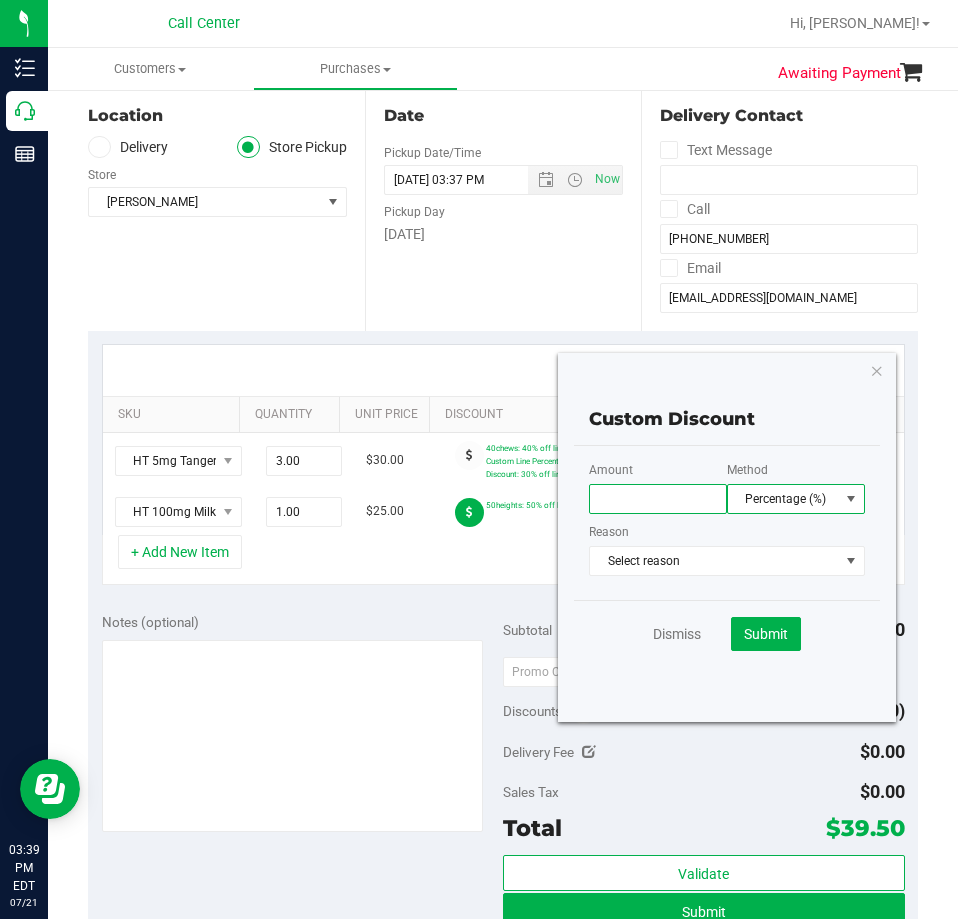 click at bounding box center (658, 499) 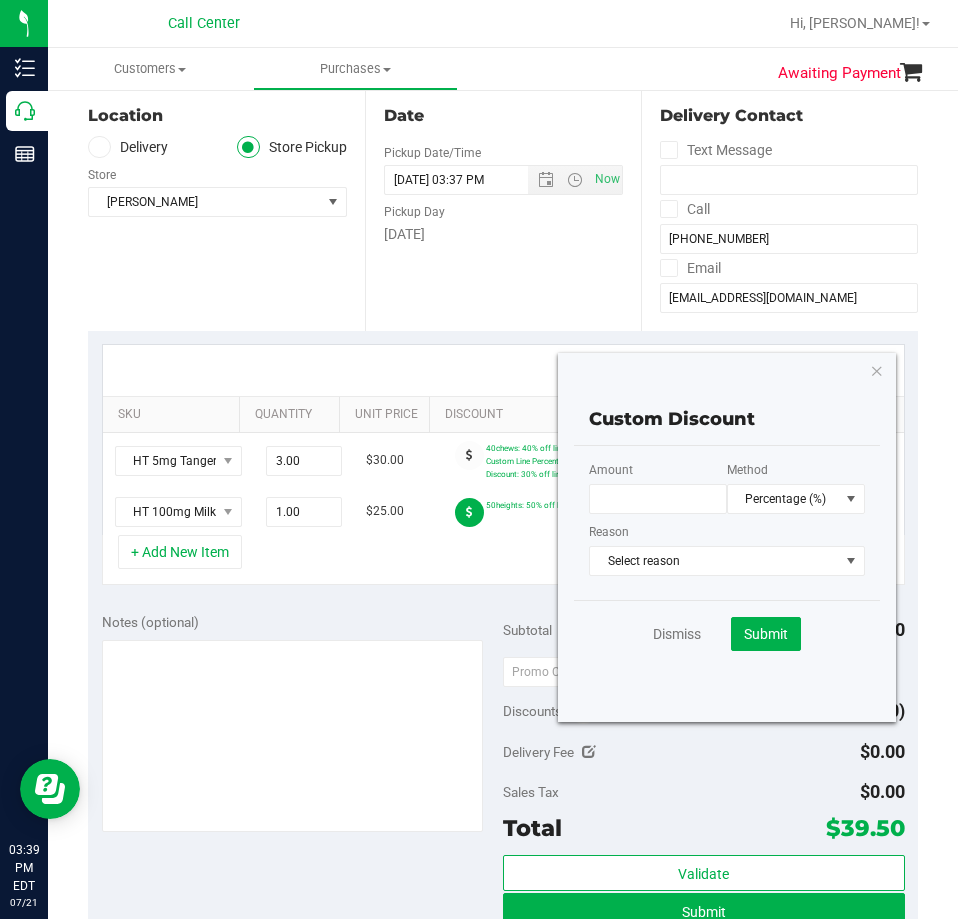 drag, startPoint x: 261, startPoint y: 293, endPoint x: 264, endPoint y: 306, distance: 13.341664 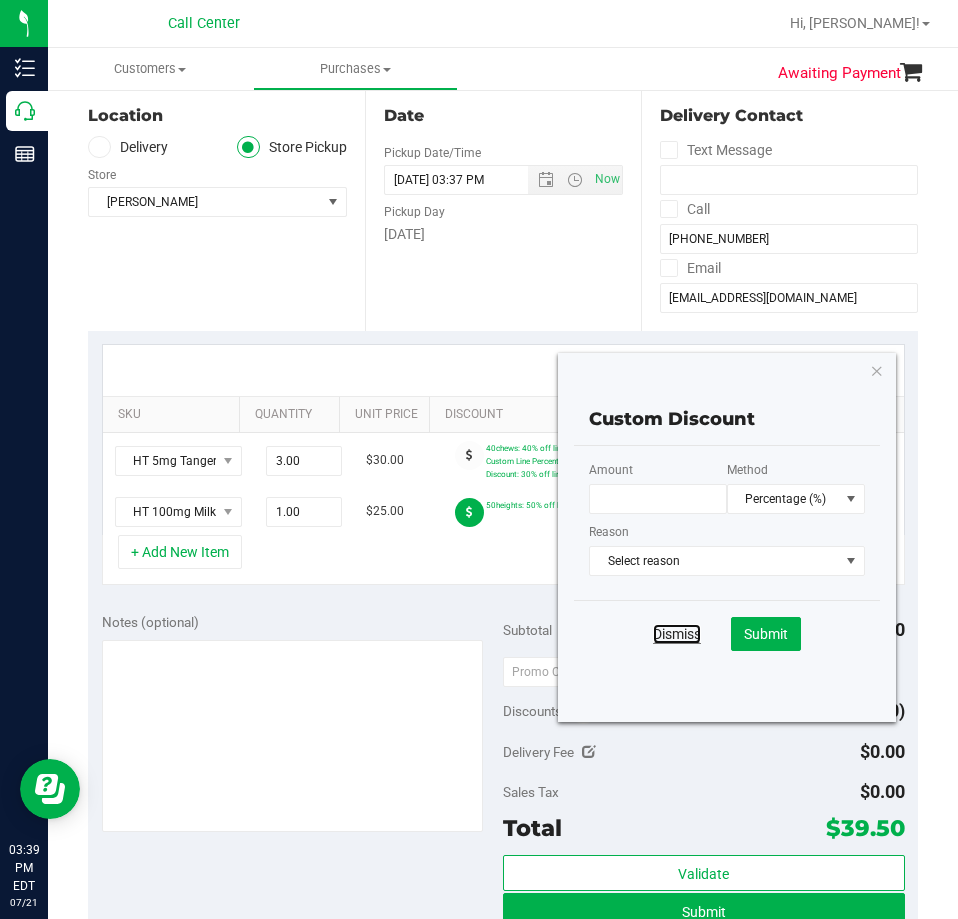click on "Dismiss" at bounding box center [677, 634] 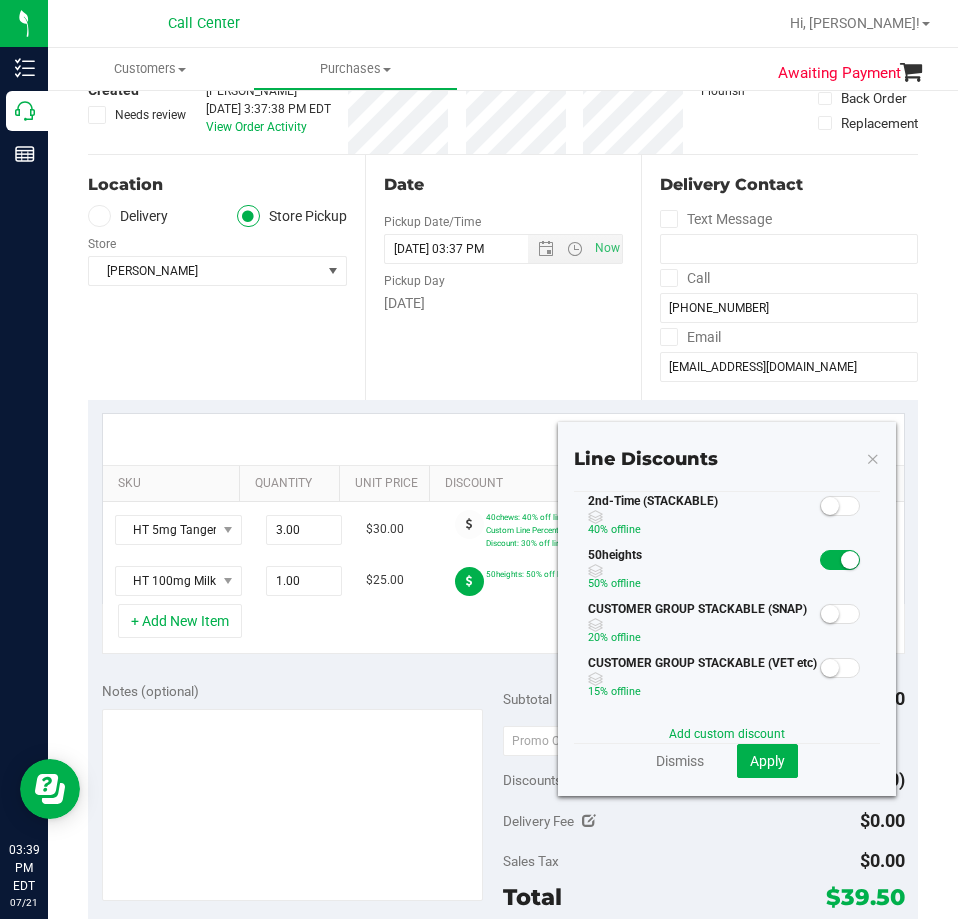 scroll, scrollTop: 0, scrollLeft: 0, axis: both 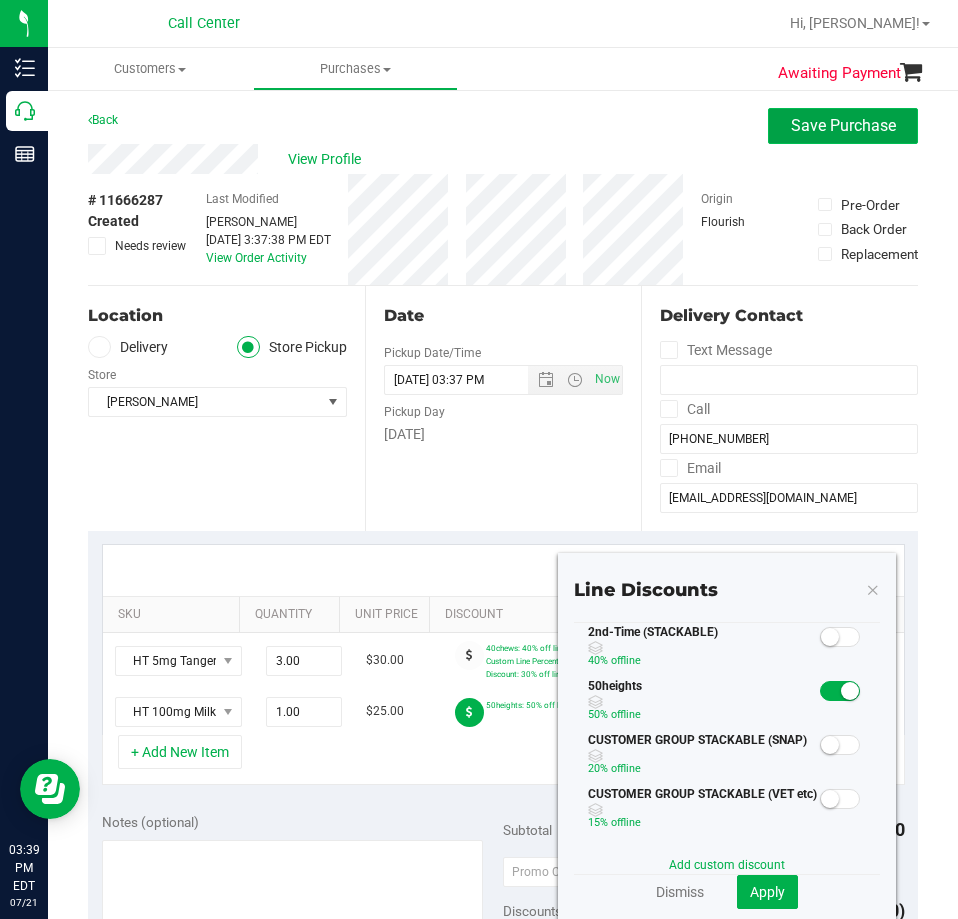 click on "Save Purchase" at bounding box center (843, 125) 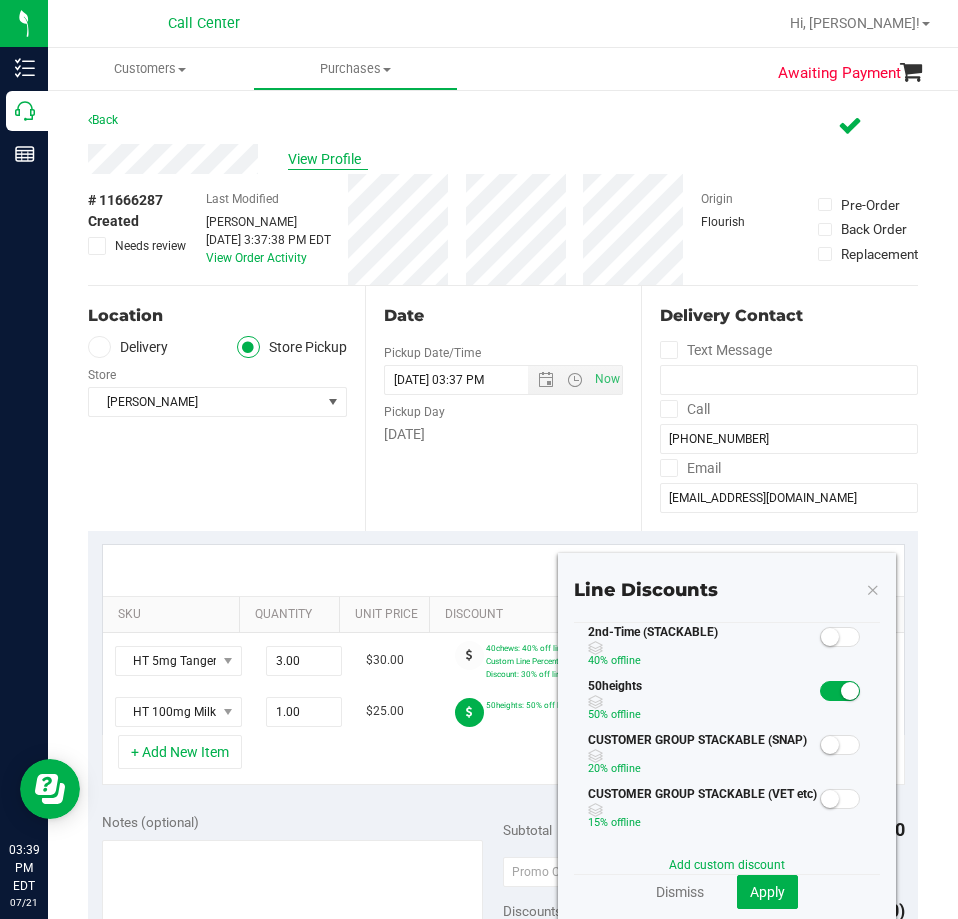 click on "View Profile" at bounding box center [328, 159] 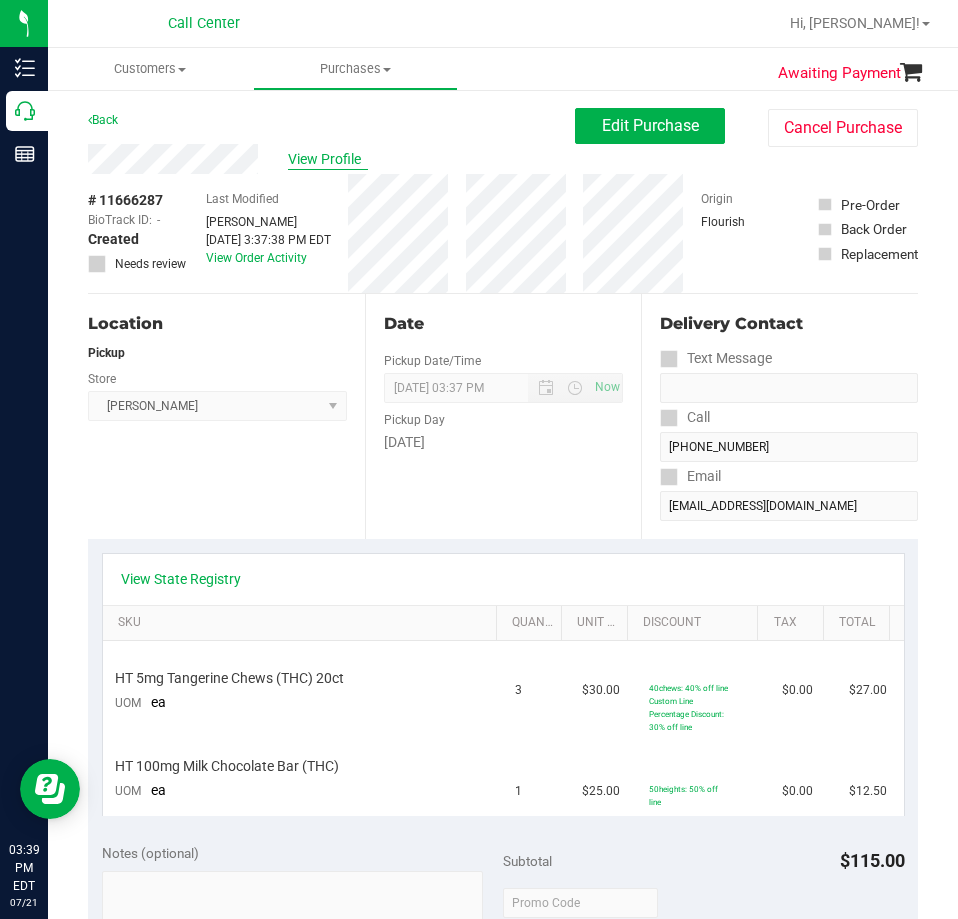 click on "View Profile" at bounding box center [328, 159] 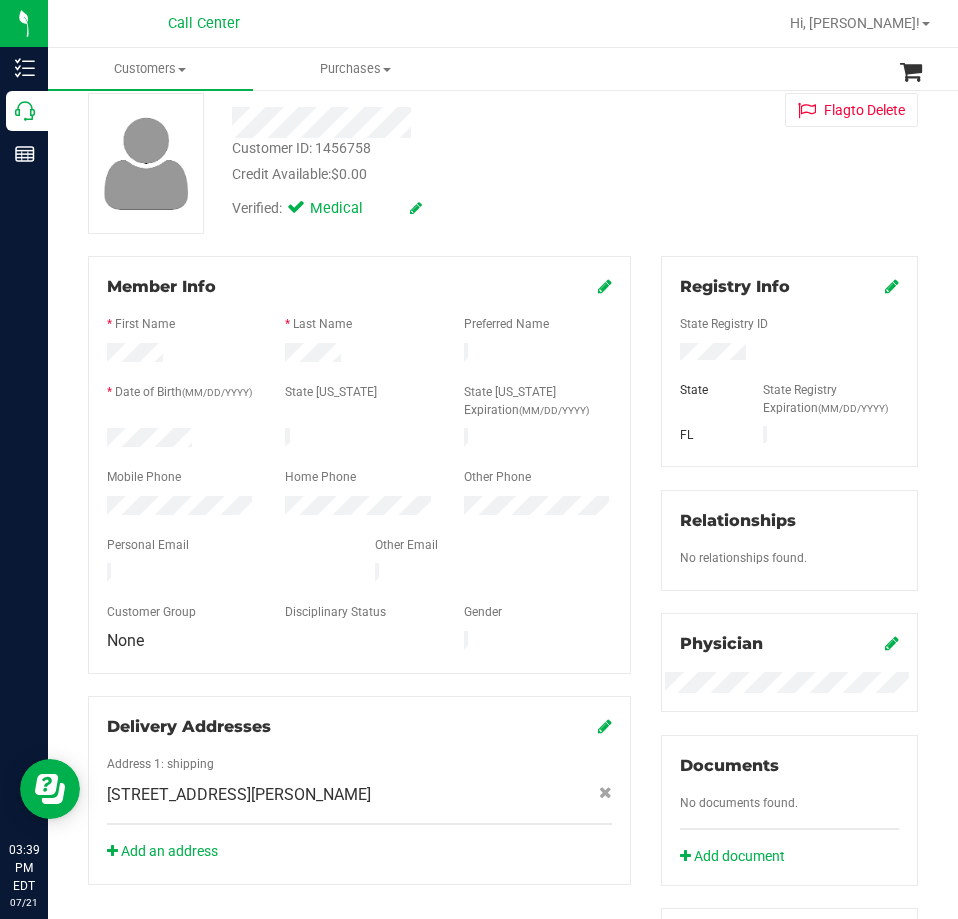 scroll, scrollTop: 0, scrollLeft: 0, axis: both 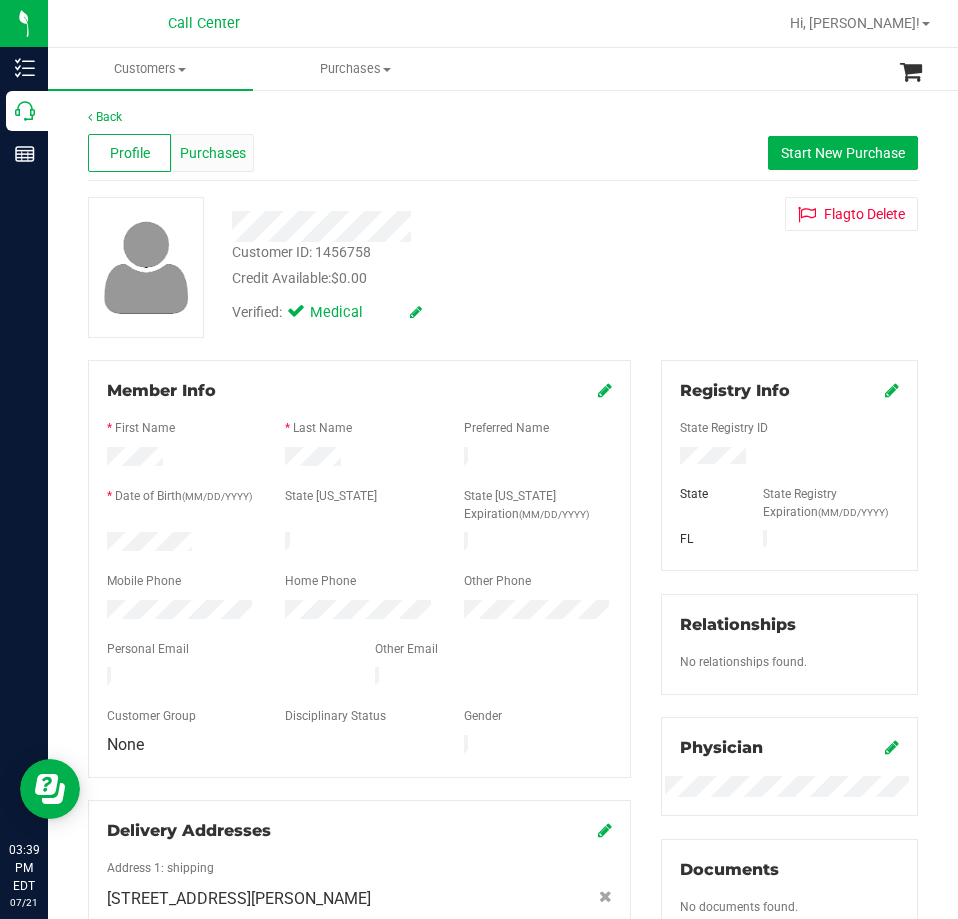 click on "Purchases" at bounding box center [212, 153] 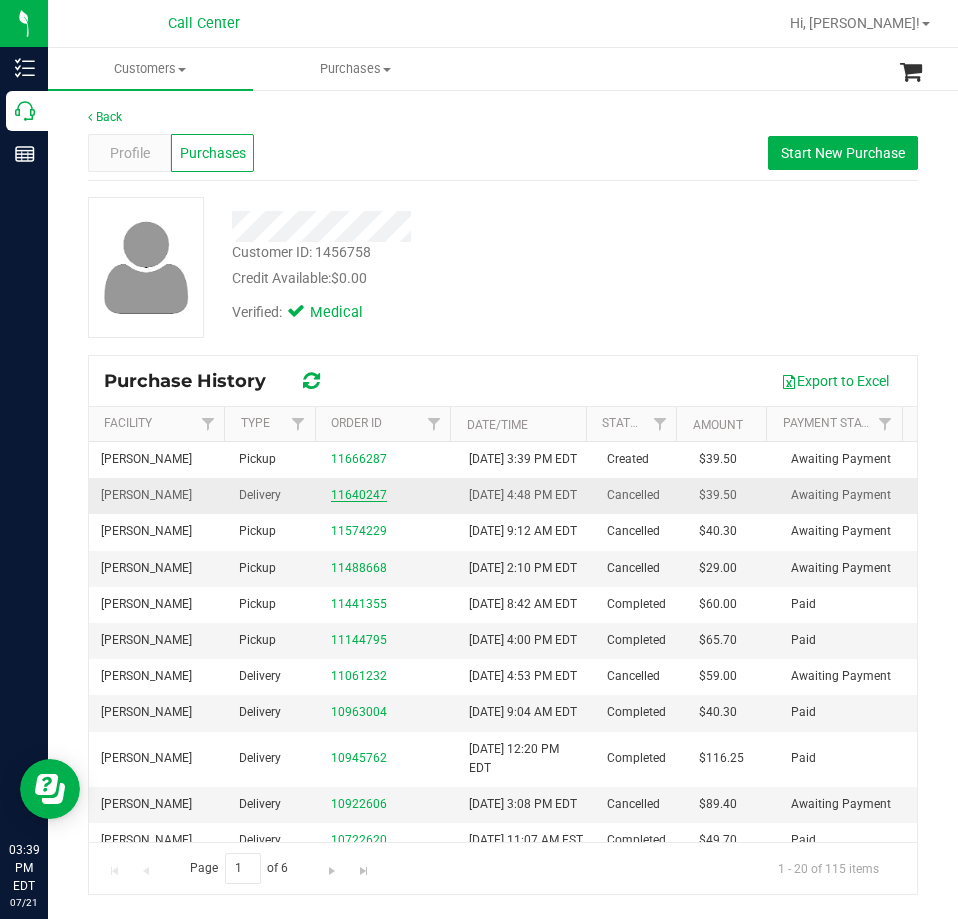 click on "11640247" at bounding box center [359, 495] 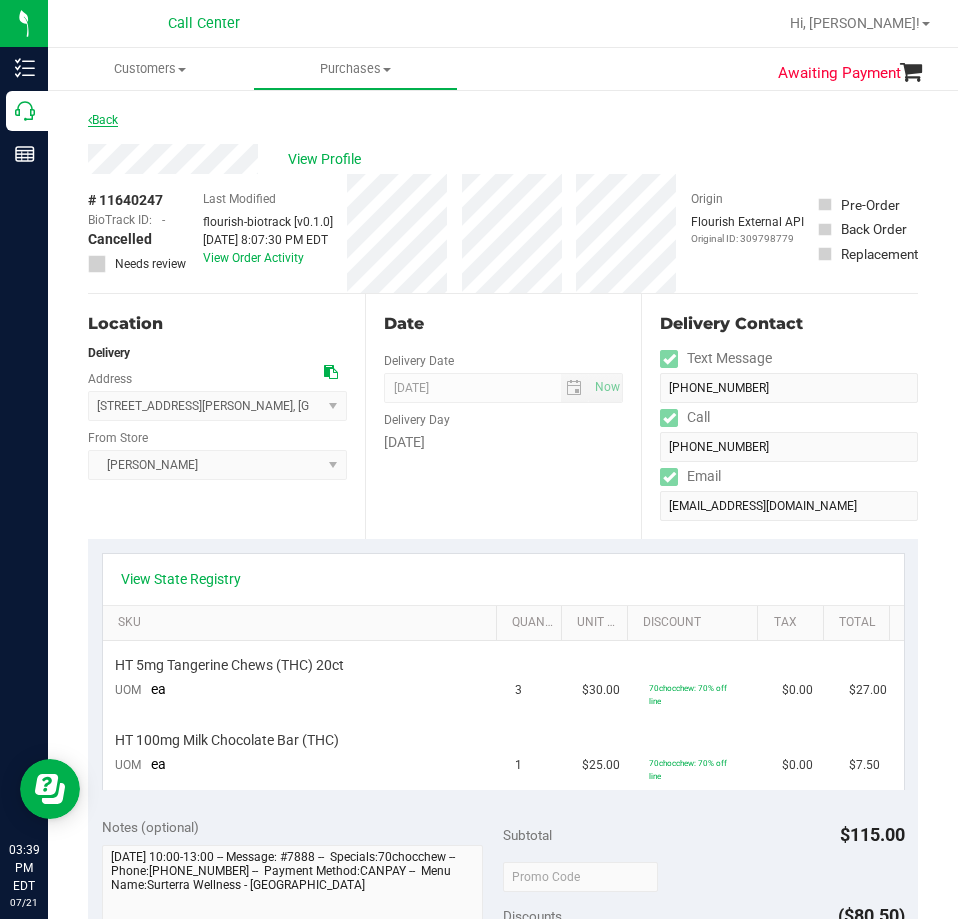 click on "Back" at bounding box center (103, 120) 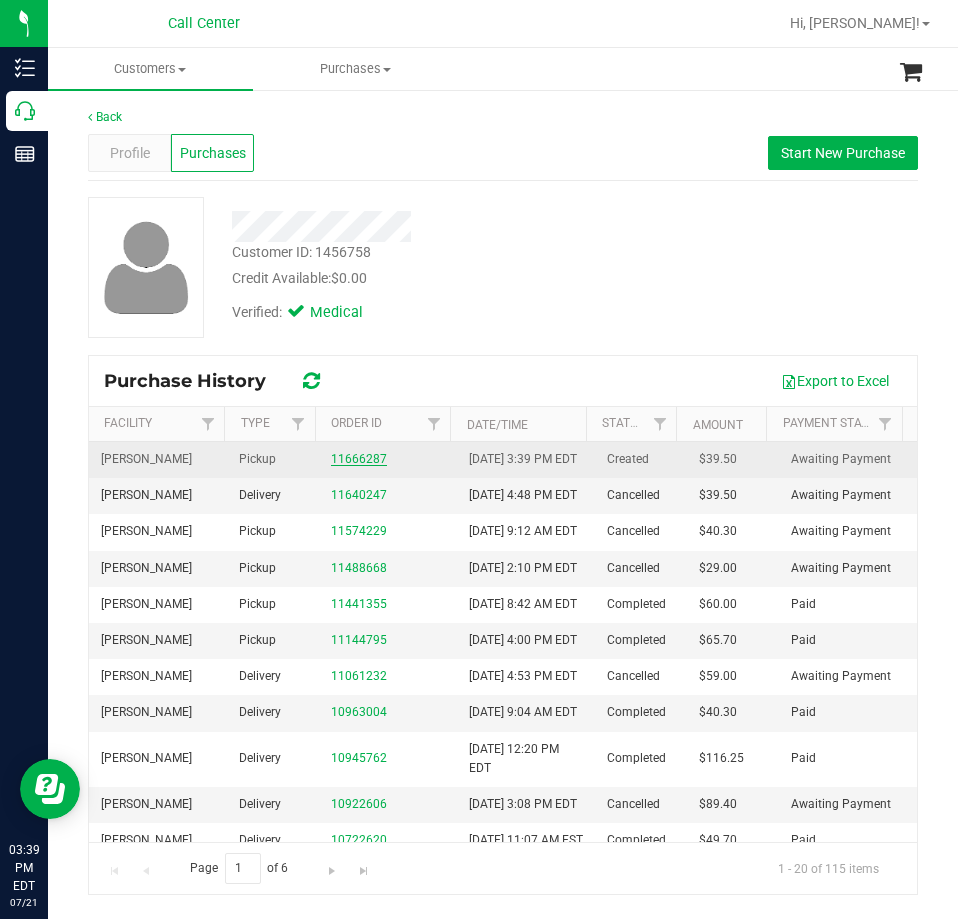 click on "11666287" at bounding box center [359, 459] 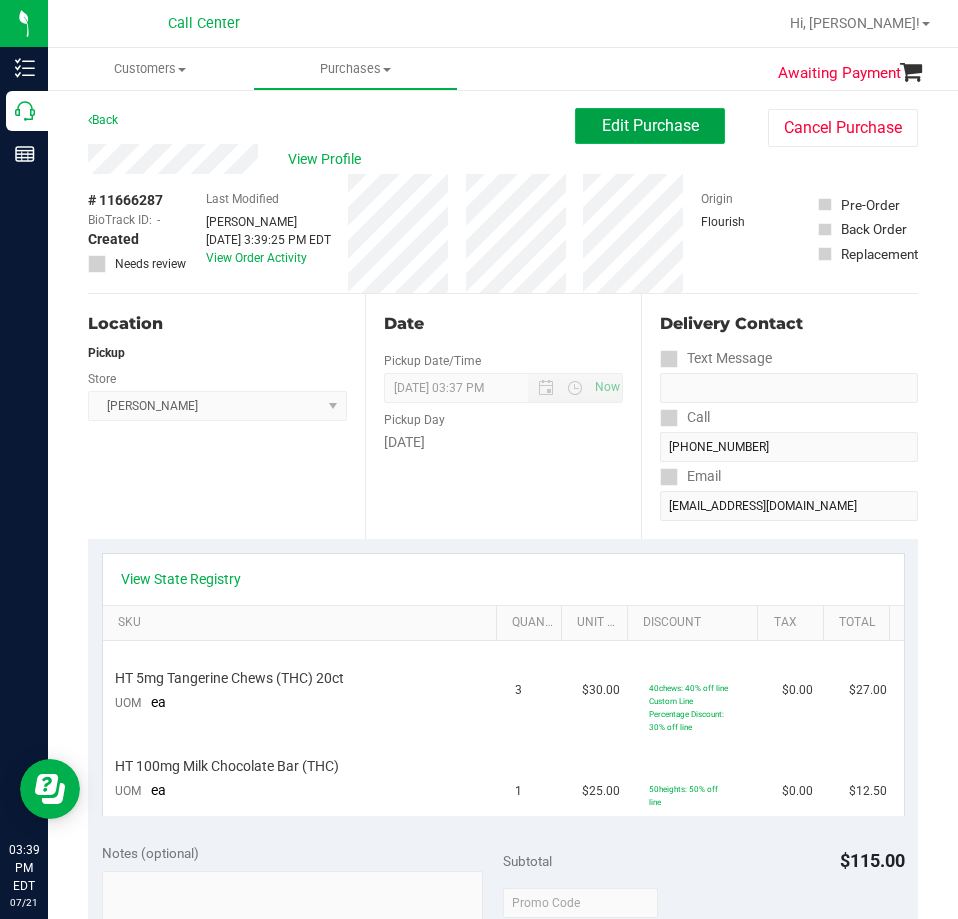 click on "Edit Purchase" at bounding box center (650, 125) 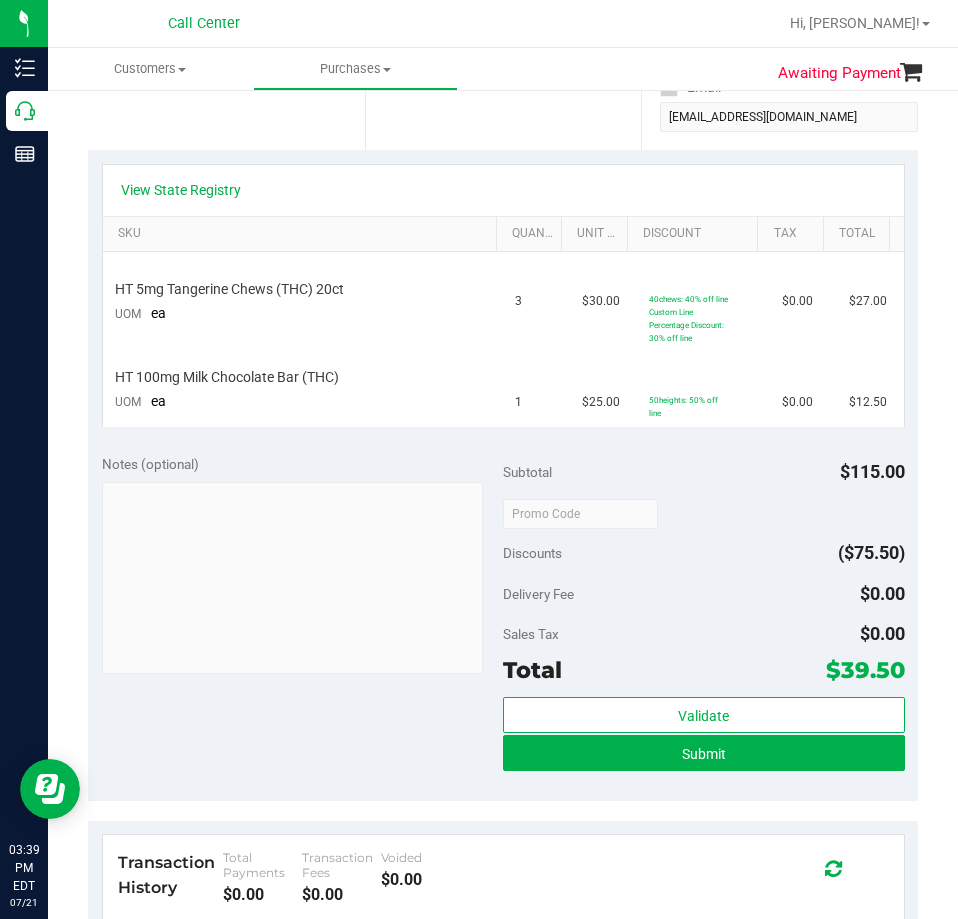scroll, scrollTop: 400, scrollLeft: 0, axis: vertical 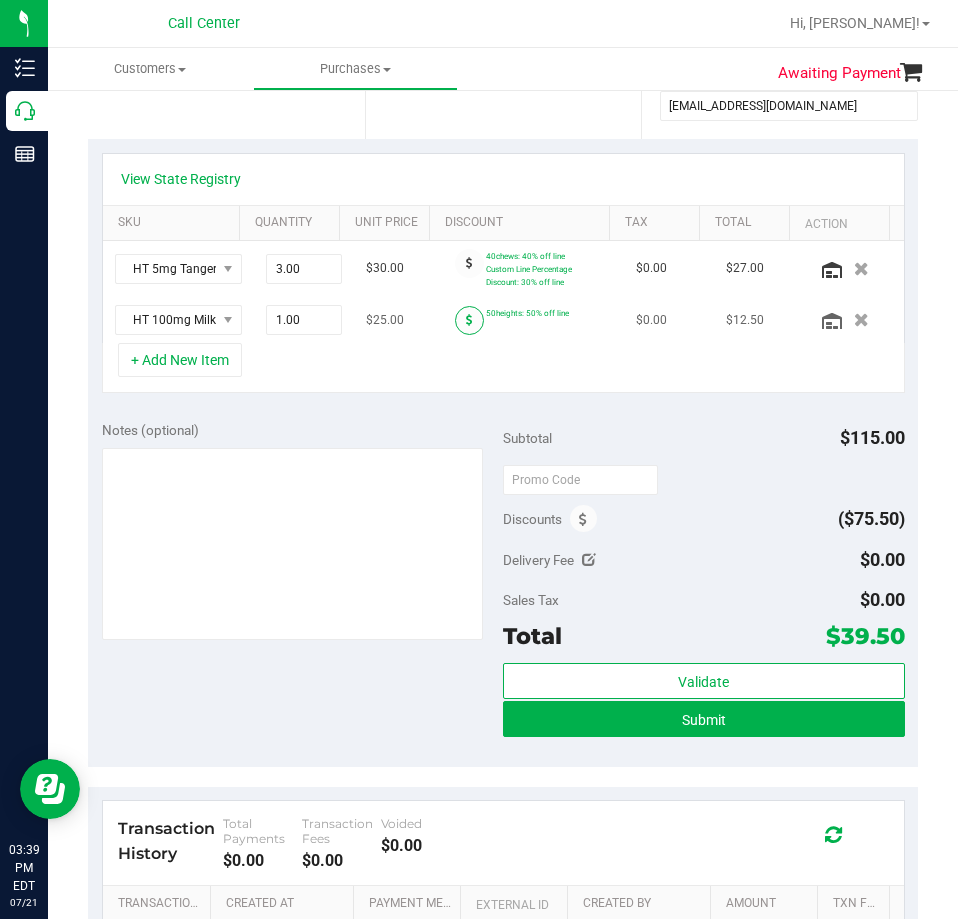 click at bounding box center [469, 320] 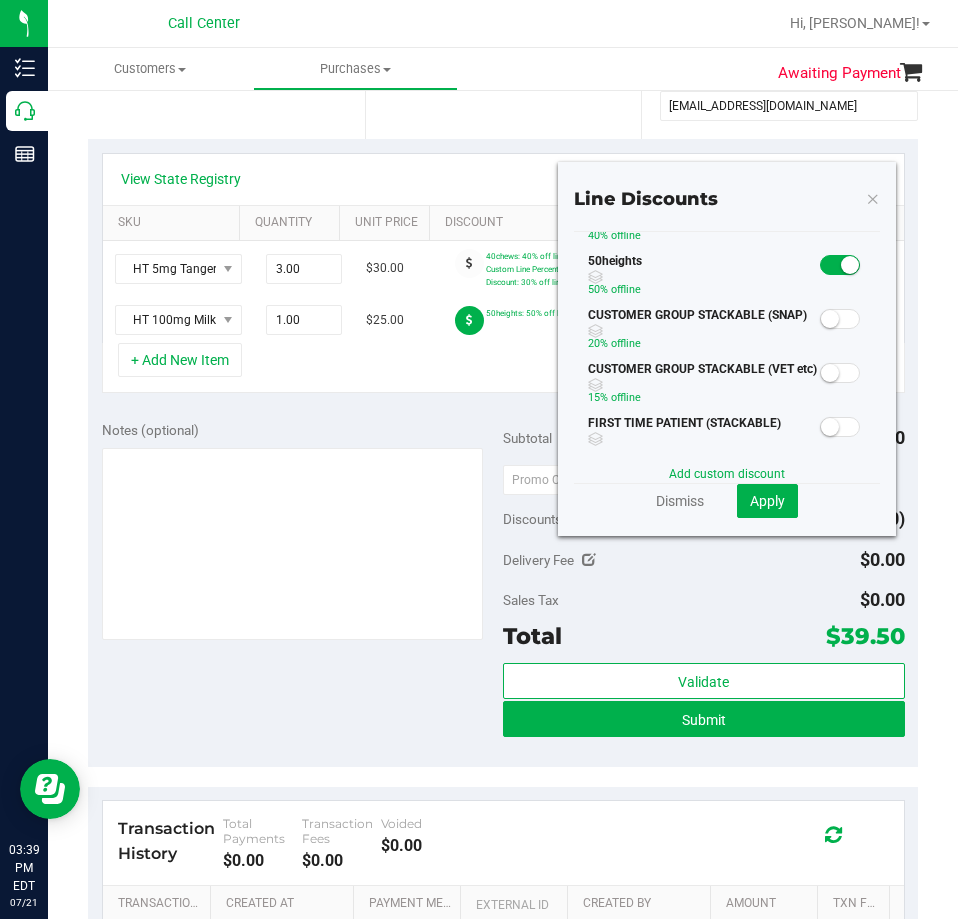 scroll, scrollTop: 0, scrollLeft: 0, axis: both 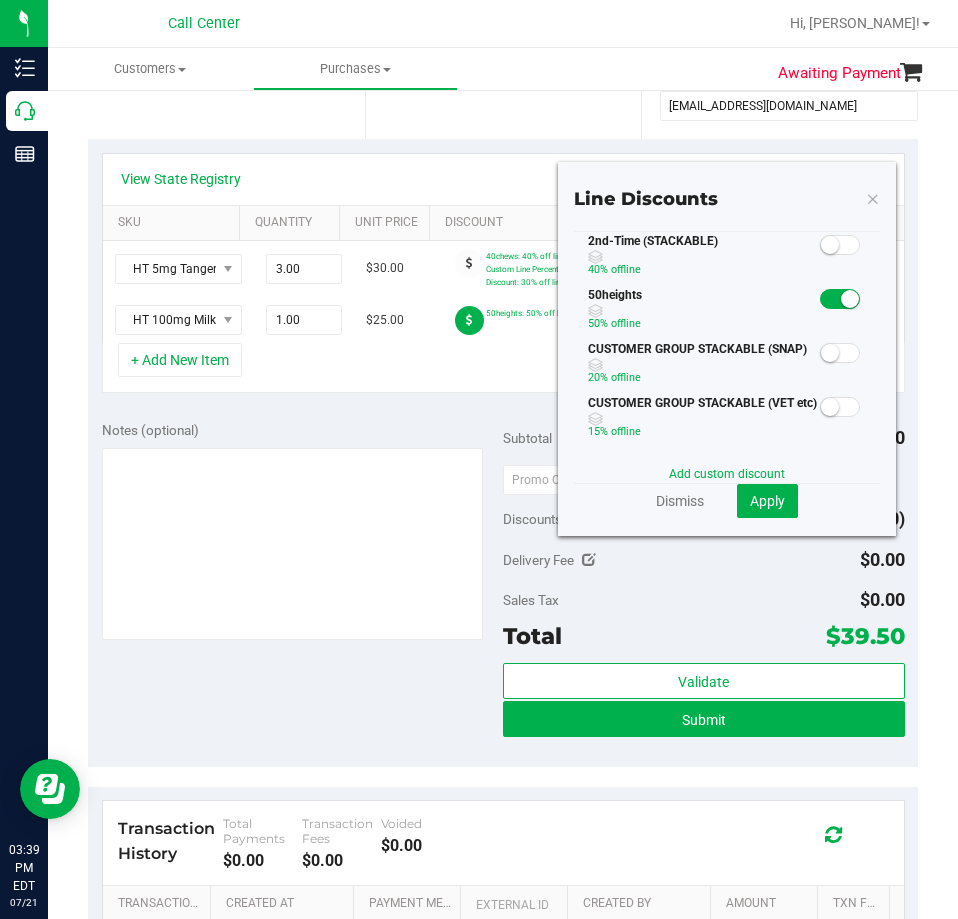 click at bounding box center [830, 353] 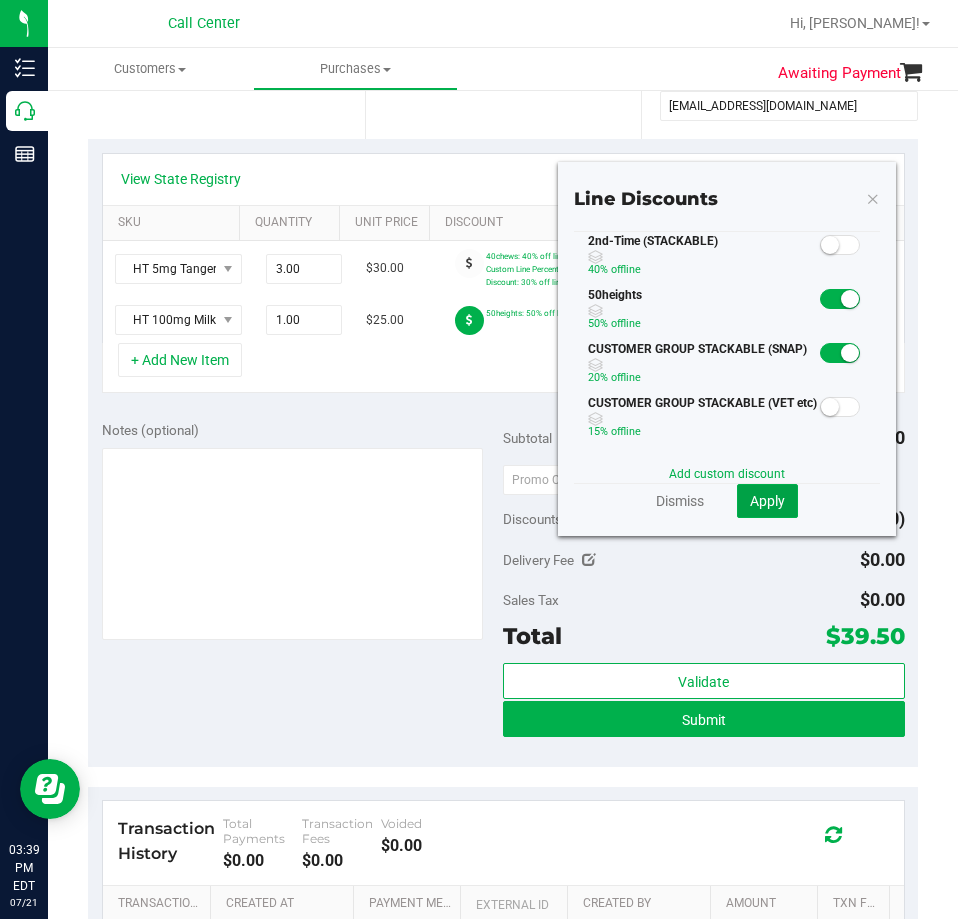 click on "Apply" 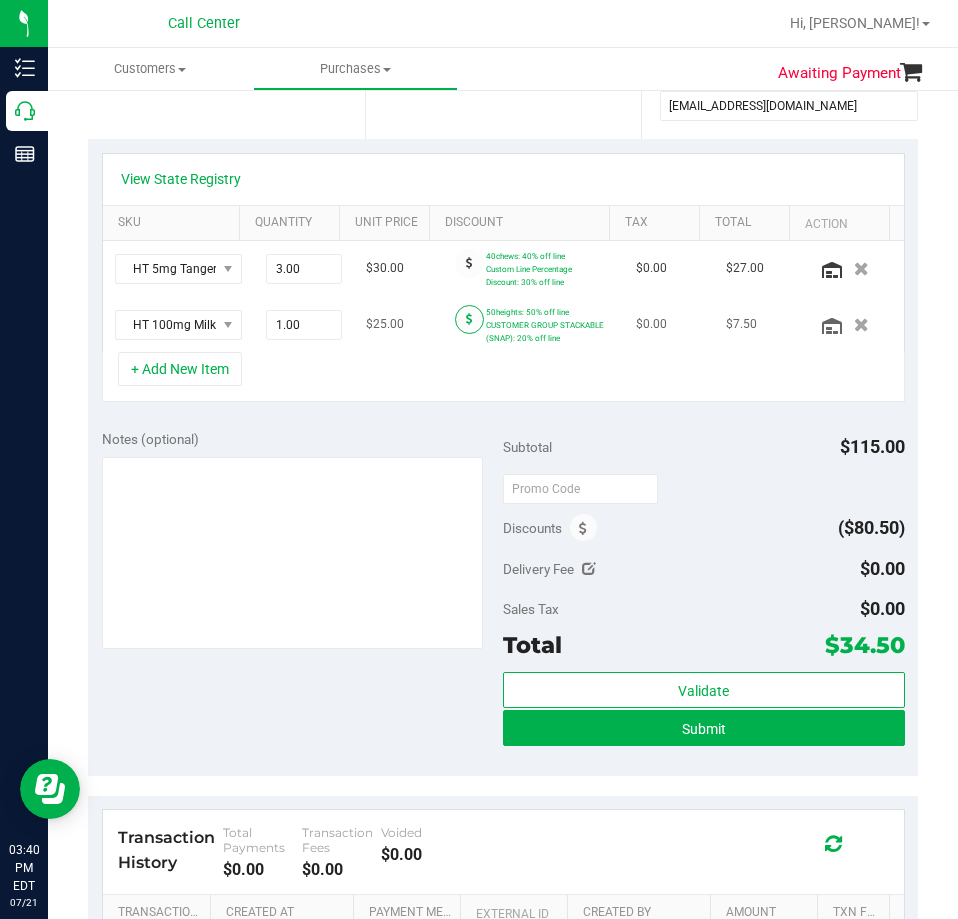 click at bounding box center (469, 319) 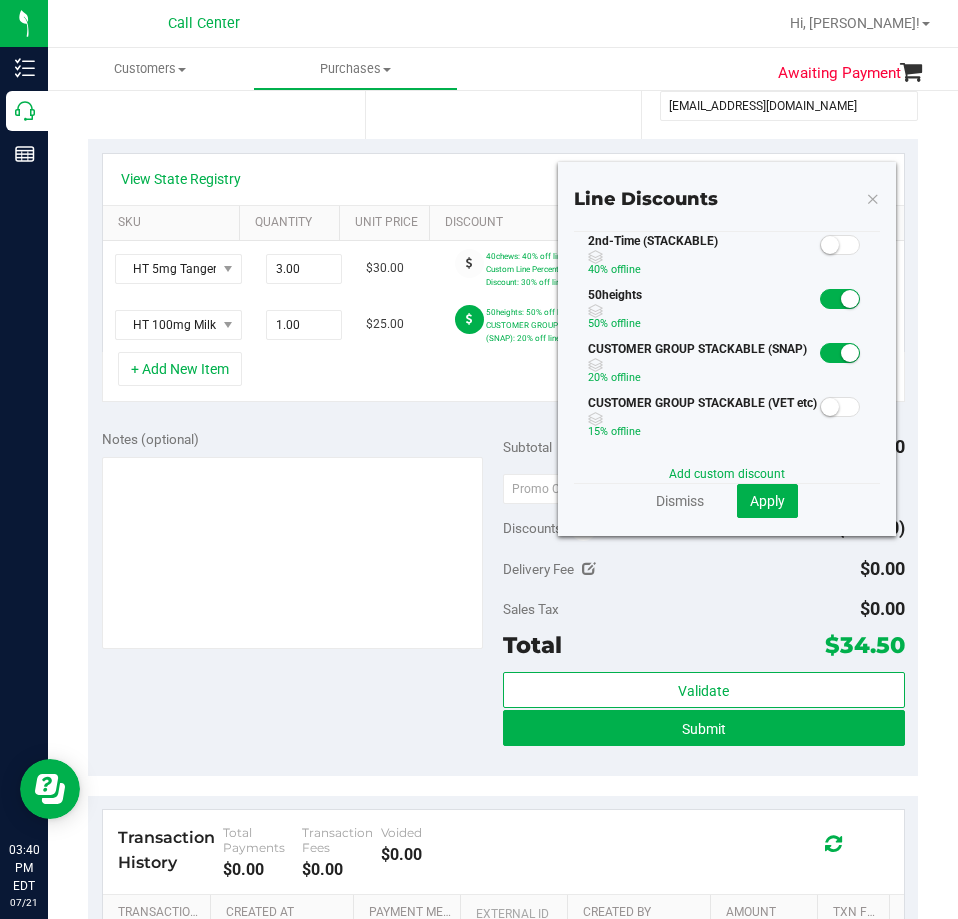 click at bounding box center (850, 353) 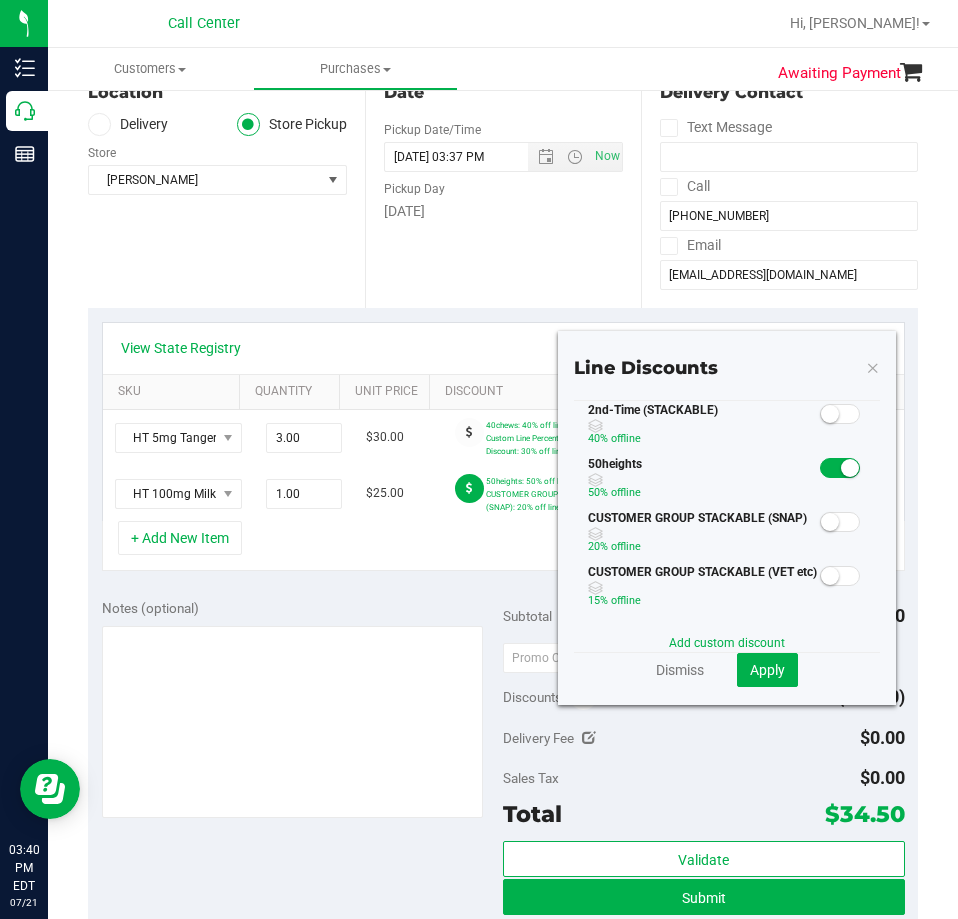scroll, scrollTop: 200, scrollLeft: 0, axis: vertical 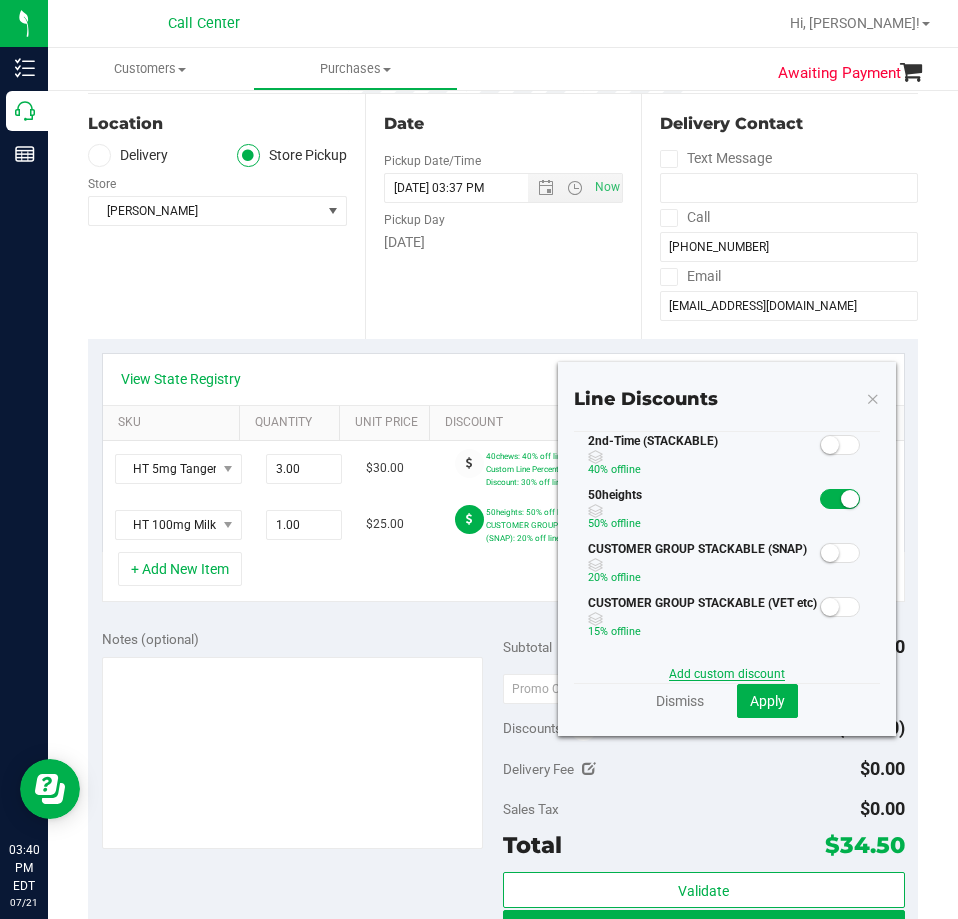 click on "Add custom discount" at bounding box center (727, 674) 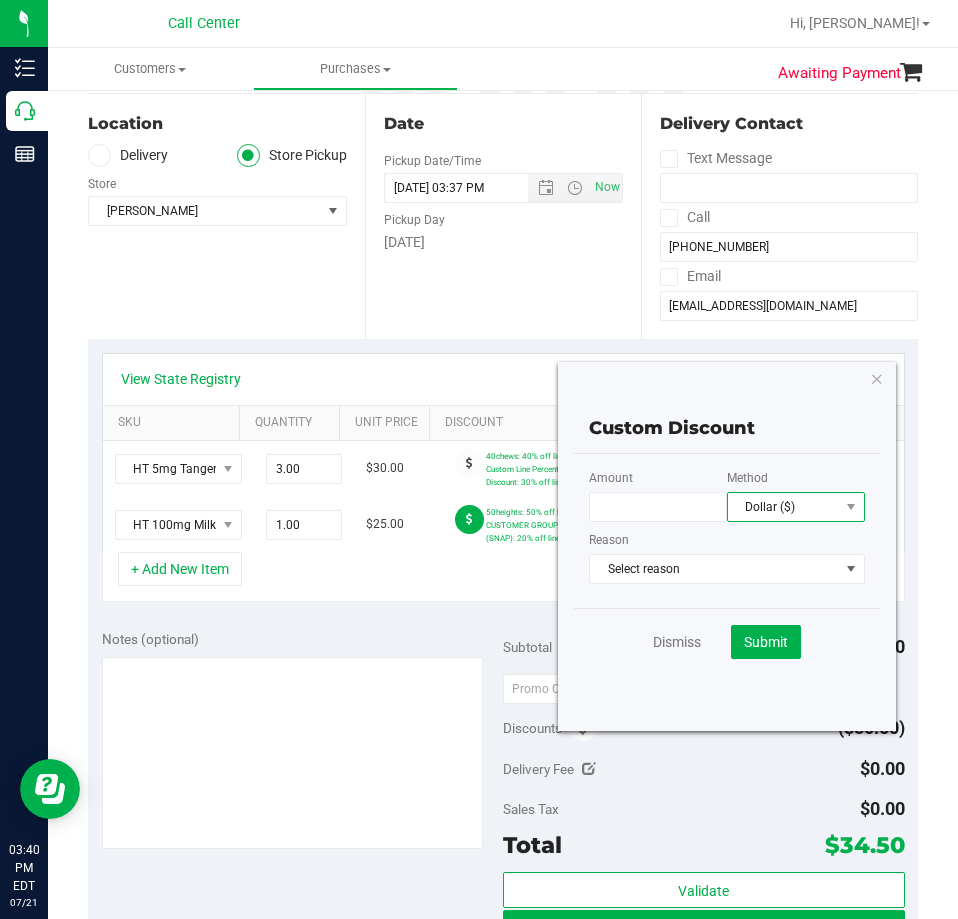 click on "Dollar ($)" at bounding box center [783, 507] 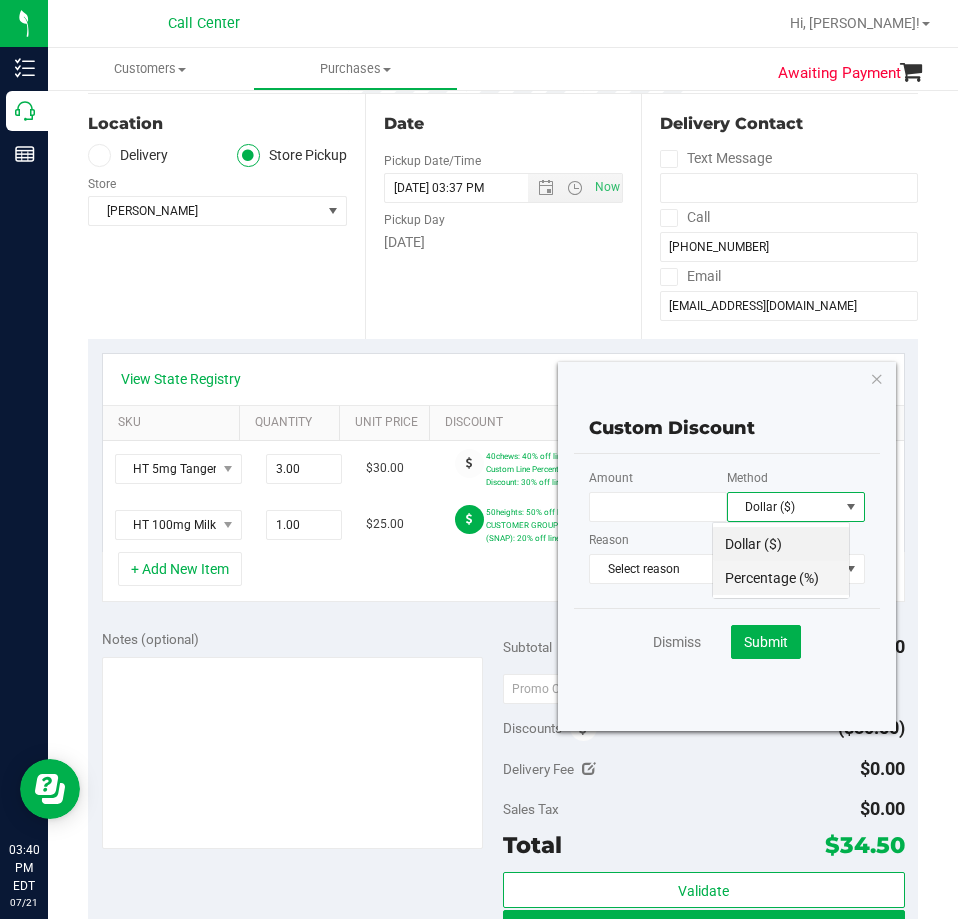 scroll, scrollTop: 99970, scrollLeft: 99862, axis: both 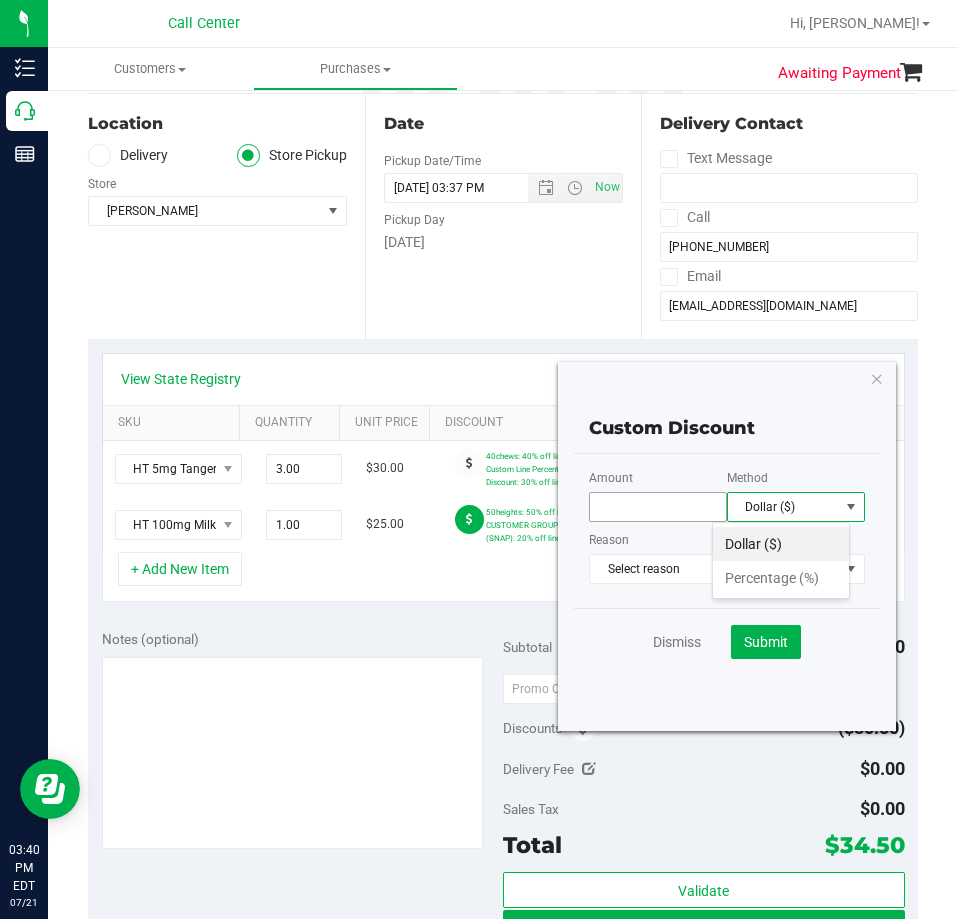 drag, startPoint x: 774, startPoint y: 573, endPoint x: 669, endPoint y: 494, distance: 131.40015 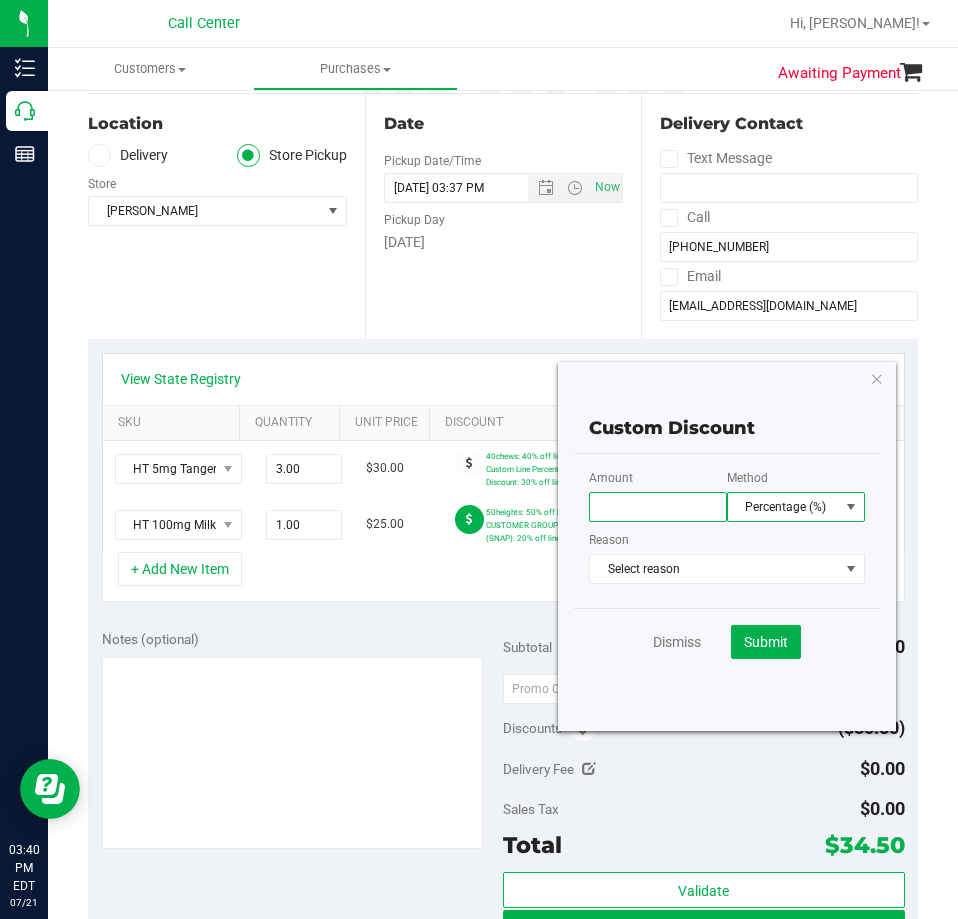 click at bounding box center (658, 507) 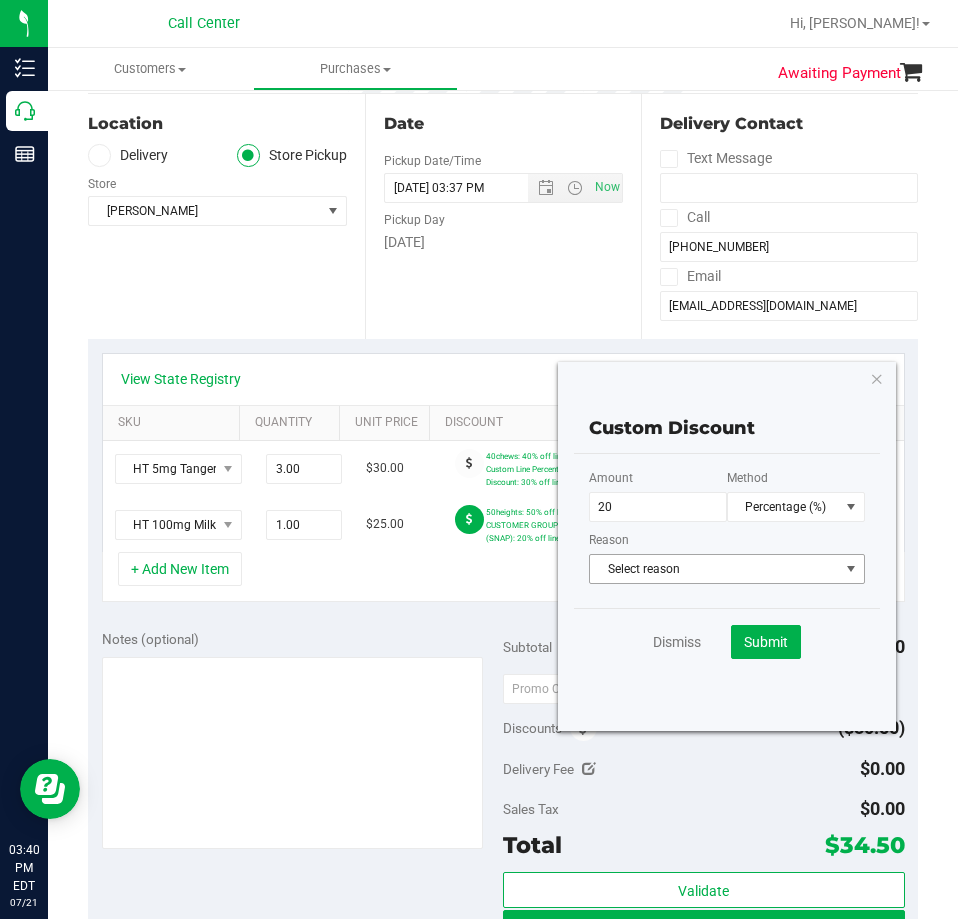 type on "20.00" 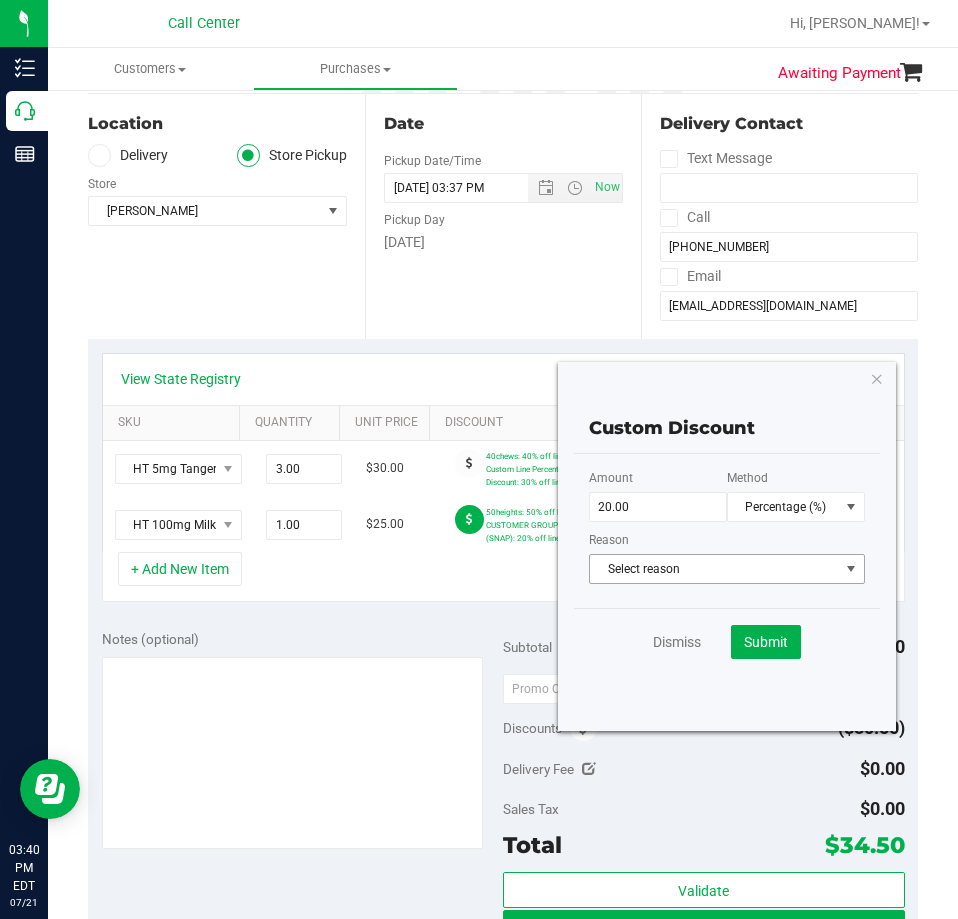 click on "Select reason" at bounding box center [714, 569] 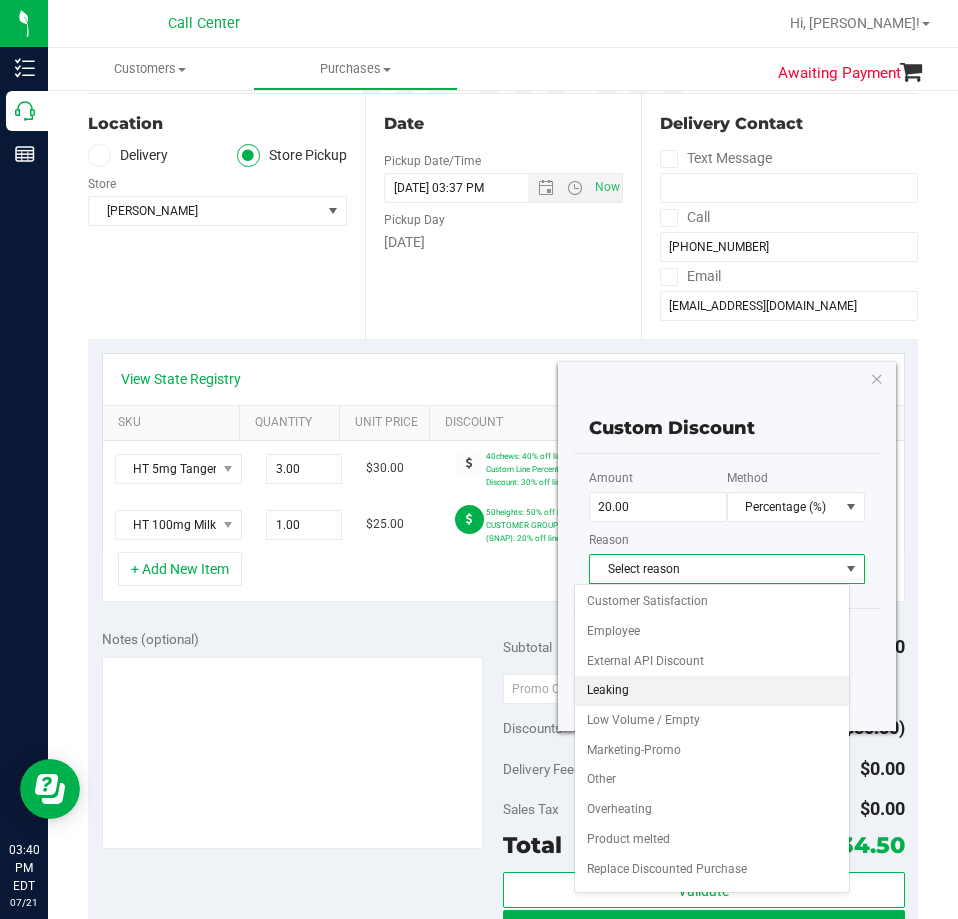 scroll, scrollTop: 86, scrollLeft: 0, axis: vertical 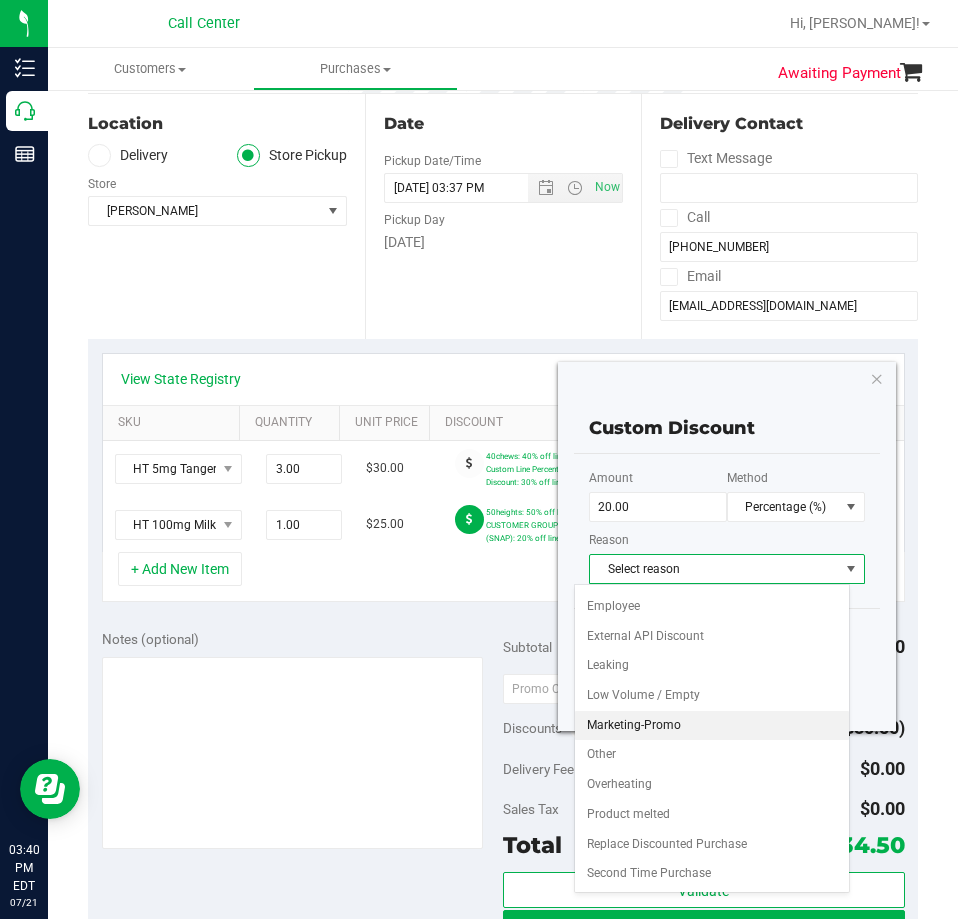 click on "Marketing-Promo" at bounding box center (712, 726) 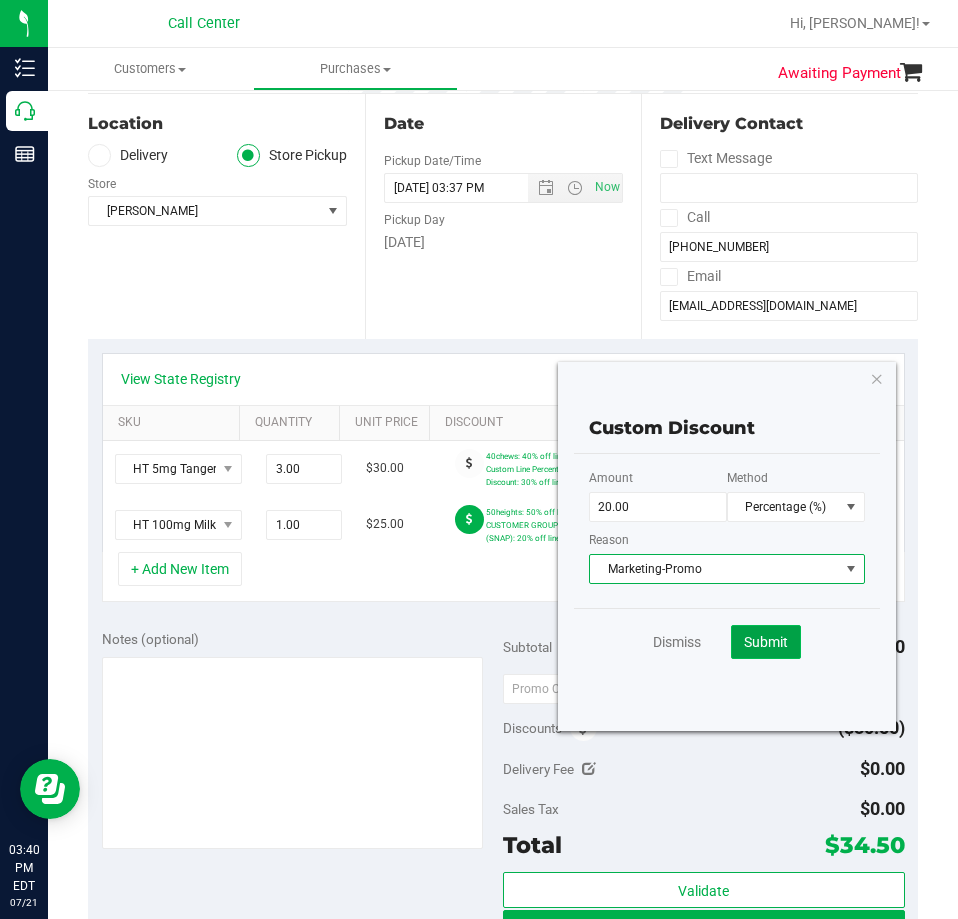 click on "Submit" 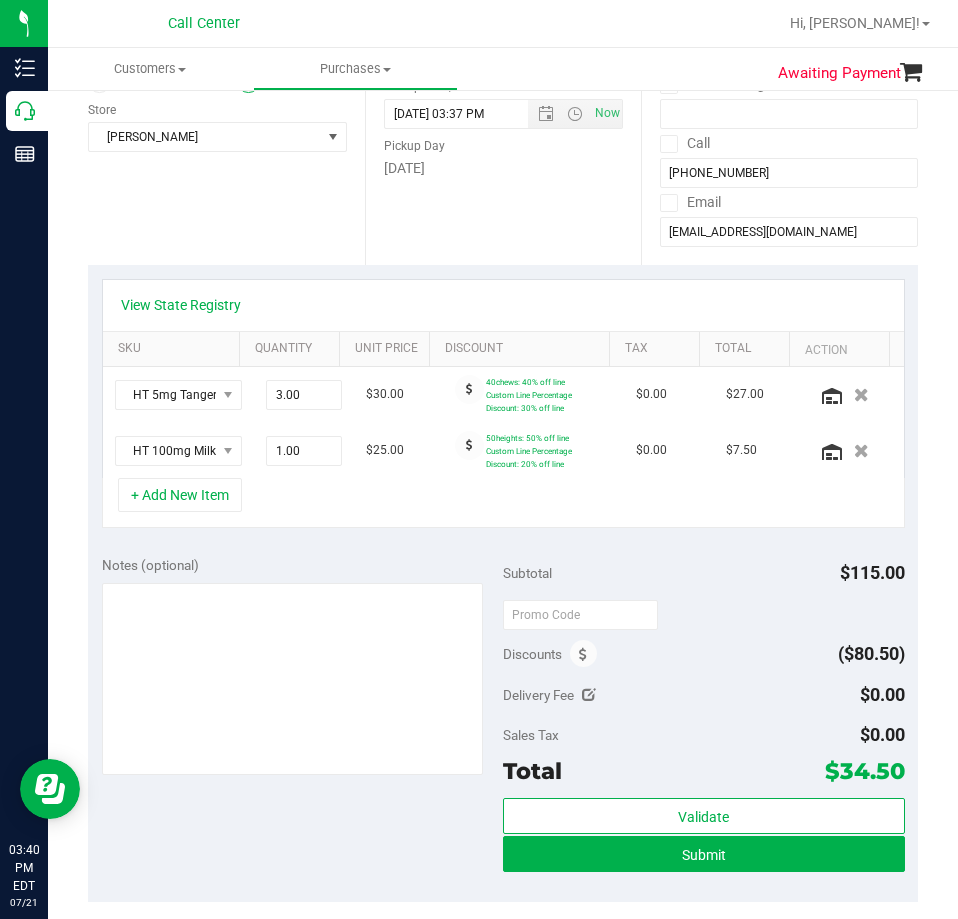 scroll, scrollTop: 400, scrollLeft: 0, axis: vertical 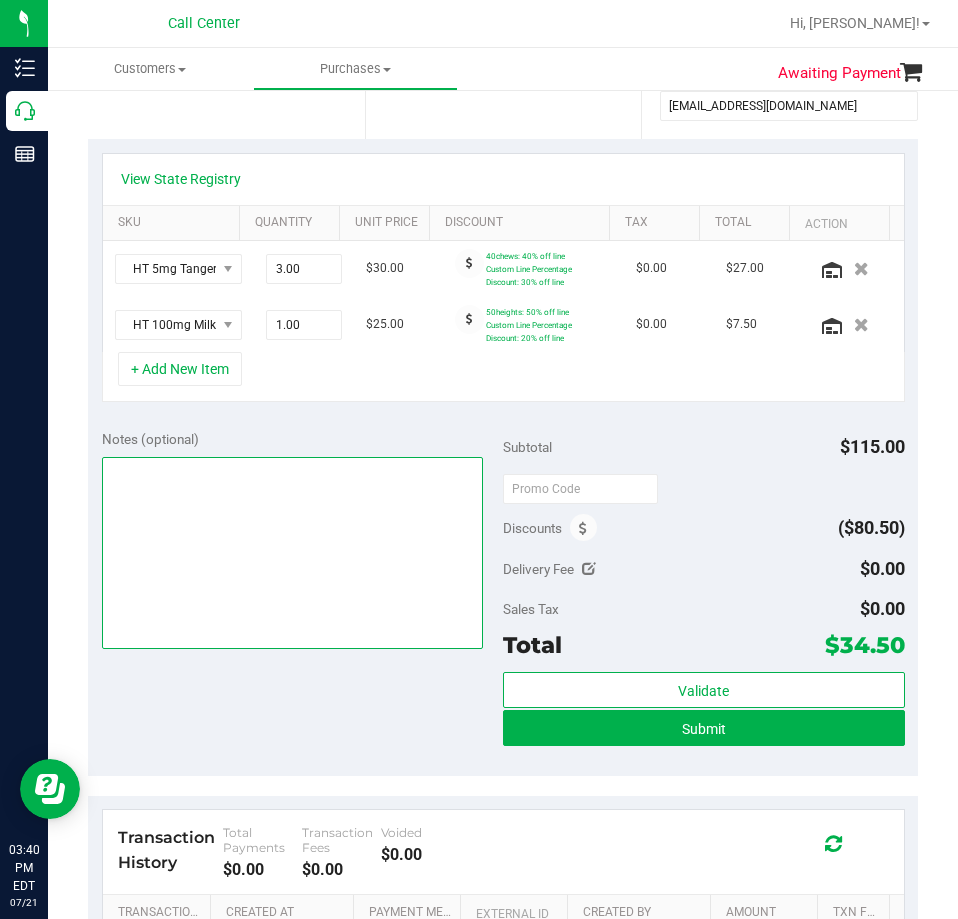 click at bounding box center [293, 553] 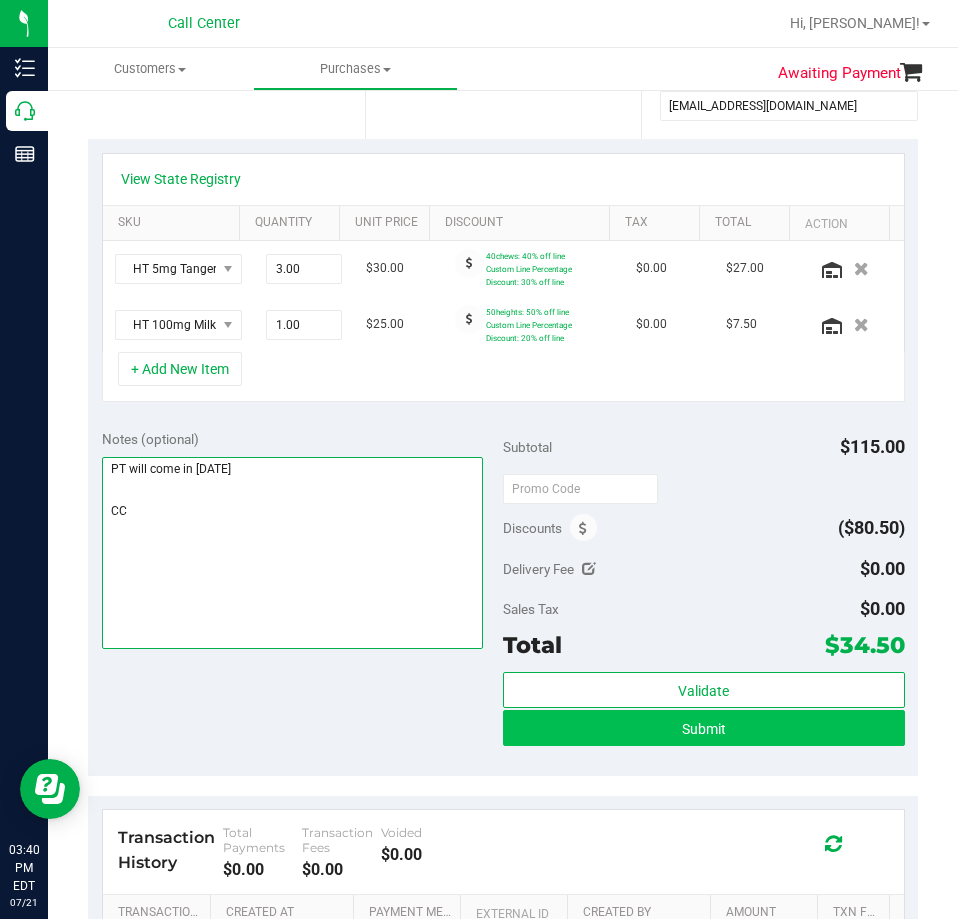 type on "PT will come in today
CC" 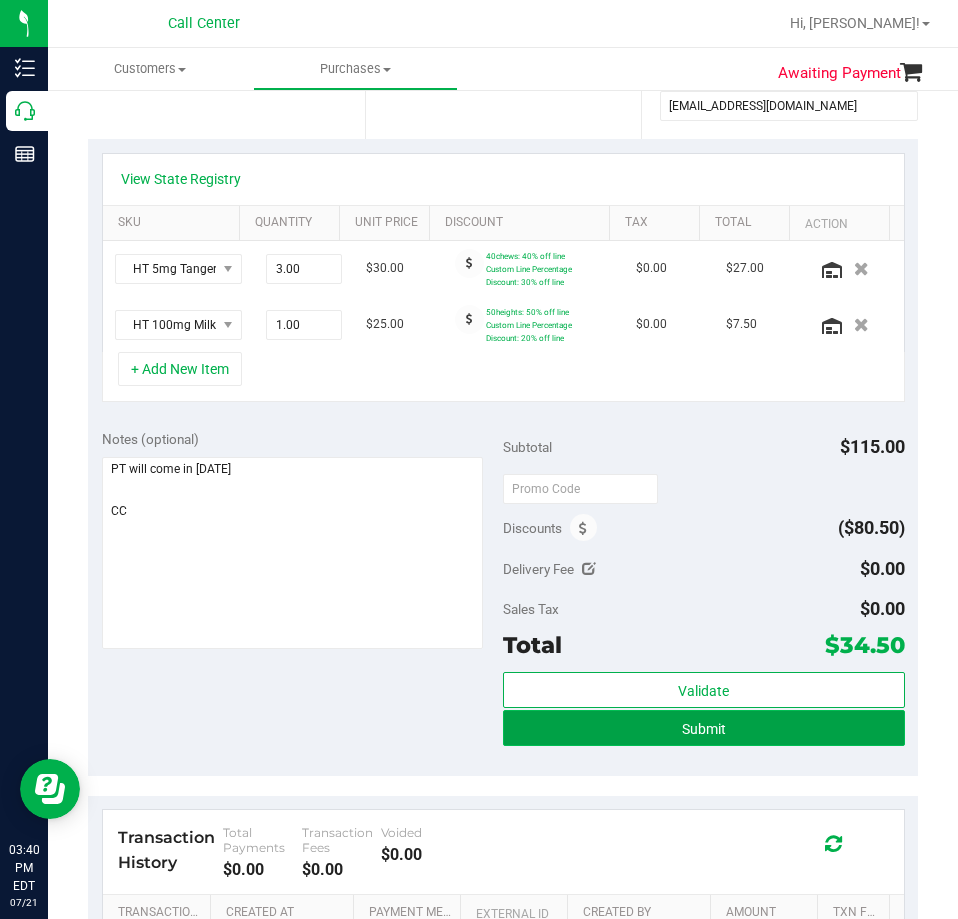 click on "Submit" at bounding box center [704, 729] 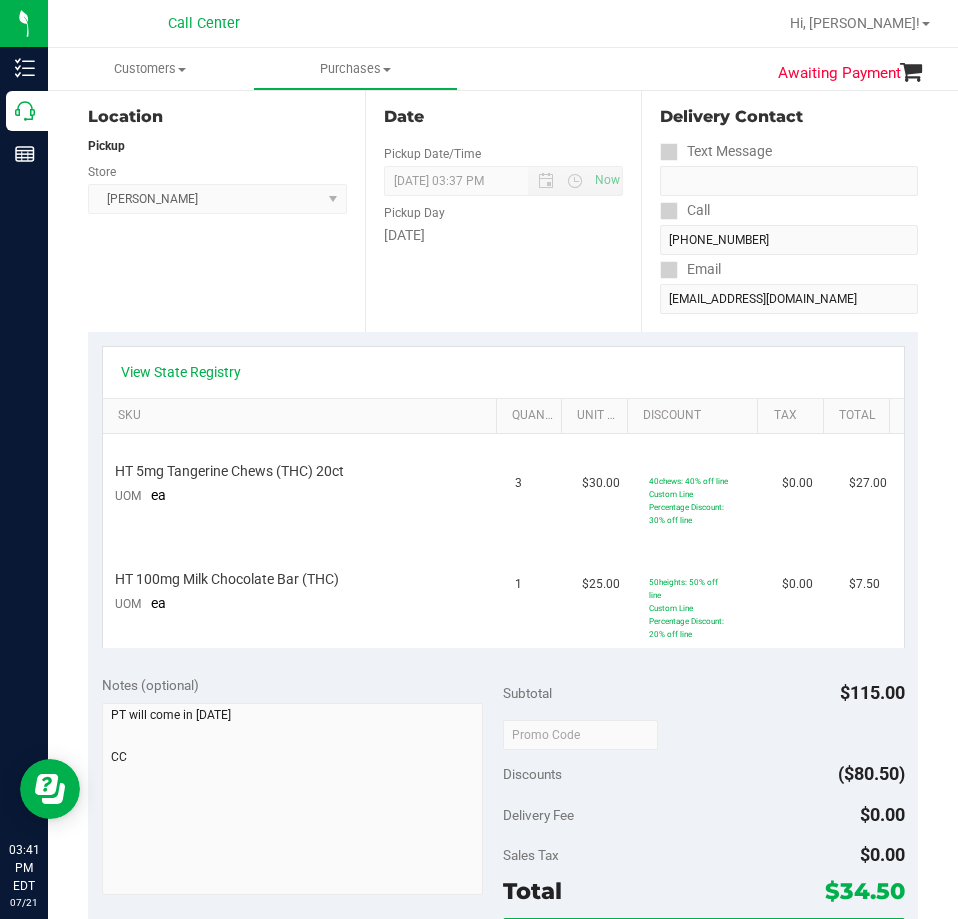 scroll, scrollTop: 0, scrollLeft: 0, axis: both 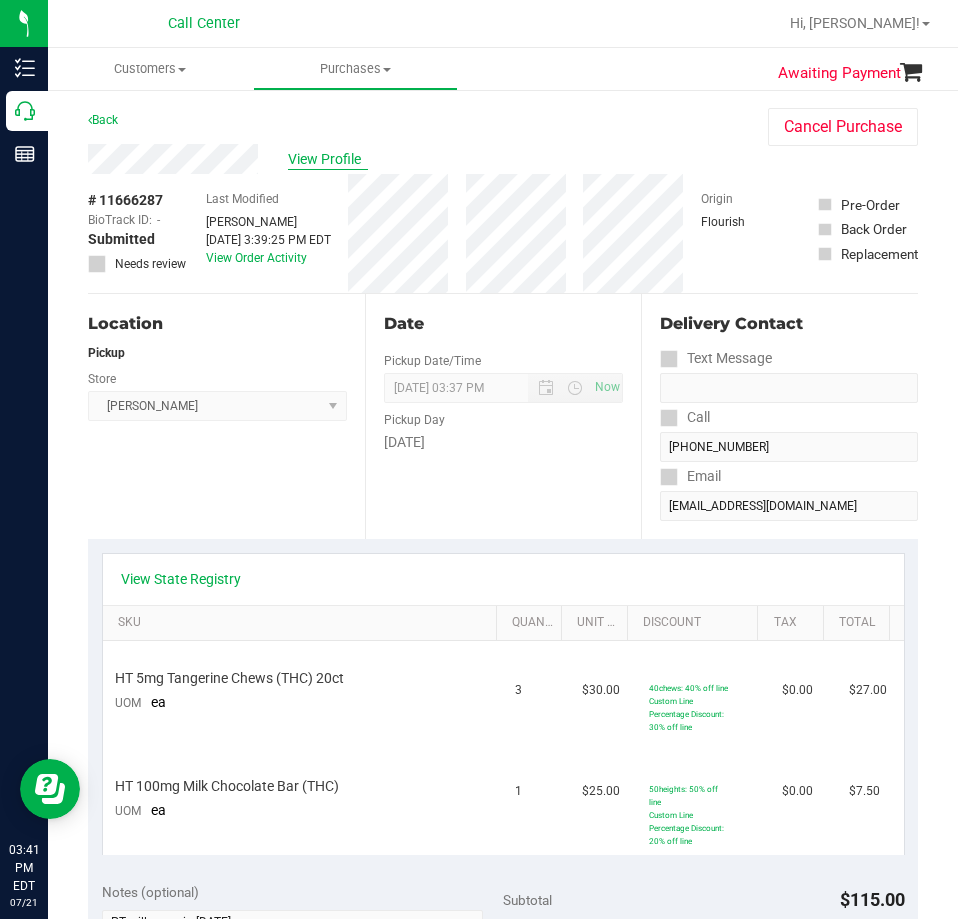 click on "View Profile" at bounding box center (328, 159) 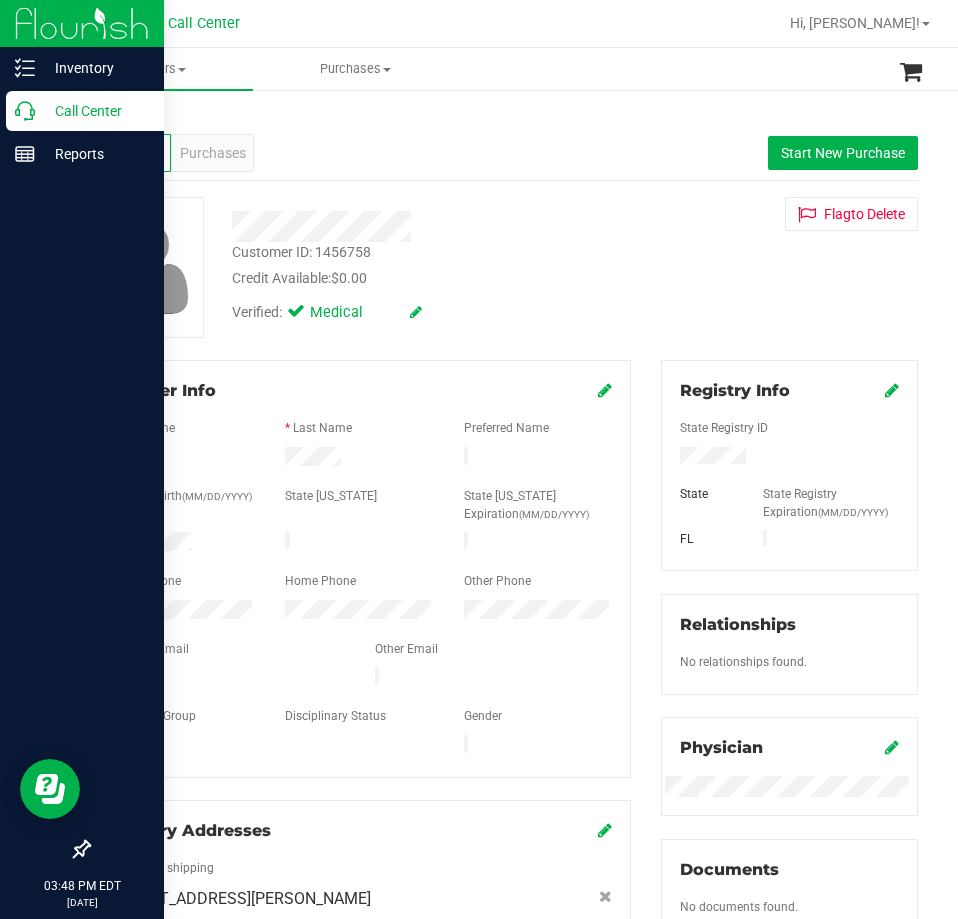 click 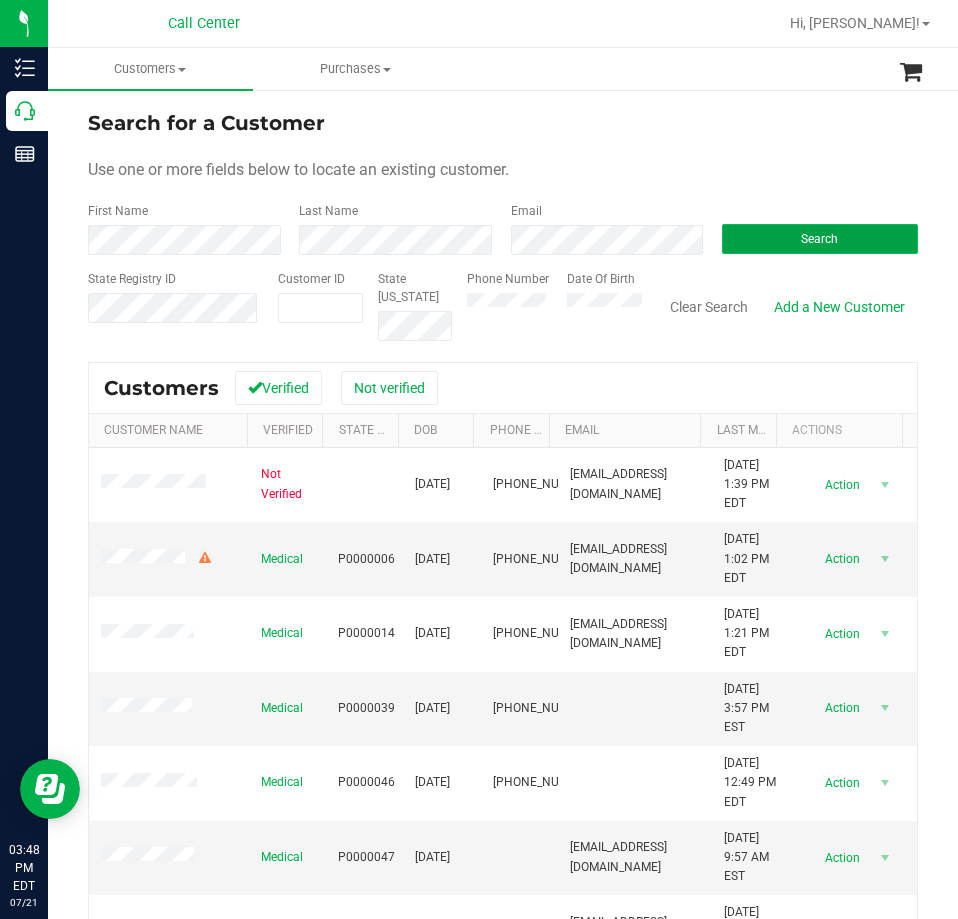 click on "Search" at bounding box center [819, 239] 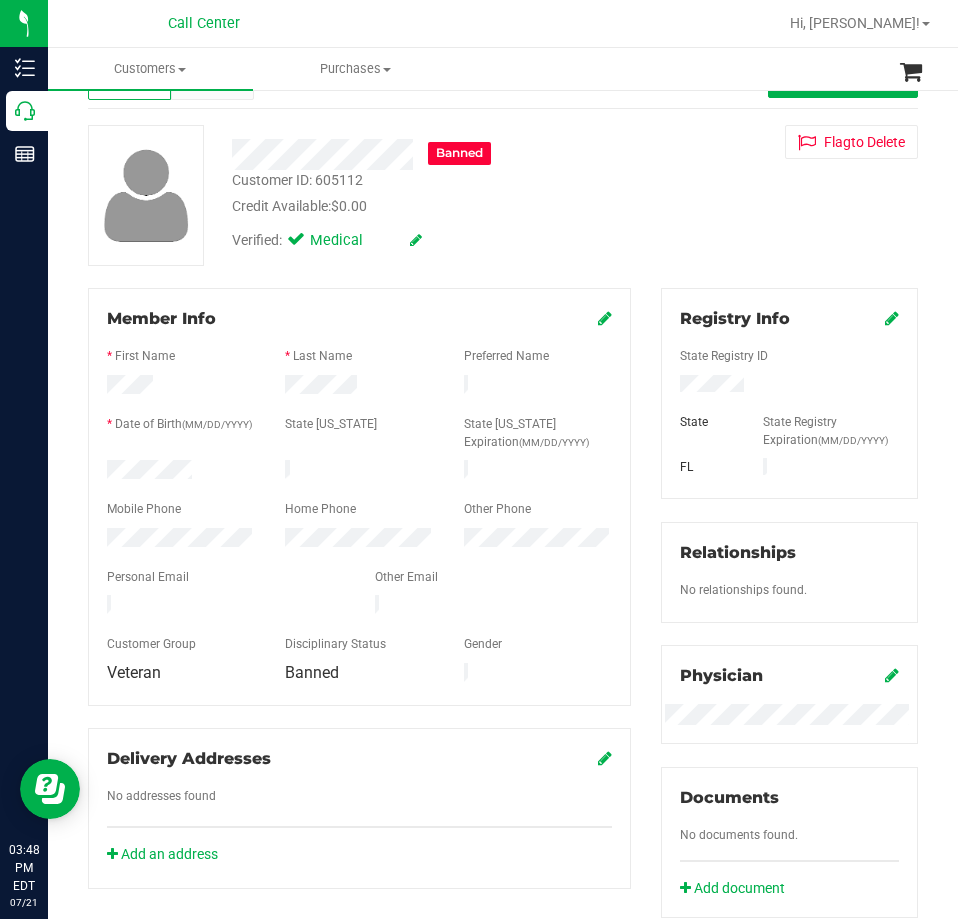 scroll, scrollTop: 0, scrollLeft: 0, axis: both 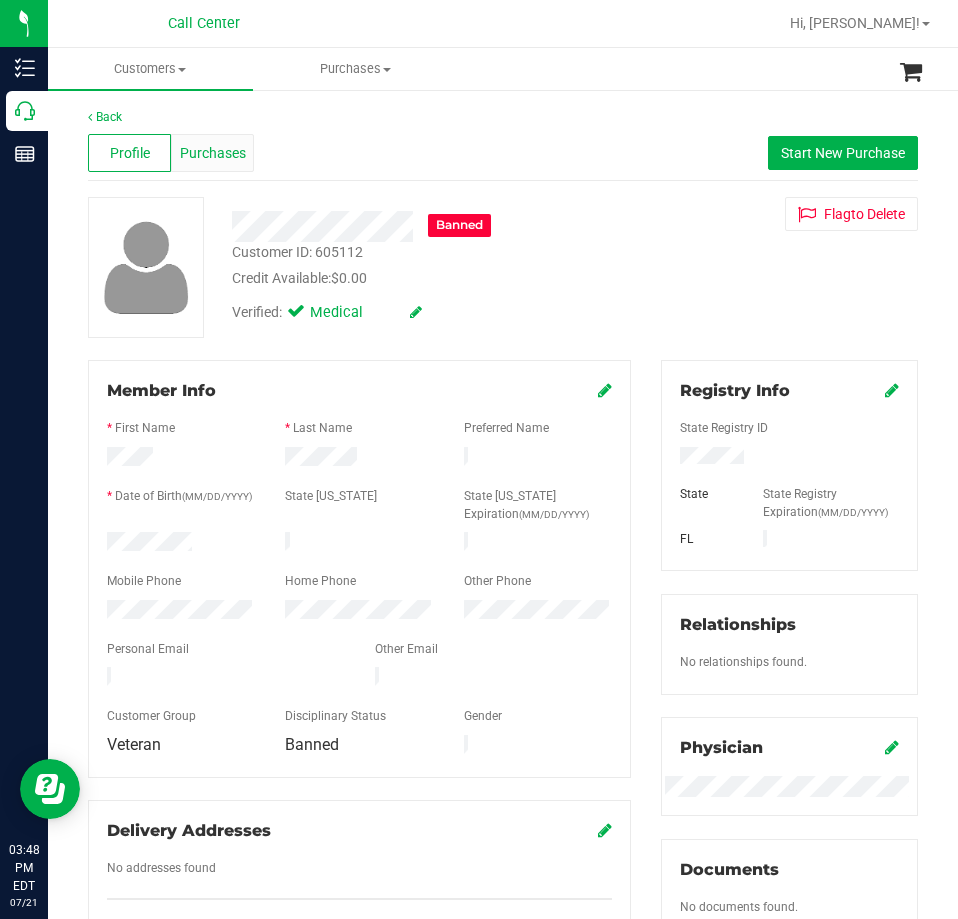 click on "Purchases" at bounding box center (213, 153) 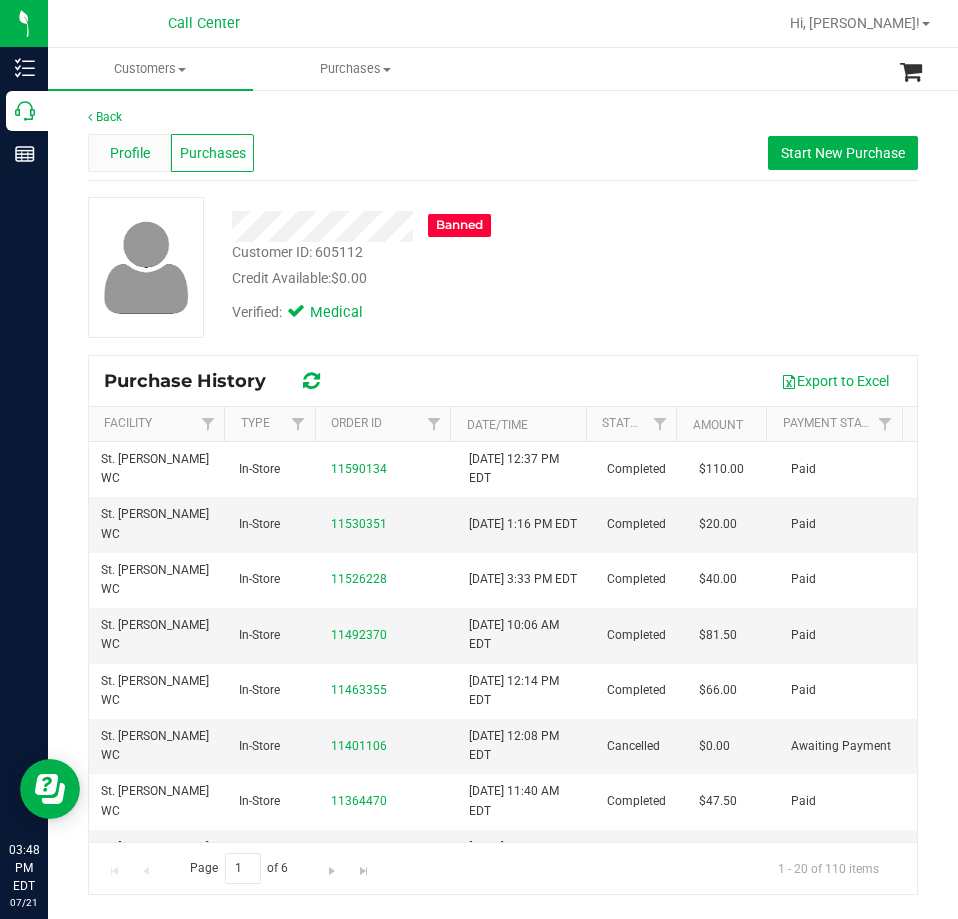 click on "Profile" at bounding box center [130, 153] 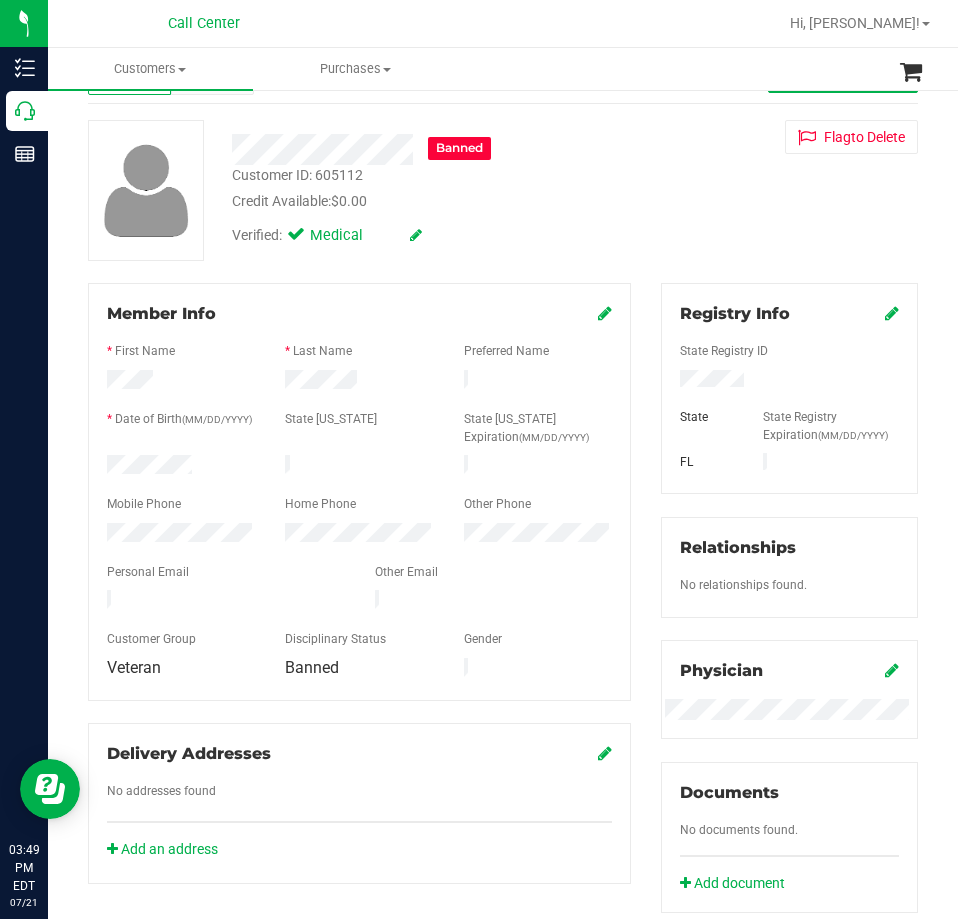 scroll, scrollTop: 45, scrollLeft: 0, axis: vertical 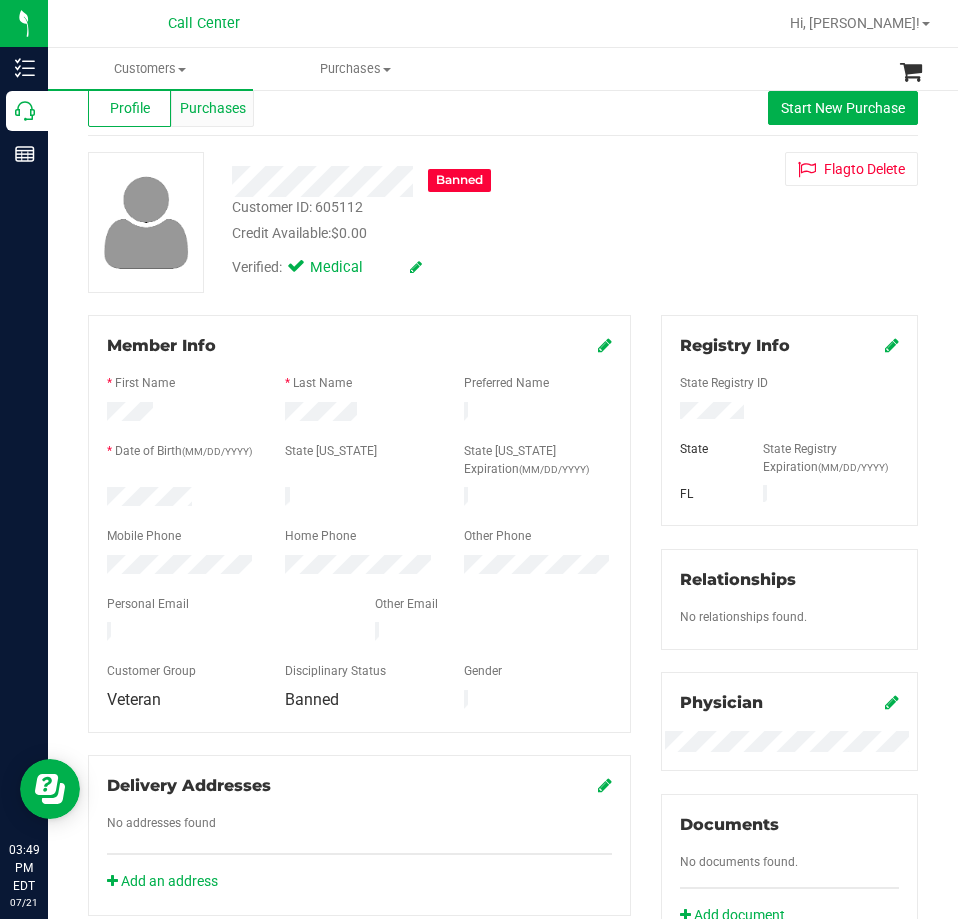 click on "Purchases" at bounding box center [213, 108] 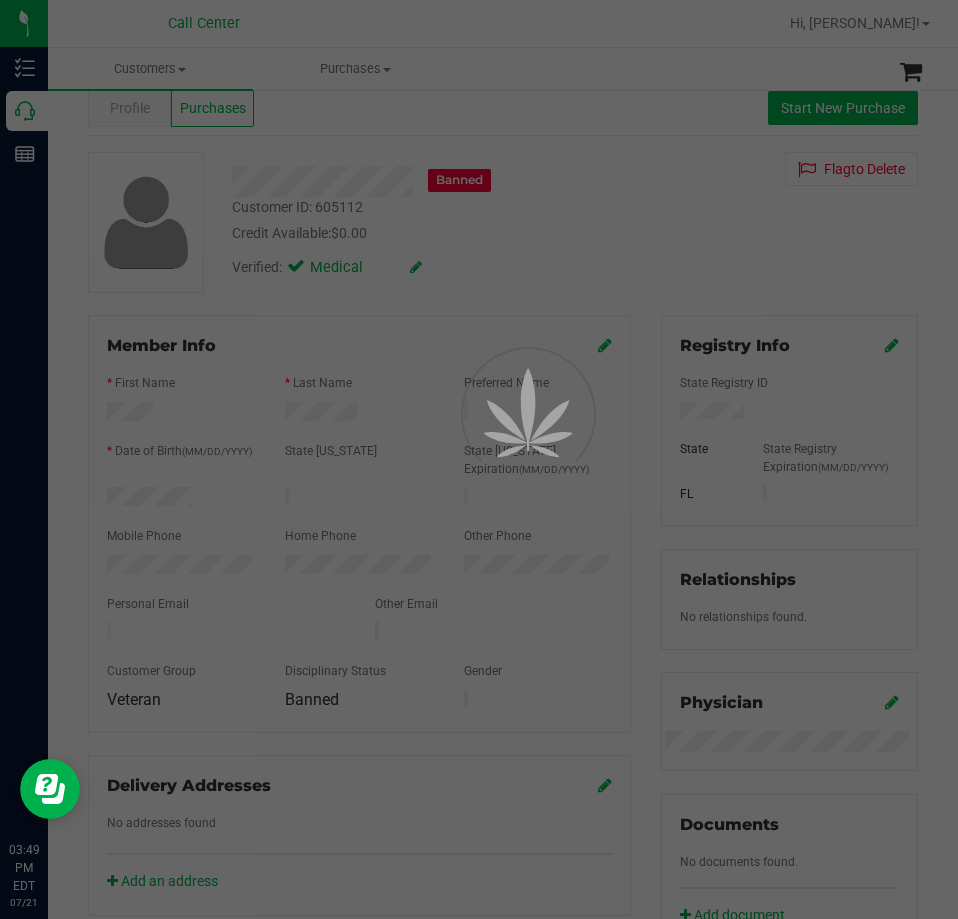 scroll, scrollTop: 0, scrollLeft: 0, axis: both 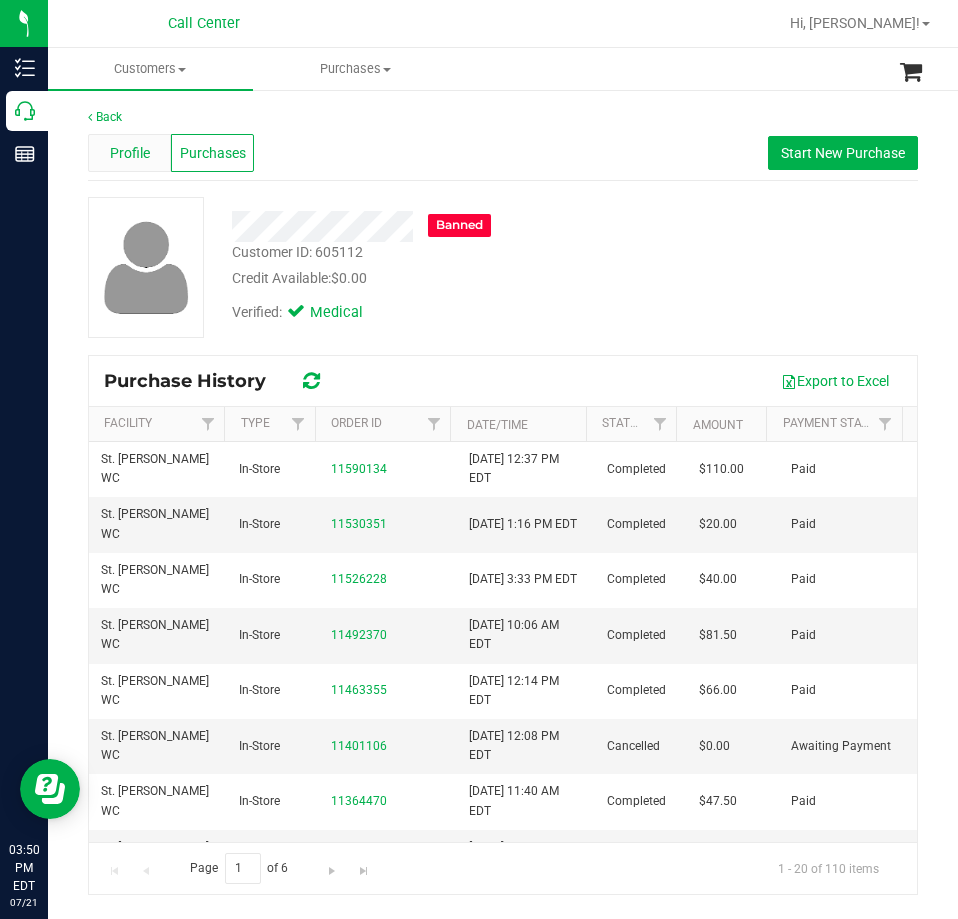 click on "Profile" at bounding box center (130, 153) 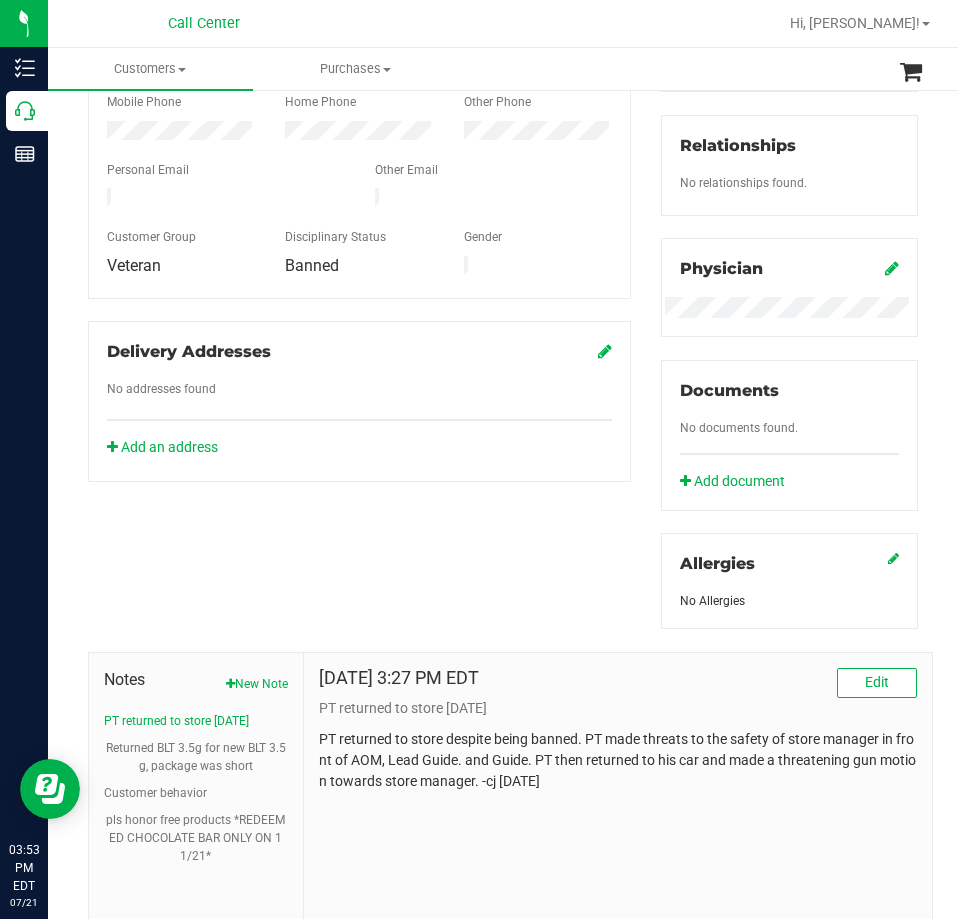 scroll, scrollTop: 500, scrollLeft: 0, axis: vertical 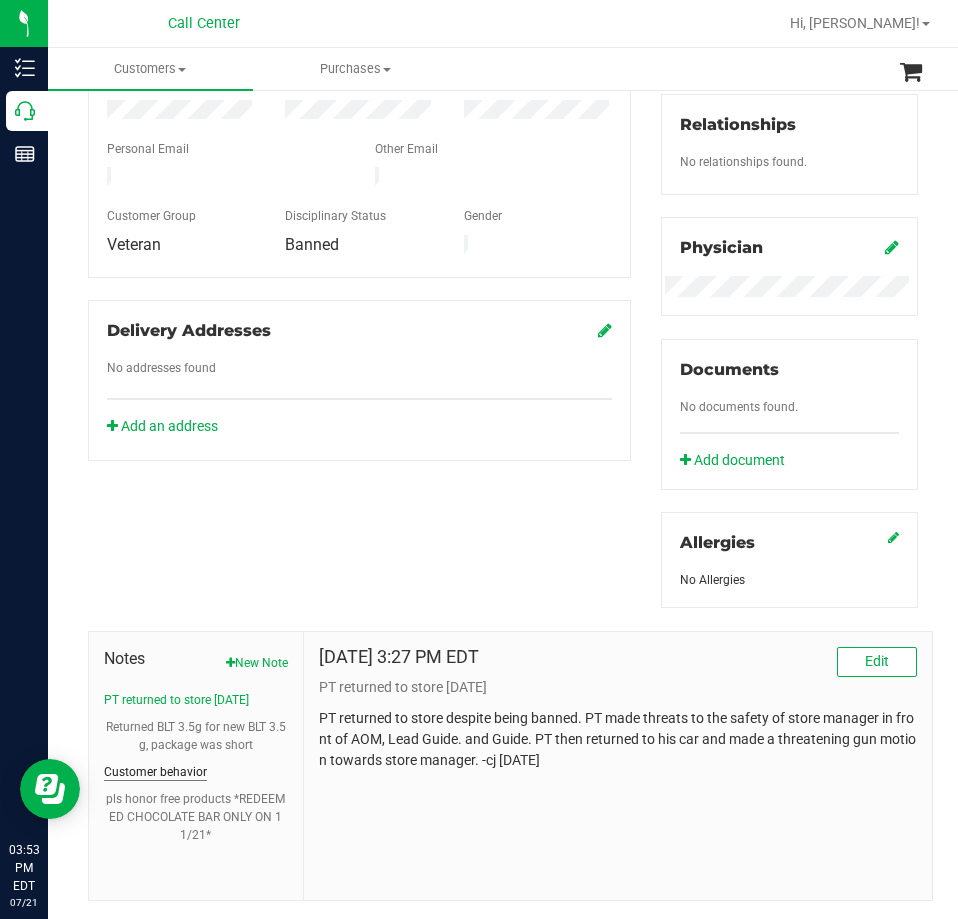 click on "Customer behavior" at bounding box center [155, 772] 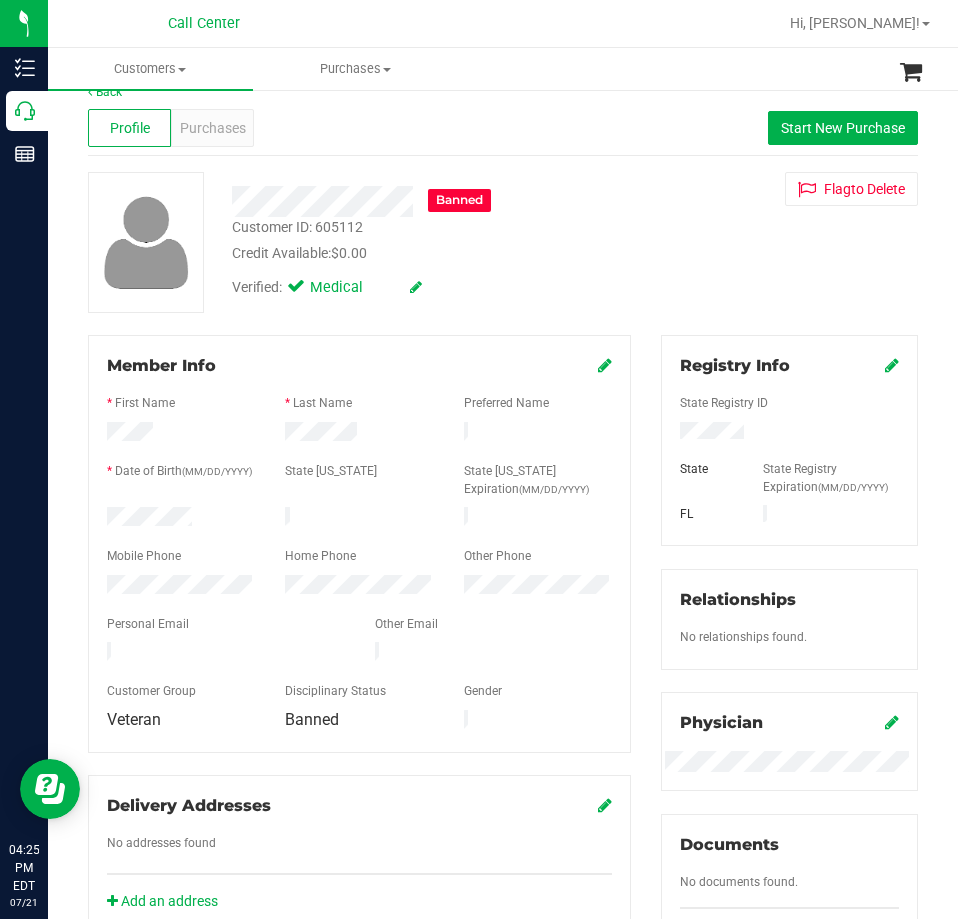 scroll, scrollTop: 0, scrollLeft: 0, axis: both 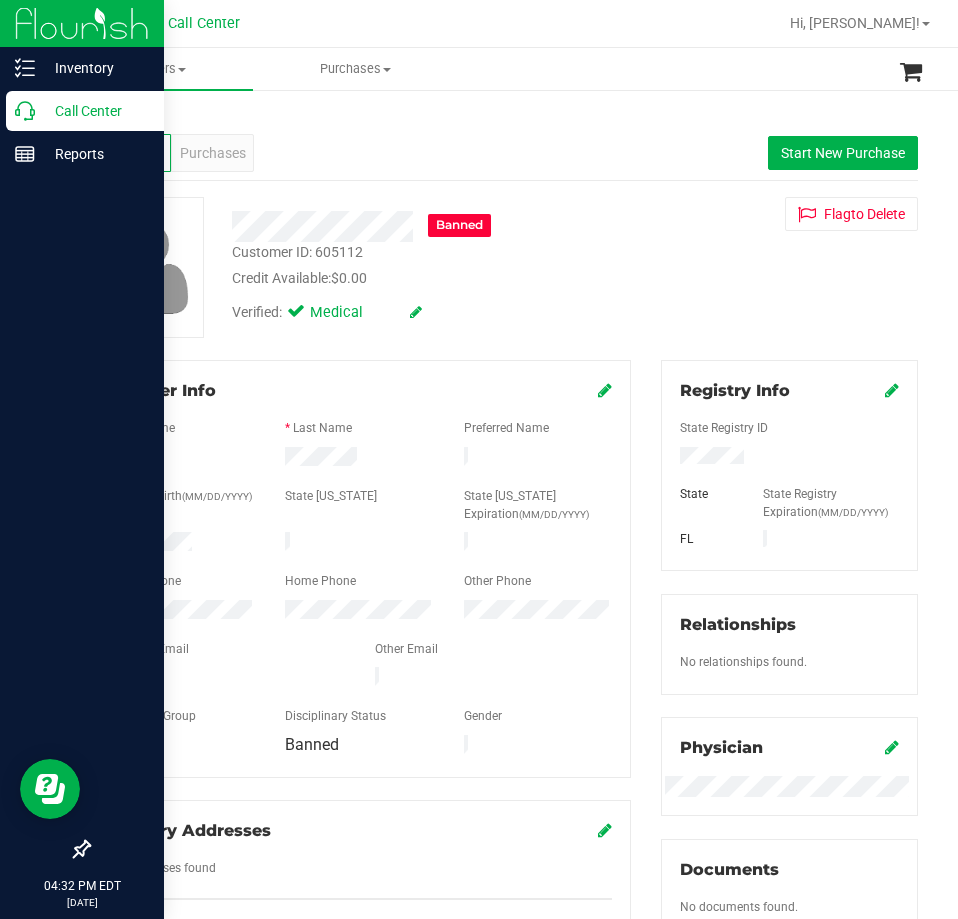click 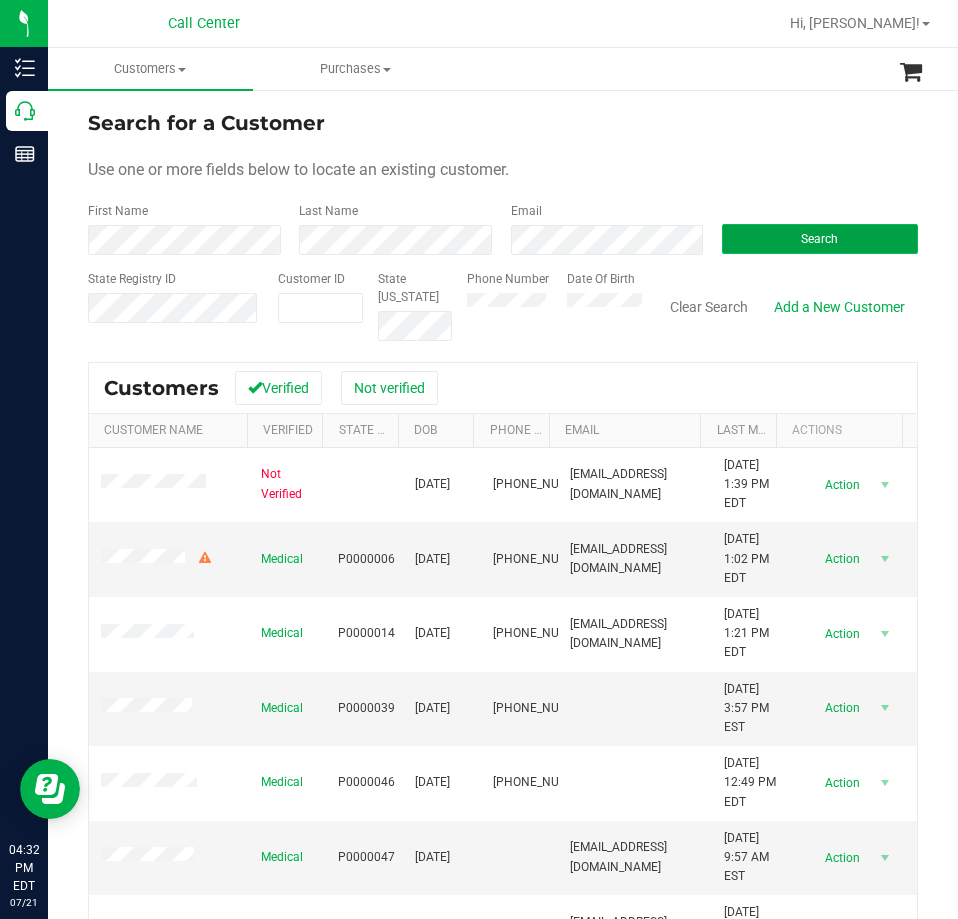 click on "Search" at bounding box center (820, 239) 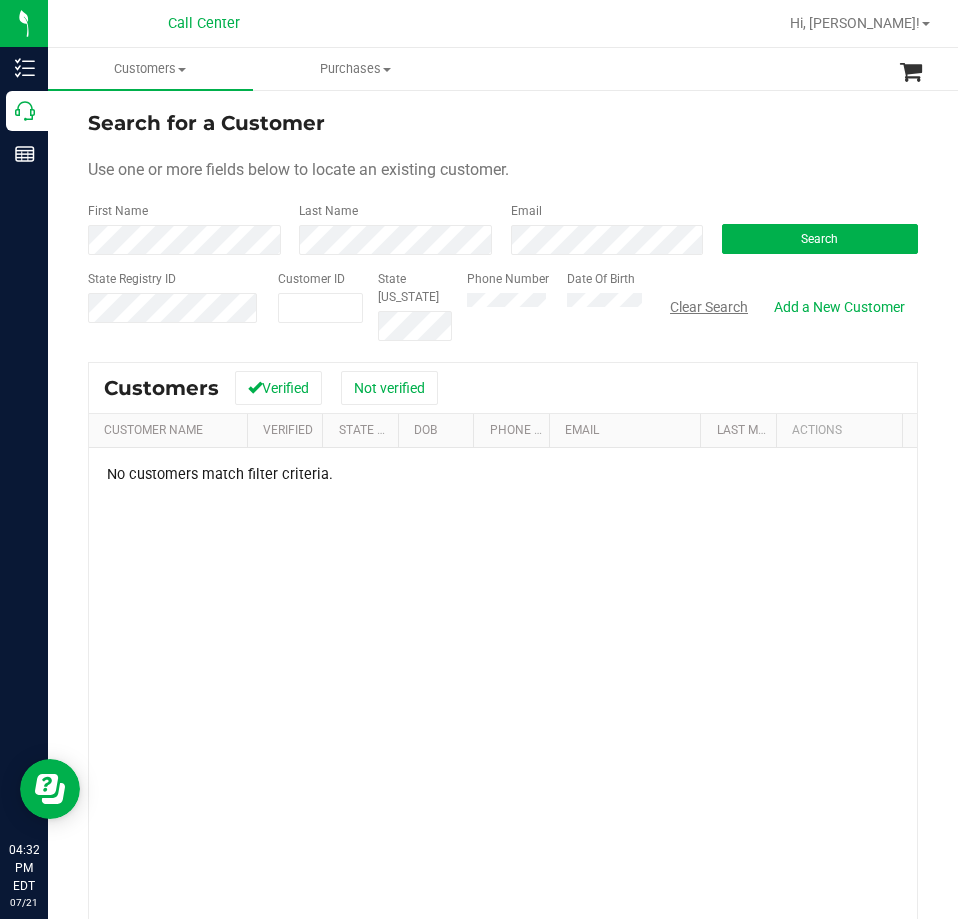click on "Clear Search" at bounding box center (709, 307) 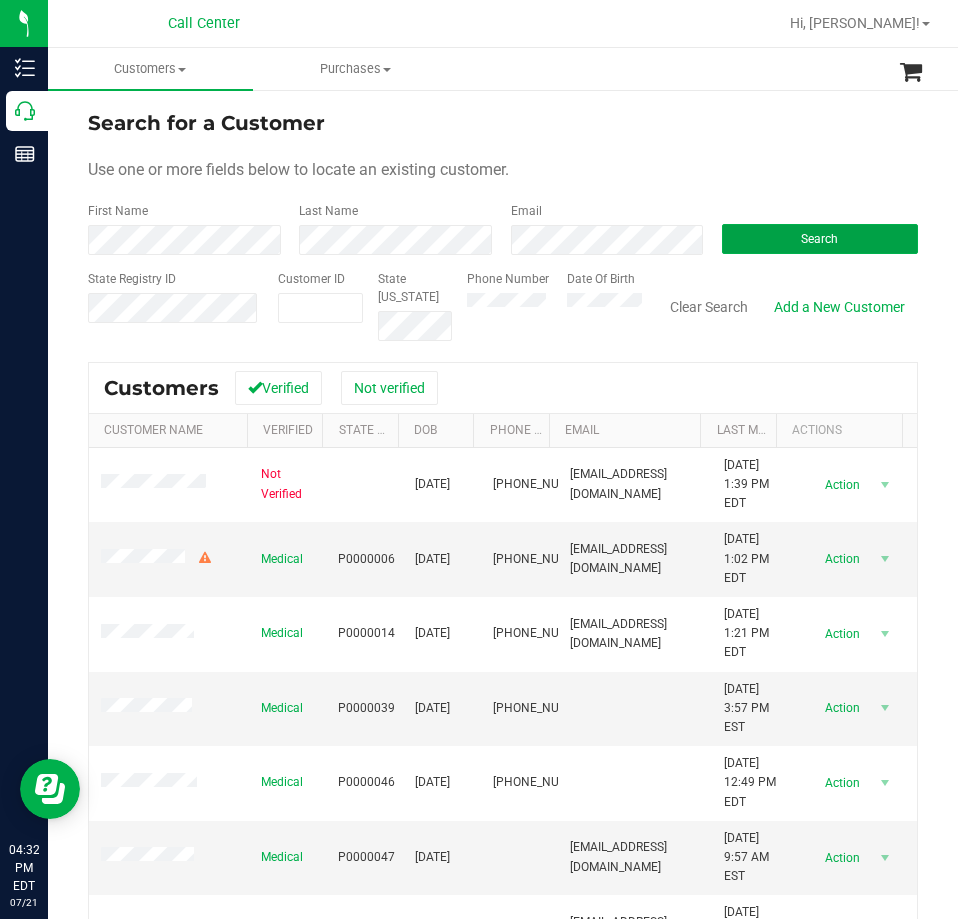 type 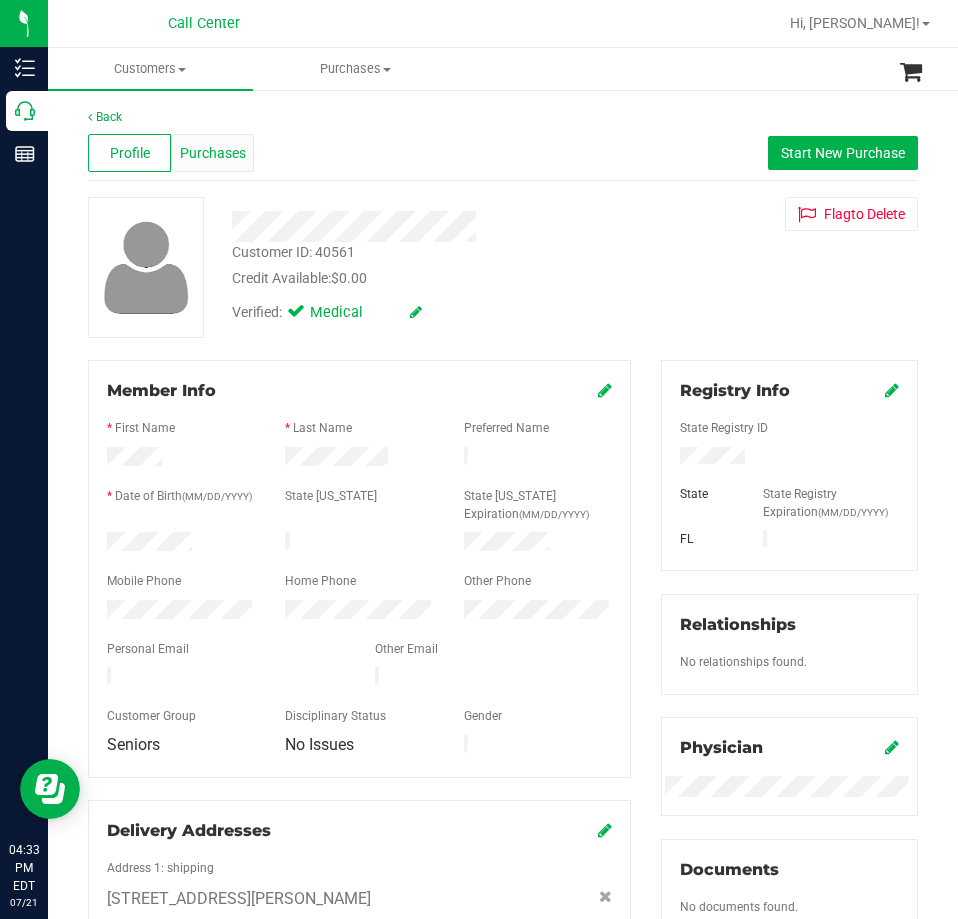 click on "Purchases" at bounding box center [213, 153] 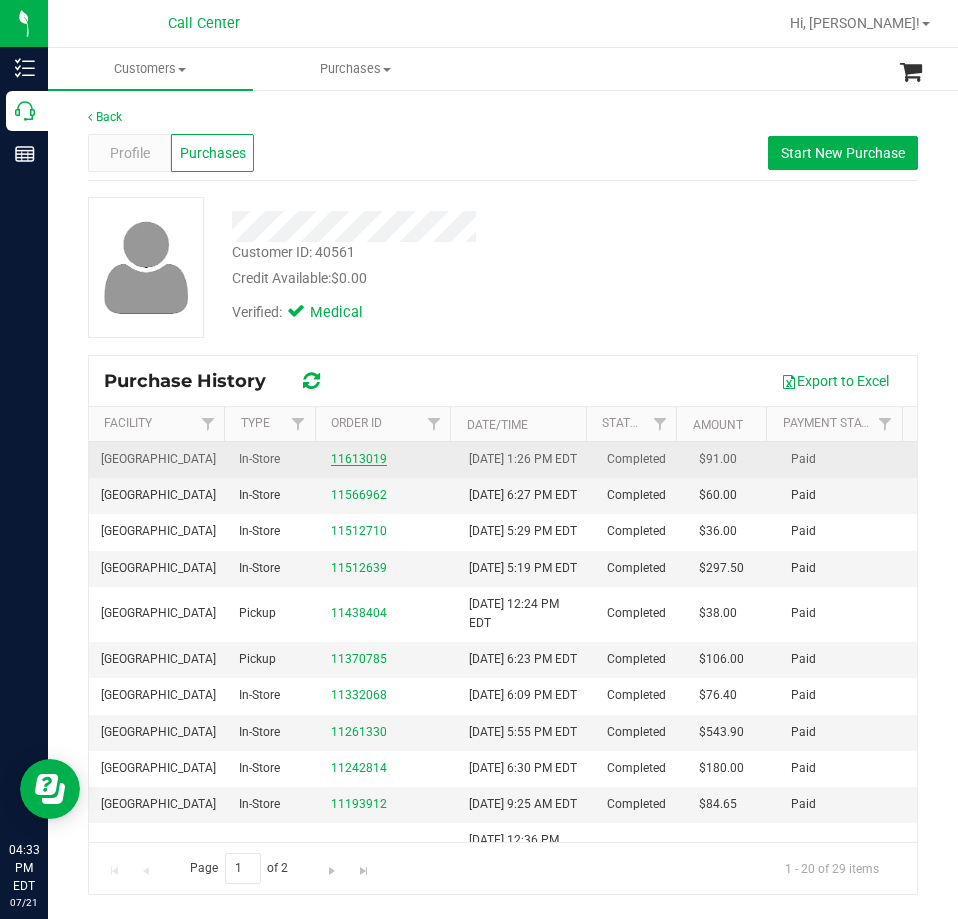 click on "11613019" at bounding box center [359, 459] 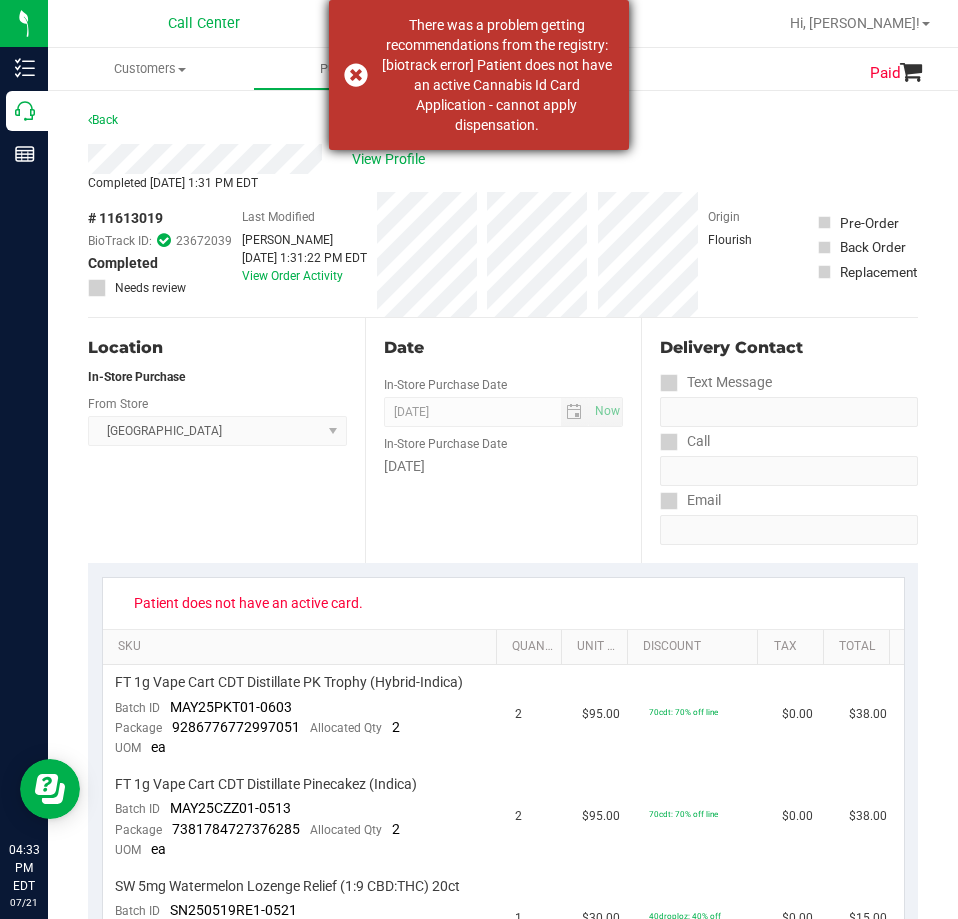 click on "There was a problem getting recommendations from the registry: [biotrack error] Patient does not have an active Cannabis Id Card Application - cannot apply dispensation." at bounding box center [496, 75] 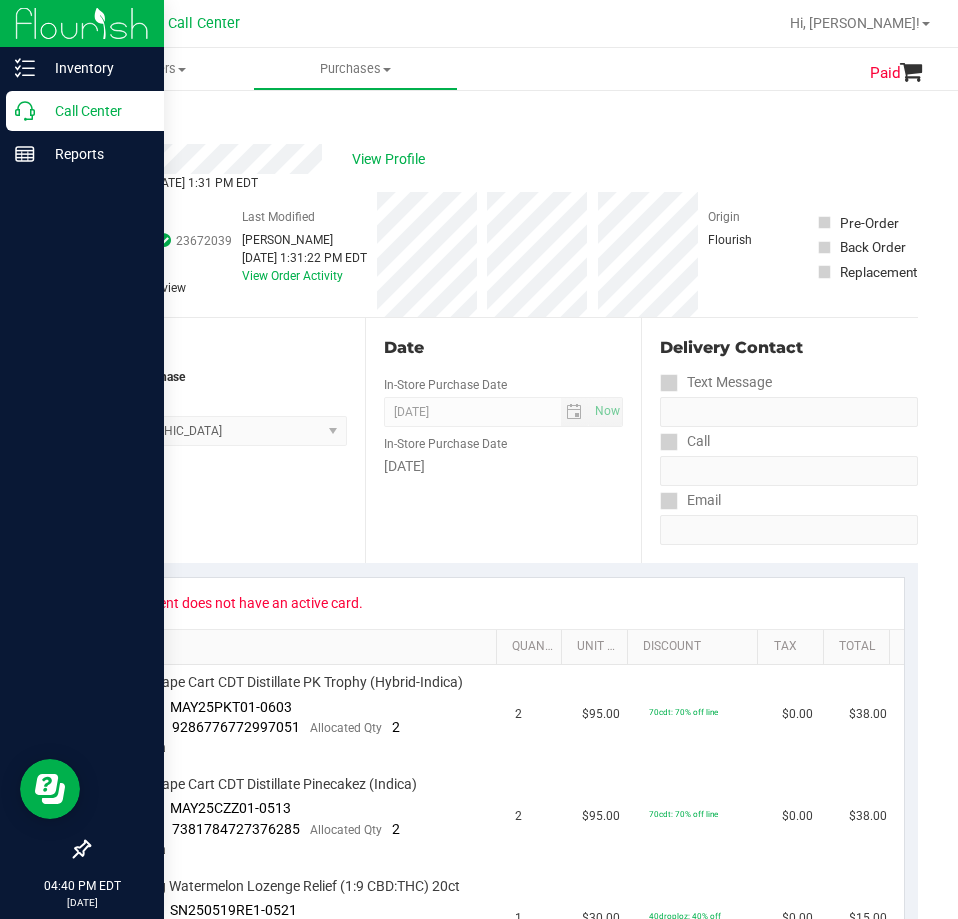click on "Call Center" at bounding box center [95, 111] 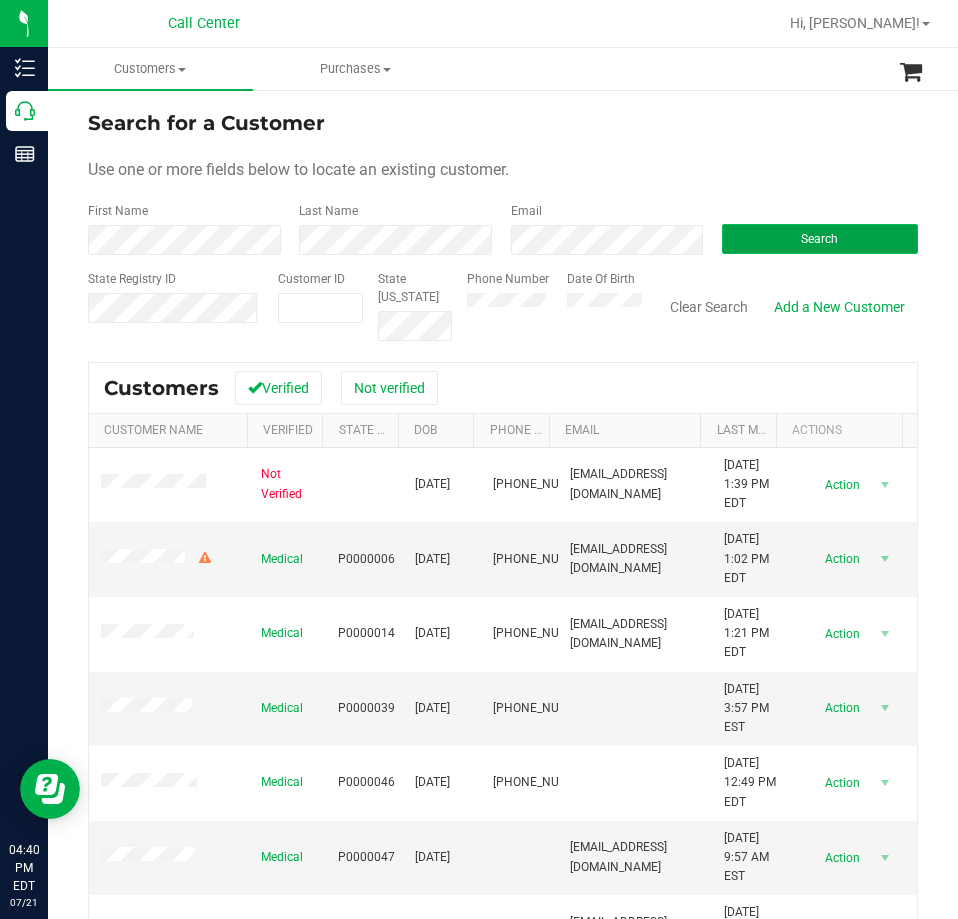 click on "Search" at bounding box center (820, 239) 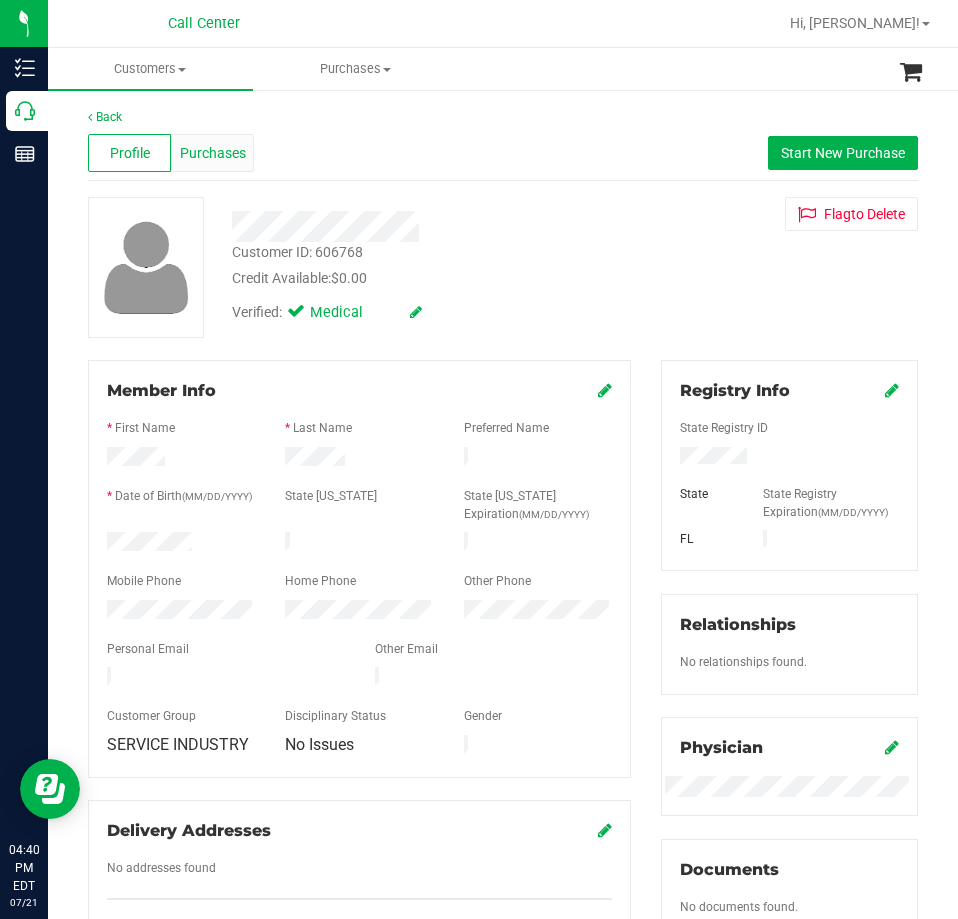 click on "Purchases" at bounding box center (213, 153) 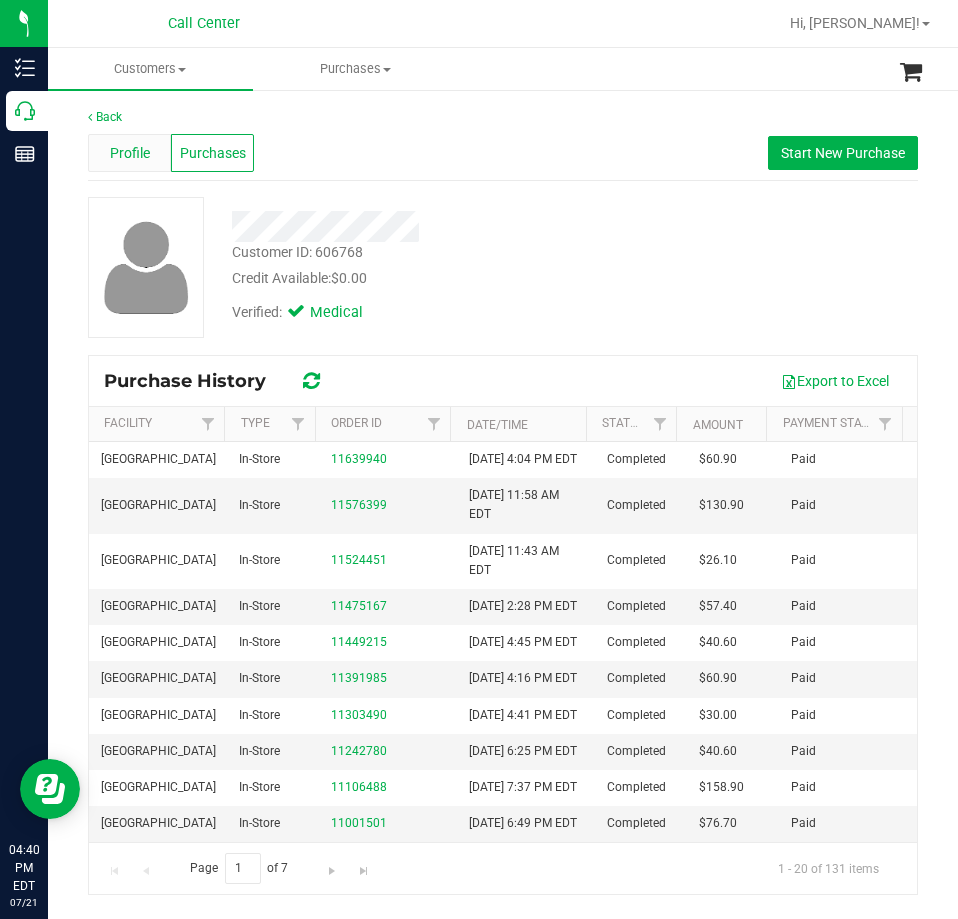 click on "Profile" at bounding box center (130, 153) 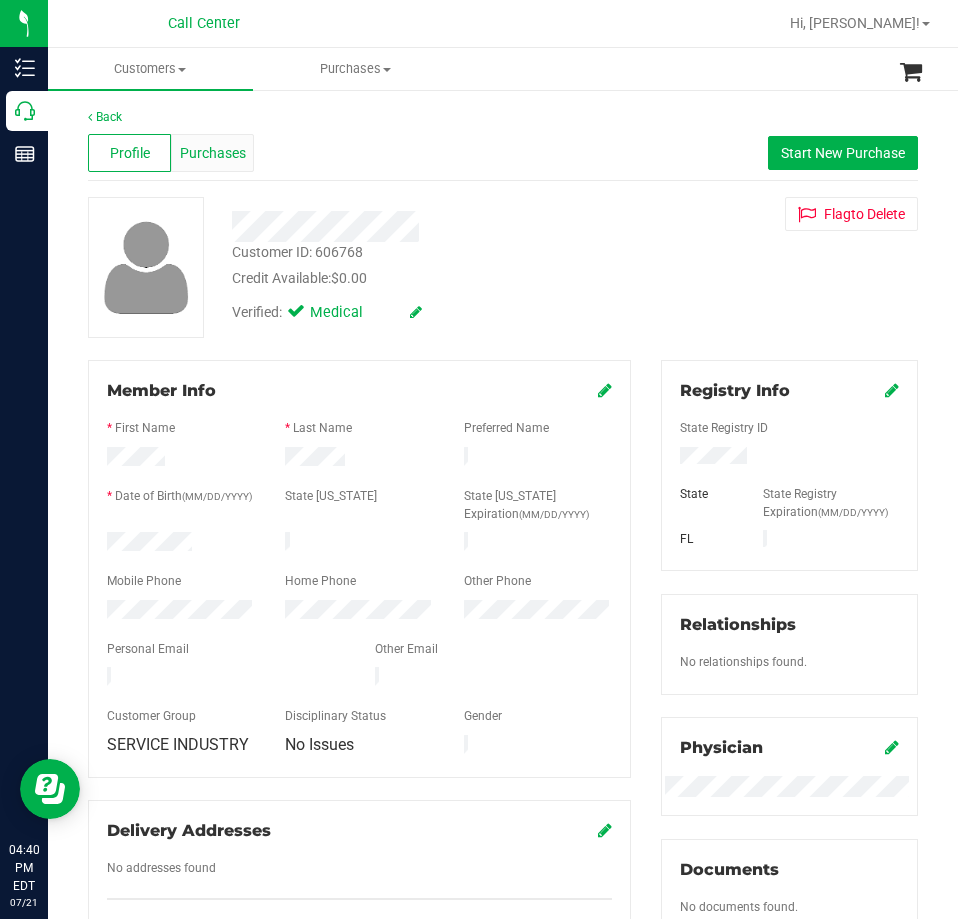 click on "Purchases" at bounding box center [213, 153] 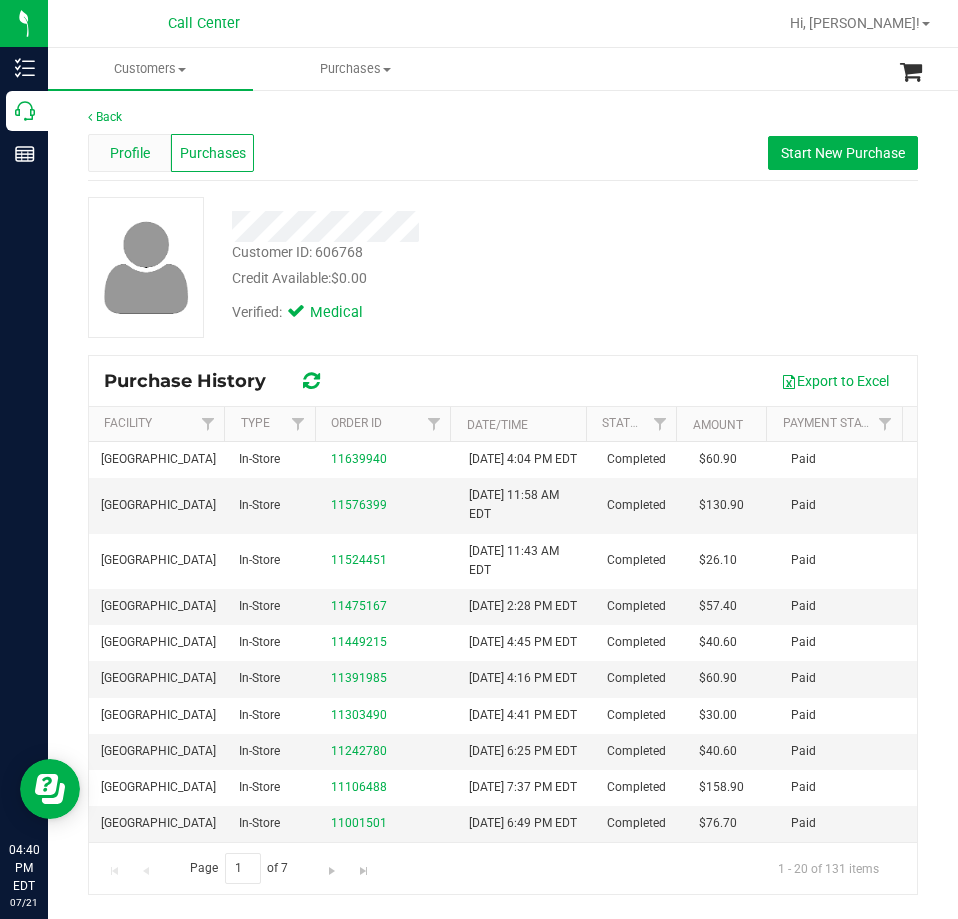 click on "Profile" at bounding box center (130, 153) 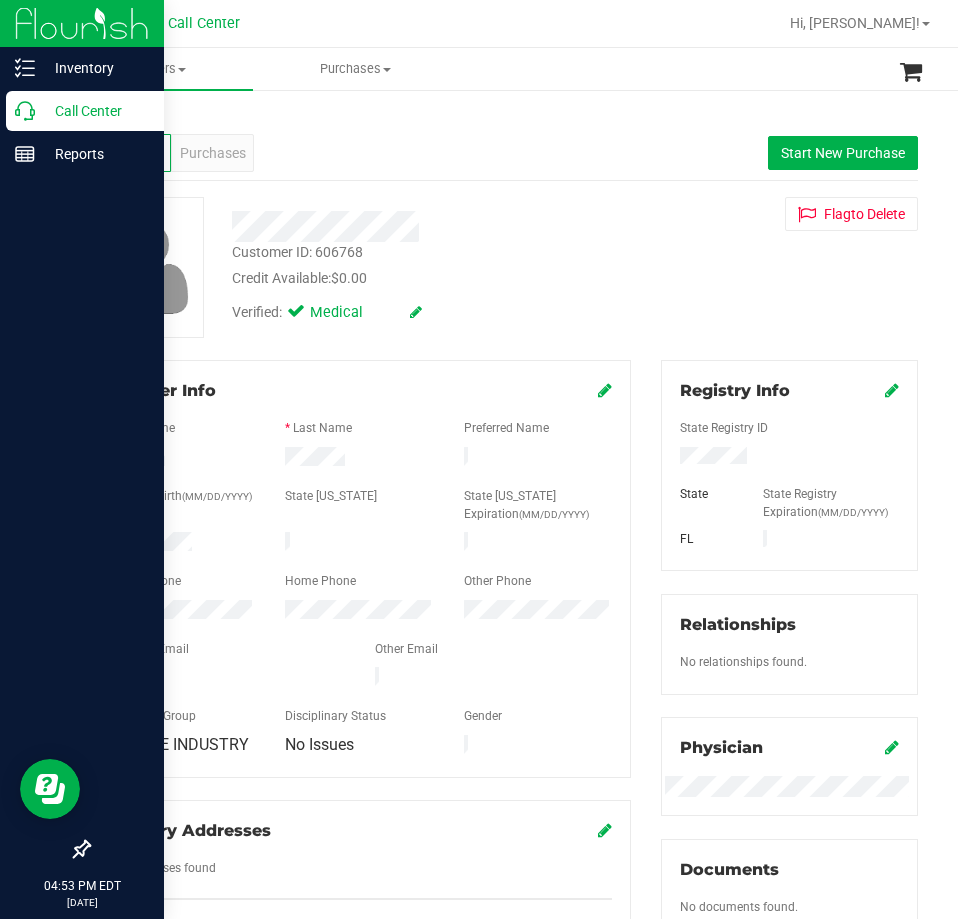 click on "Call Center" at bounding box center (95, 111) 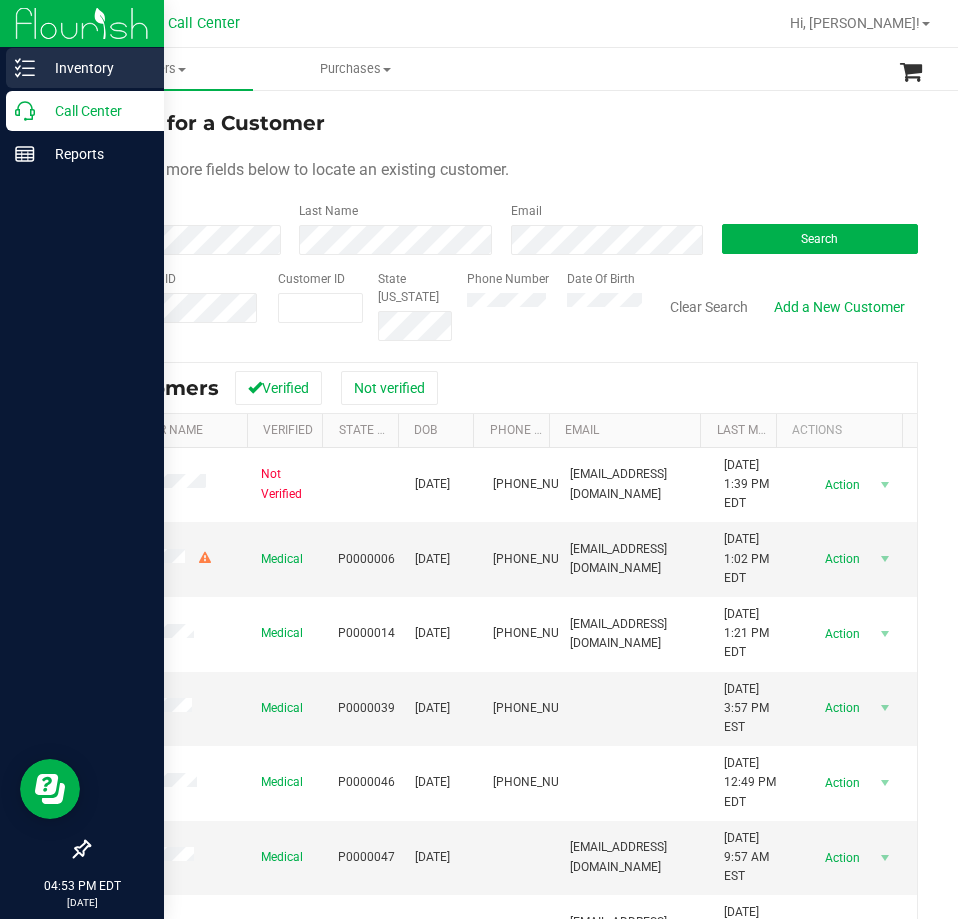 click 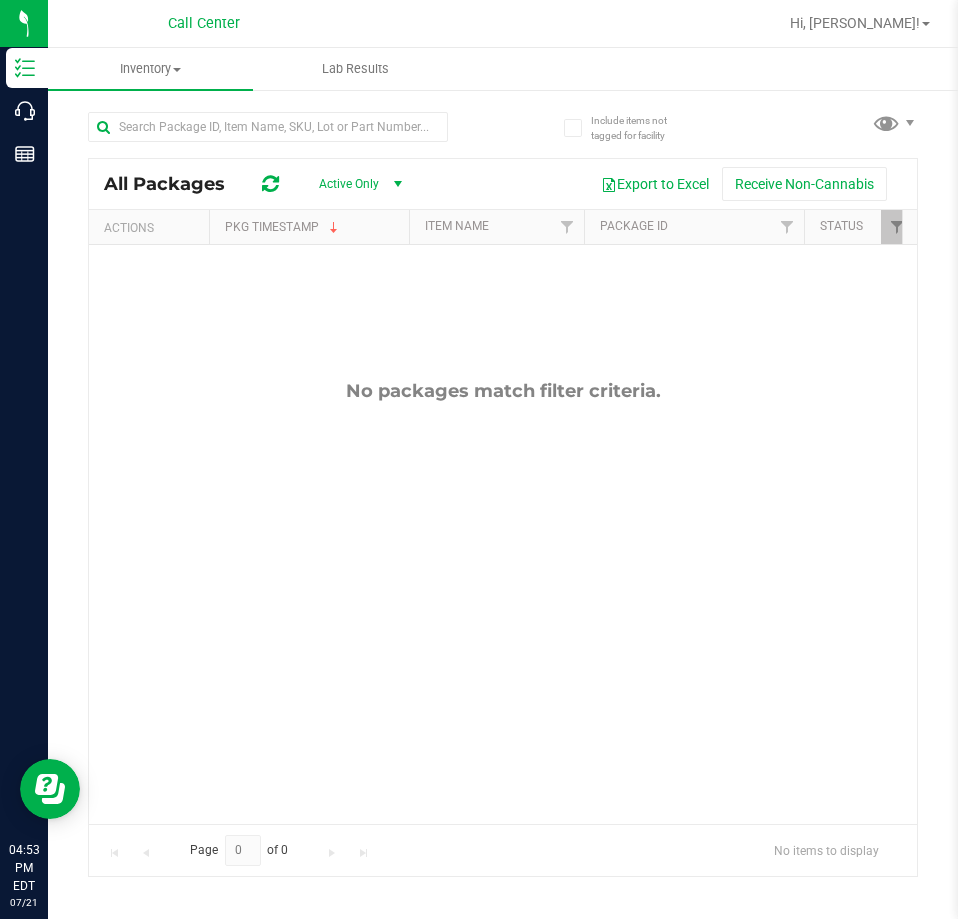 click on "Call Center" at bounding box center [204, 23] 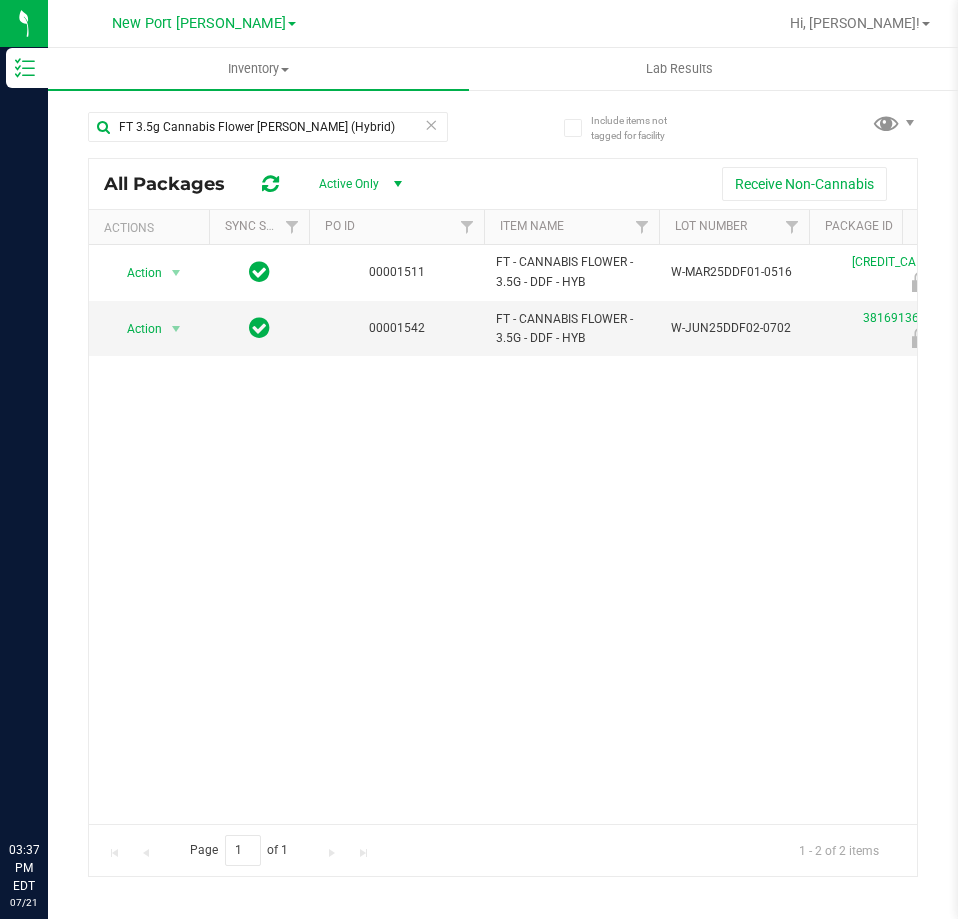 scroll, scrollTop: 0, scrollLeft: 0, axis: both 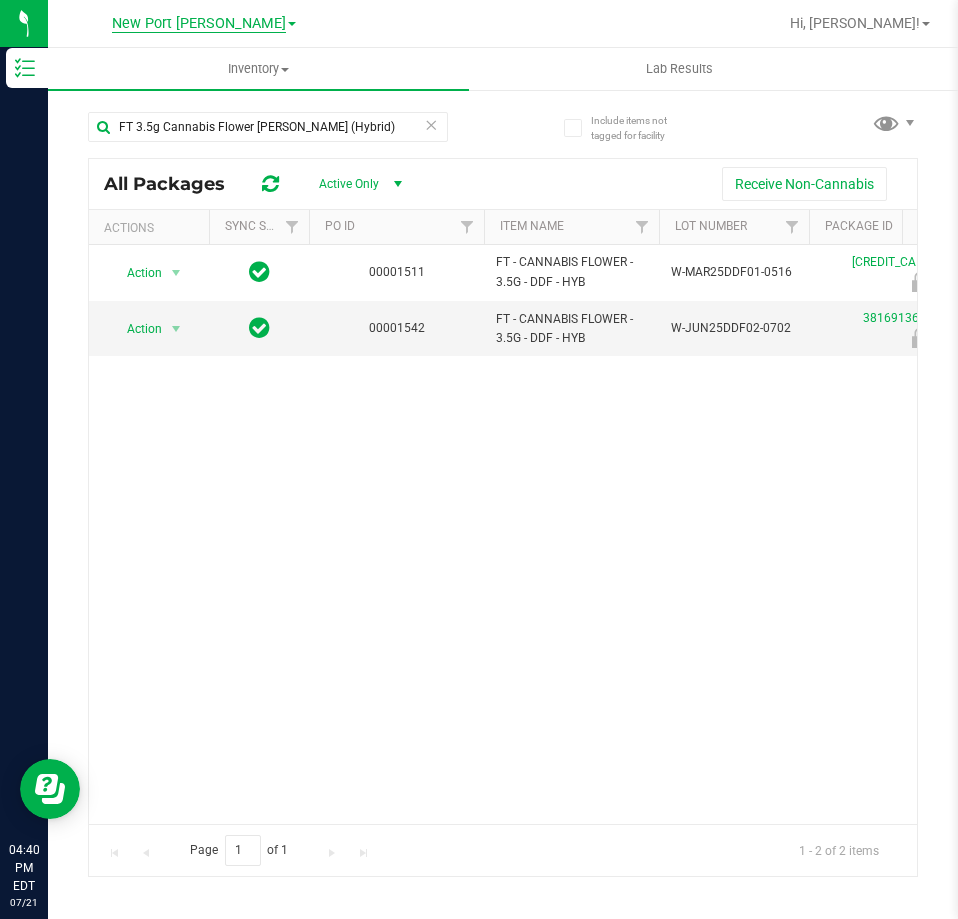 click on "New Port [PERSON_NAME]" at bounding box center [199, 24] 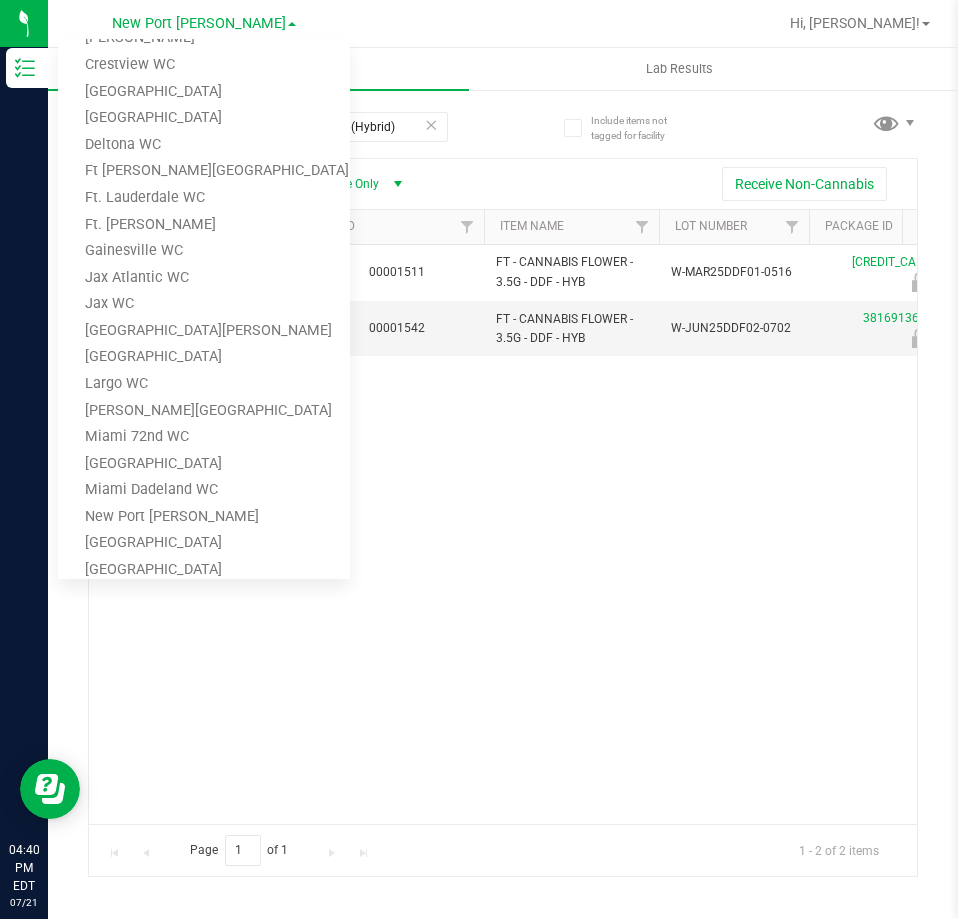 scroll, scrollTop: 0, scrollLeft: 0, axis: both 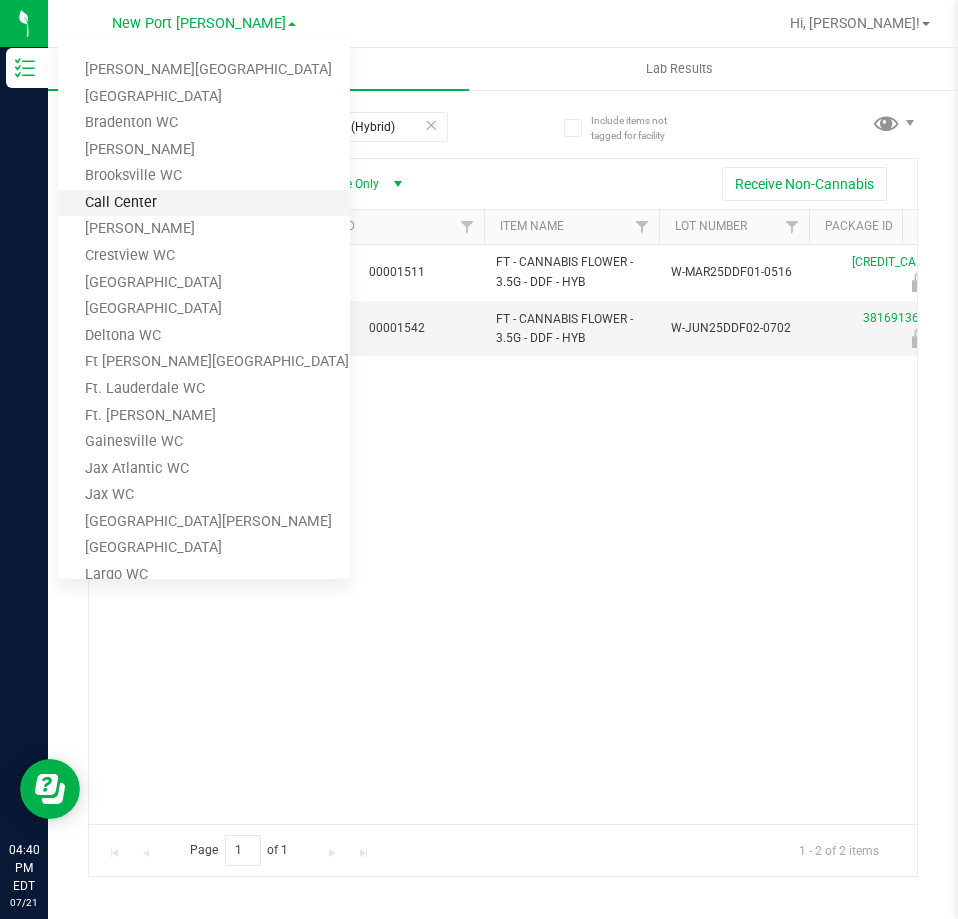click on "Call Center" at bounding box center [204, 203] 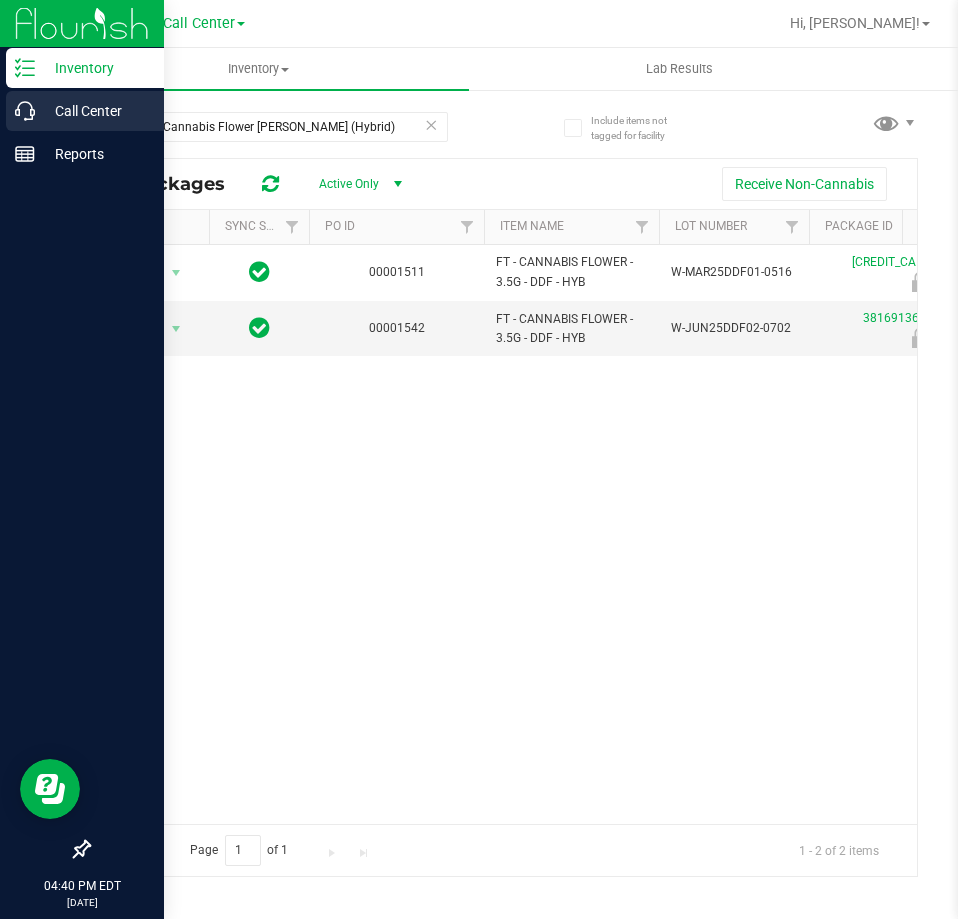 click on "Call Center" at bounding box center [95, 111] 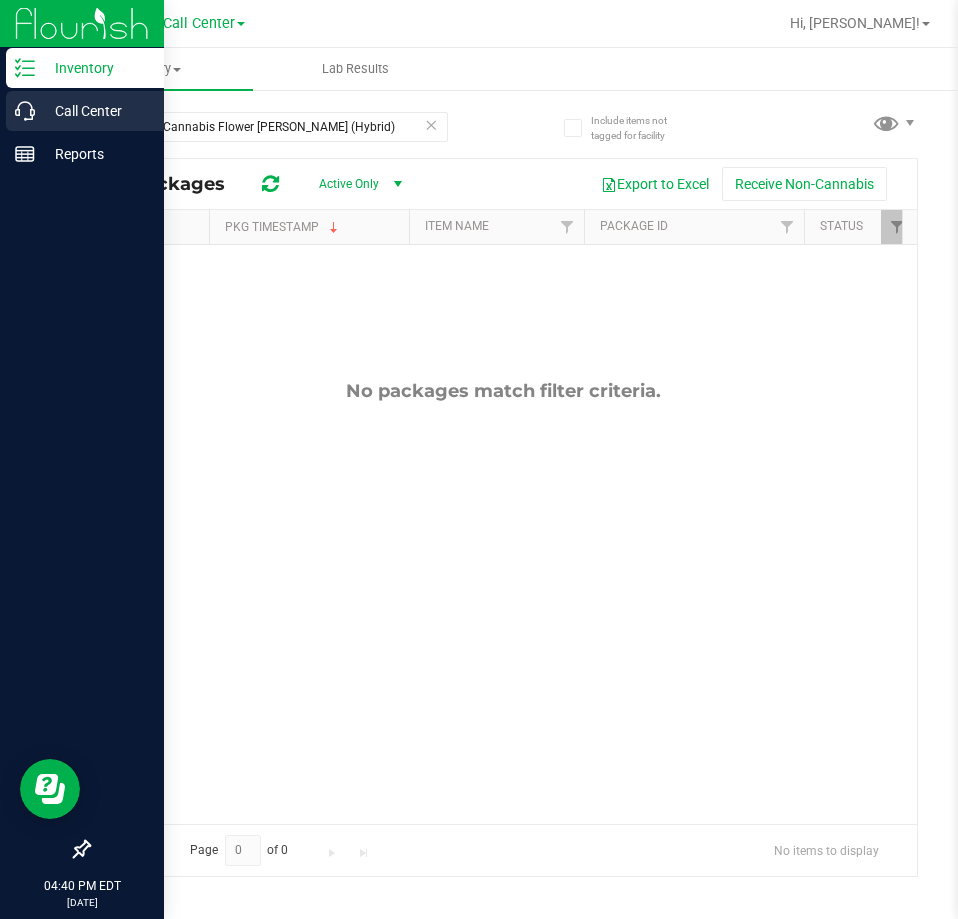 click 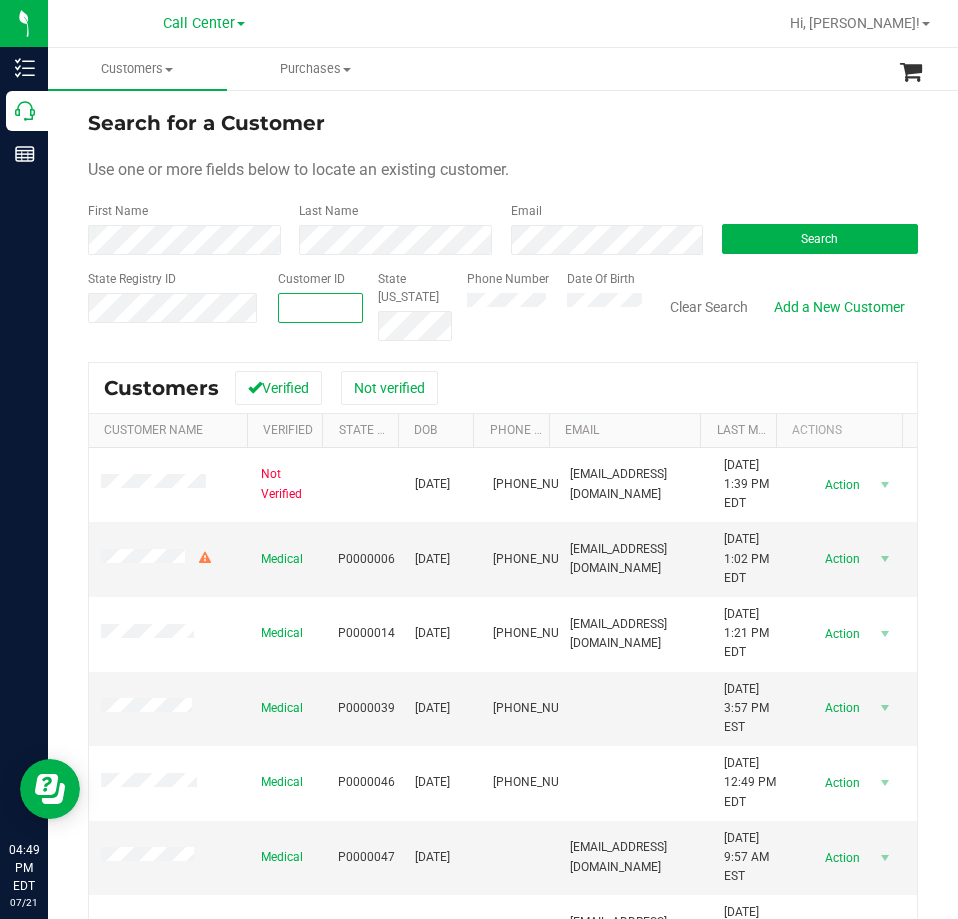 paste on "135887" 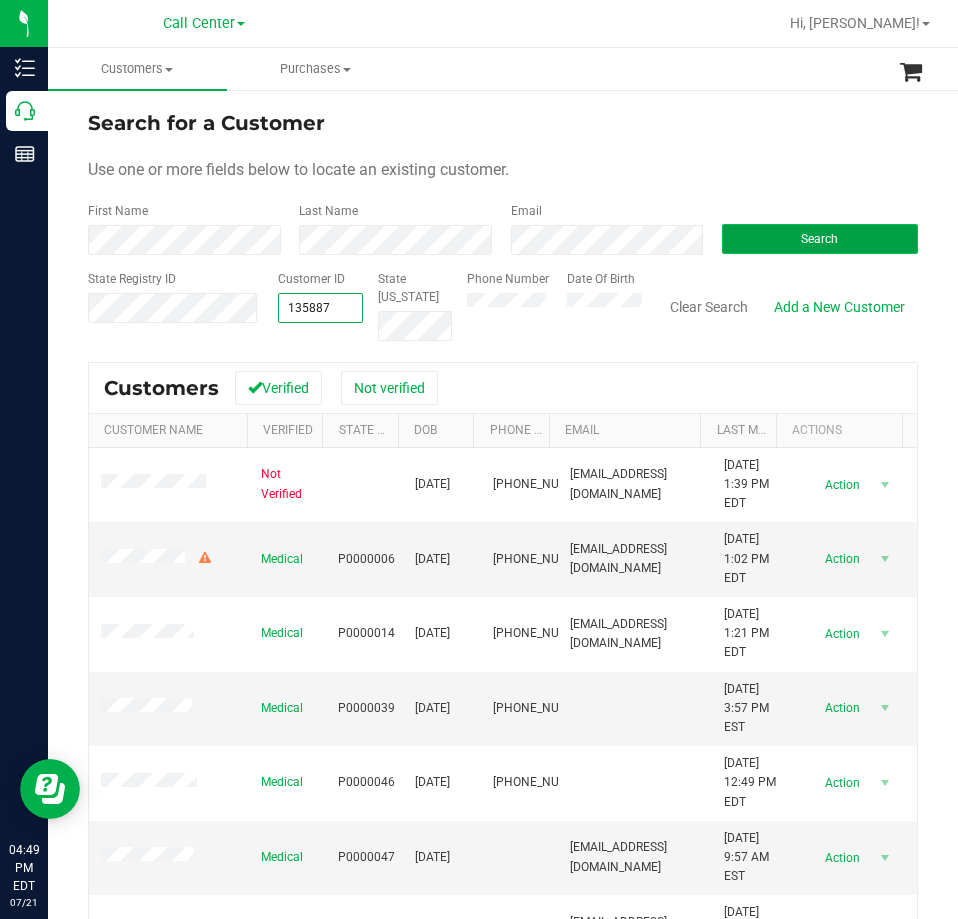 type on "135887" 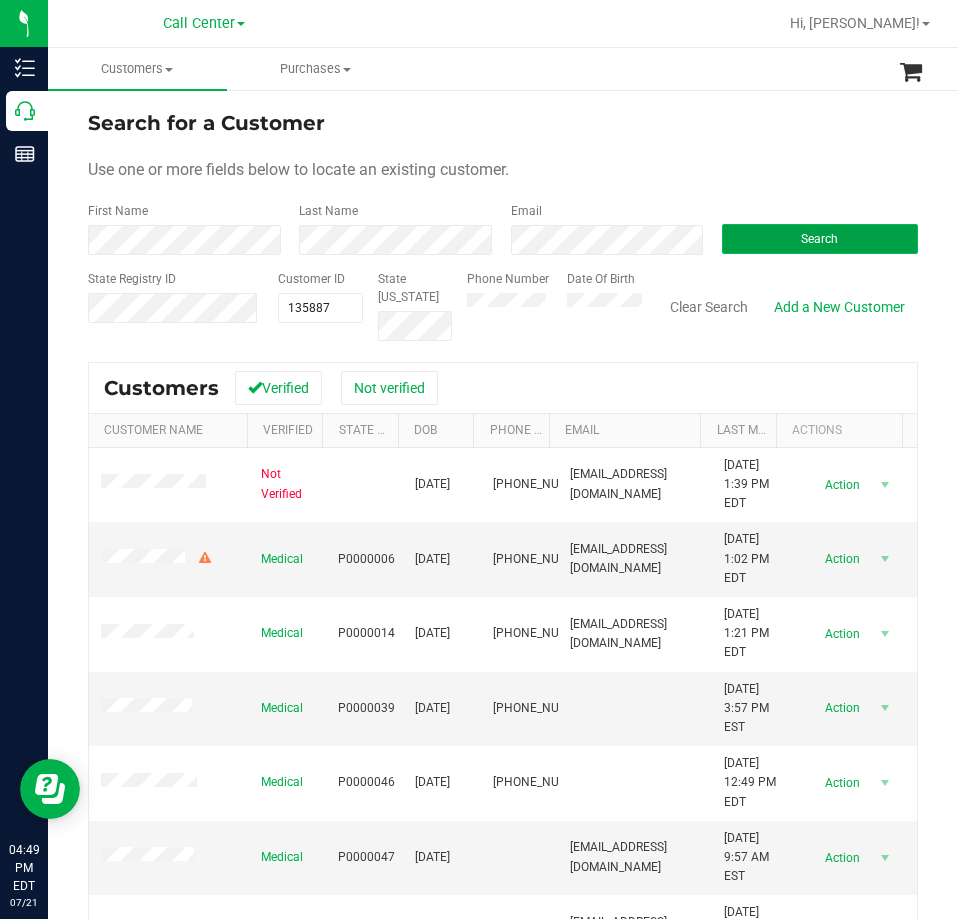 click on "Search" at bounding box center (819, 239) 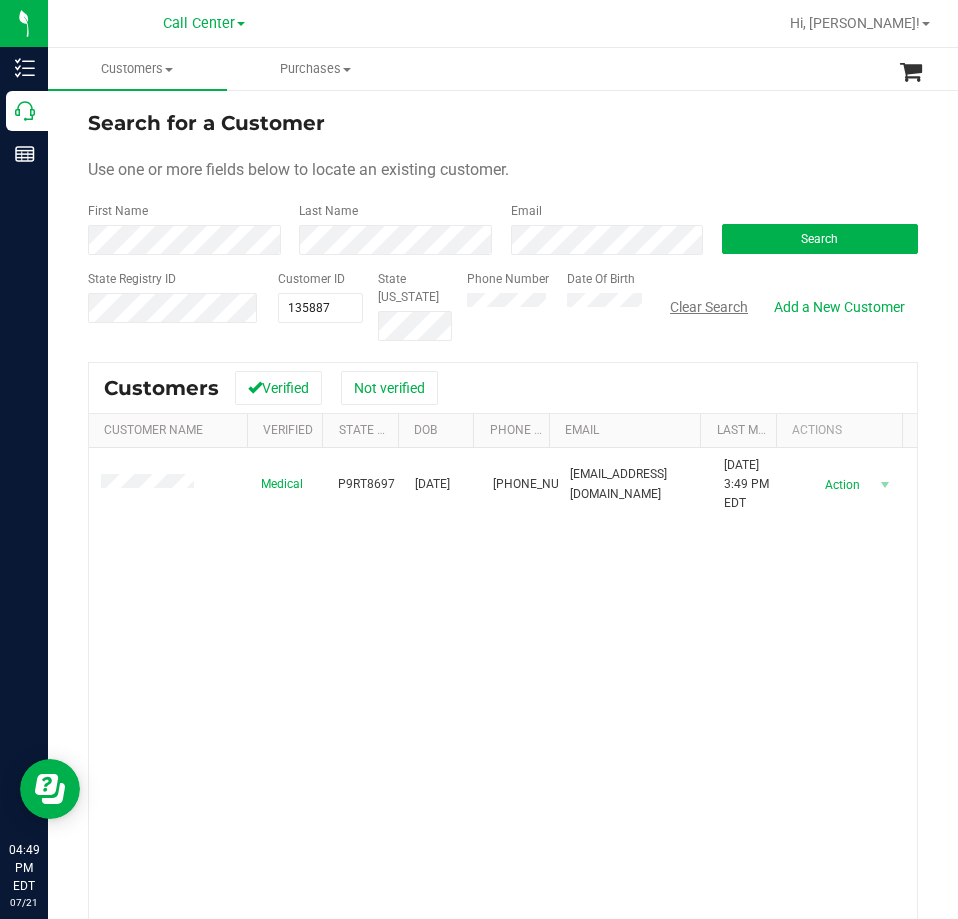 click on "Clear Search" at bounding box center [709, 307] 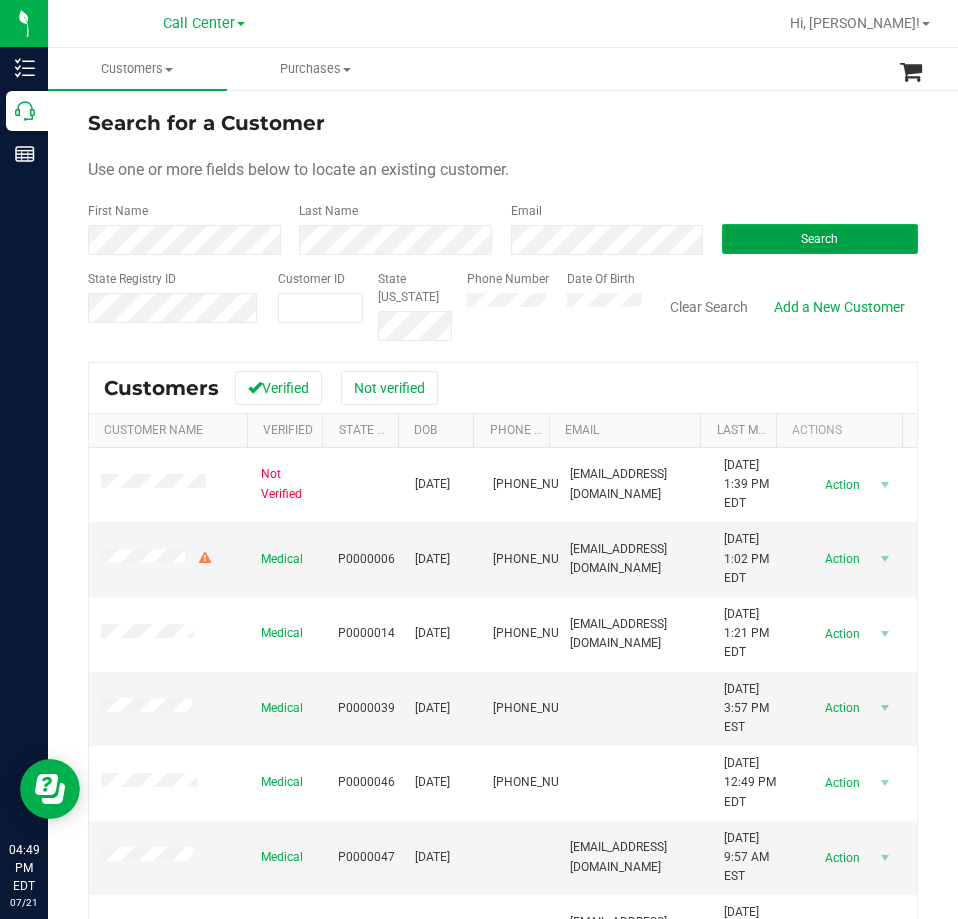 click on "Search" at bounding box center [820, 239] 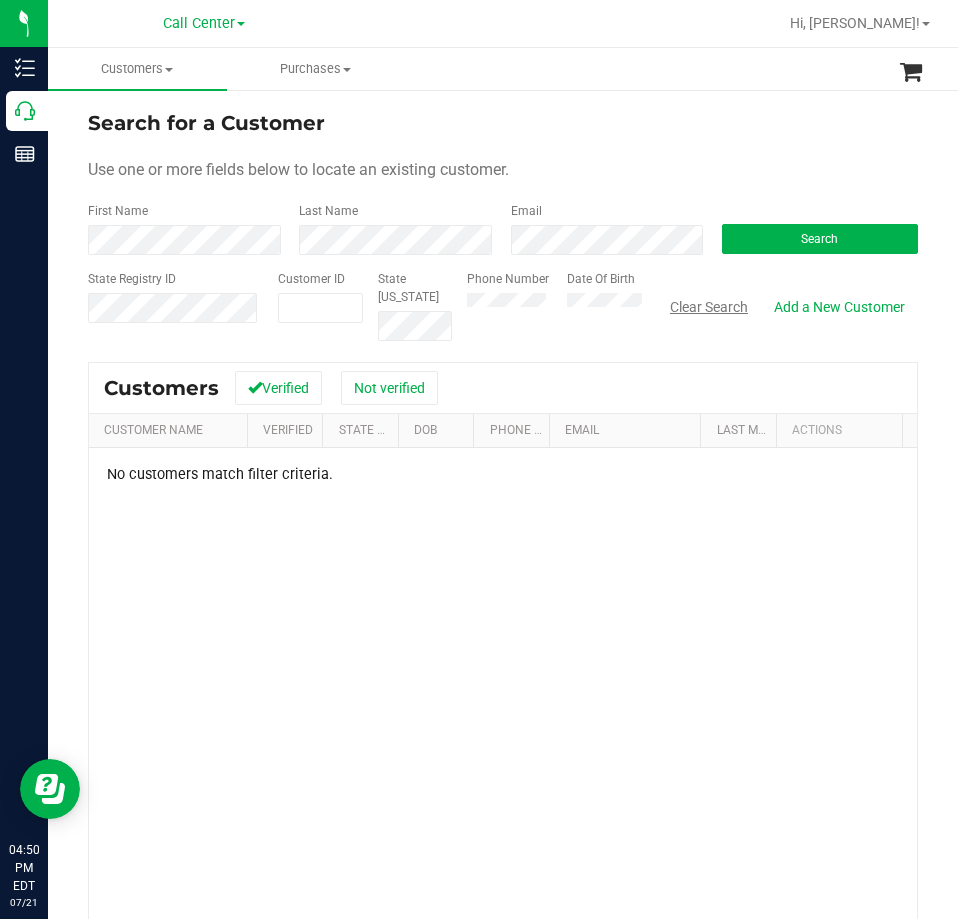 click on "Clear Search" at bounding box center [709, 307] 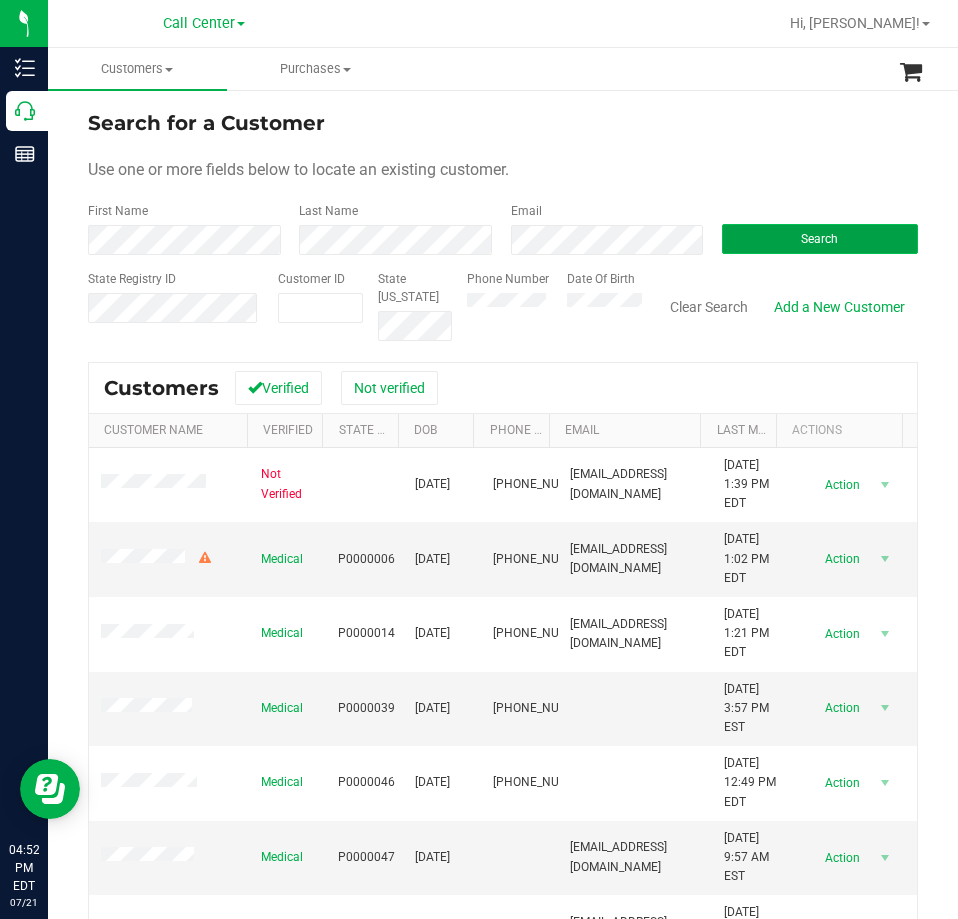 click on "Search" at bounding box center (820, 239) 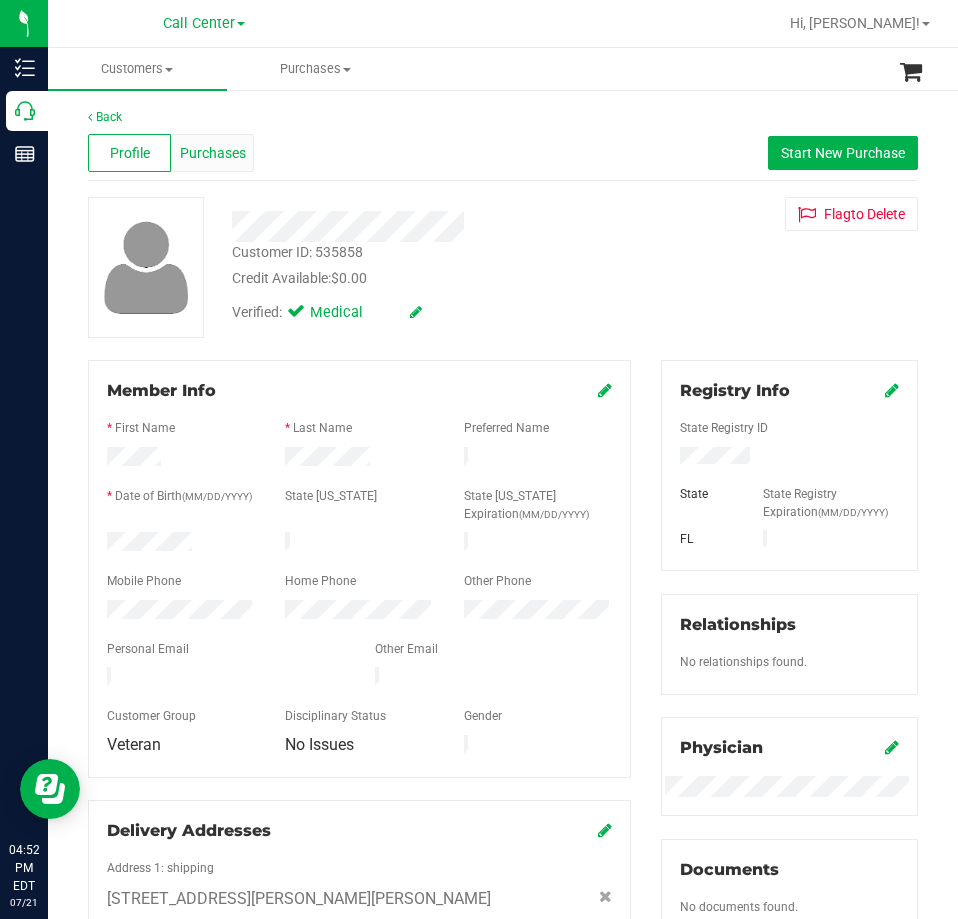 click on "Purchases" at bounding box center (213, 153) 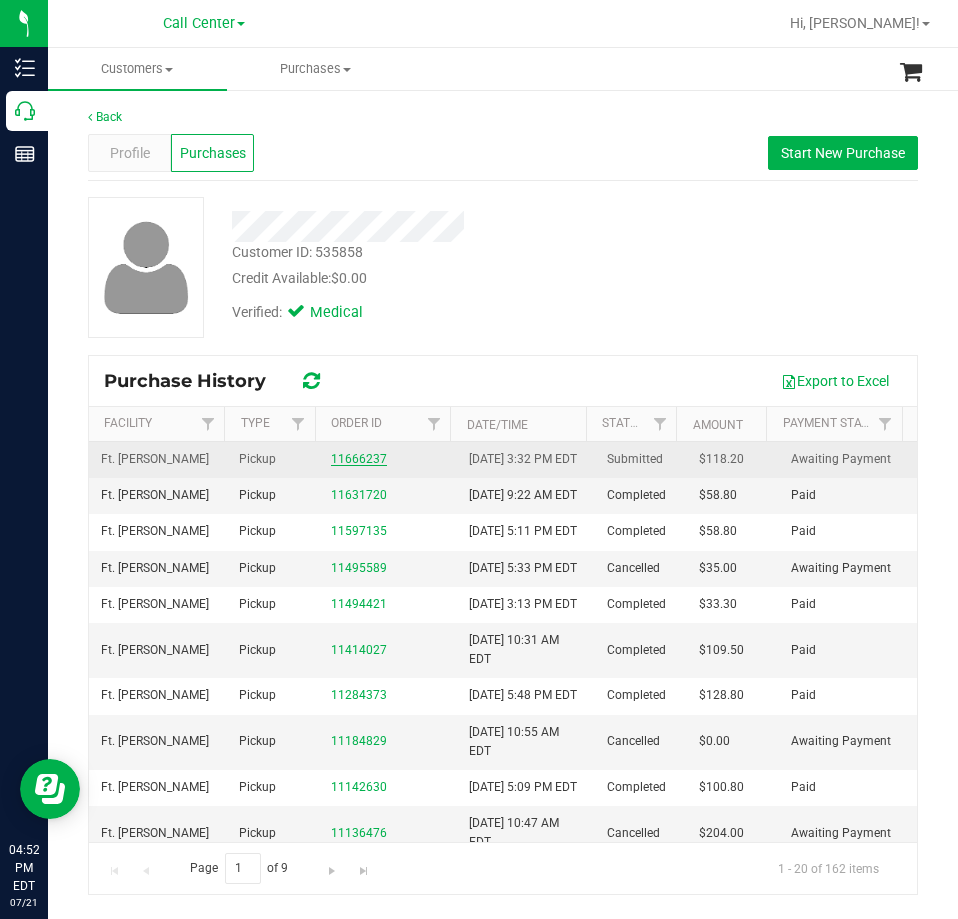 click on "11666237" at bounding box center (359, 459) 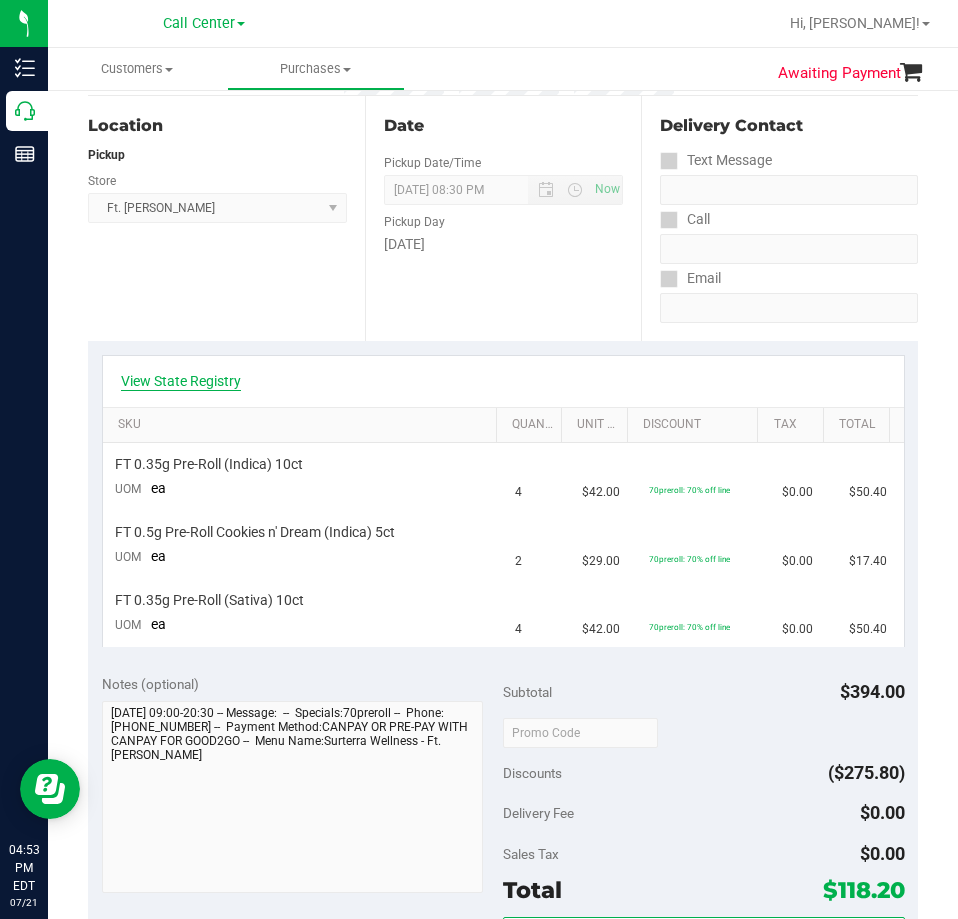 scroll, scrollTop: 200, scrollLeft: 0, axis: vertical 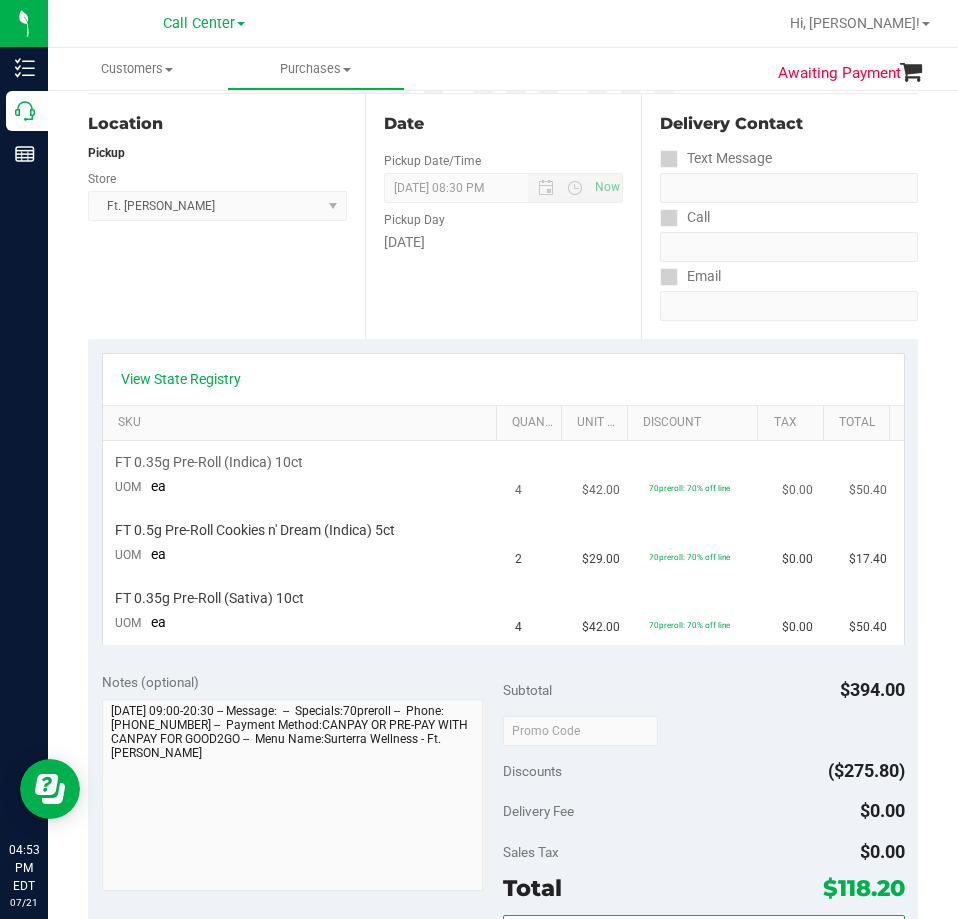 click on "FT 0.35g Pre-Roll (Indica) 10ct" at bounding box center [209, 462] 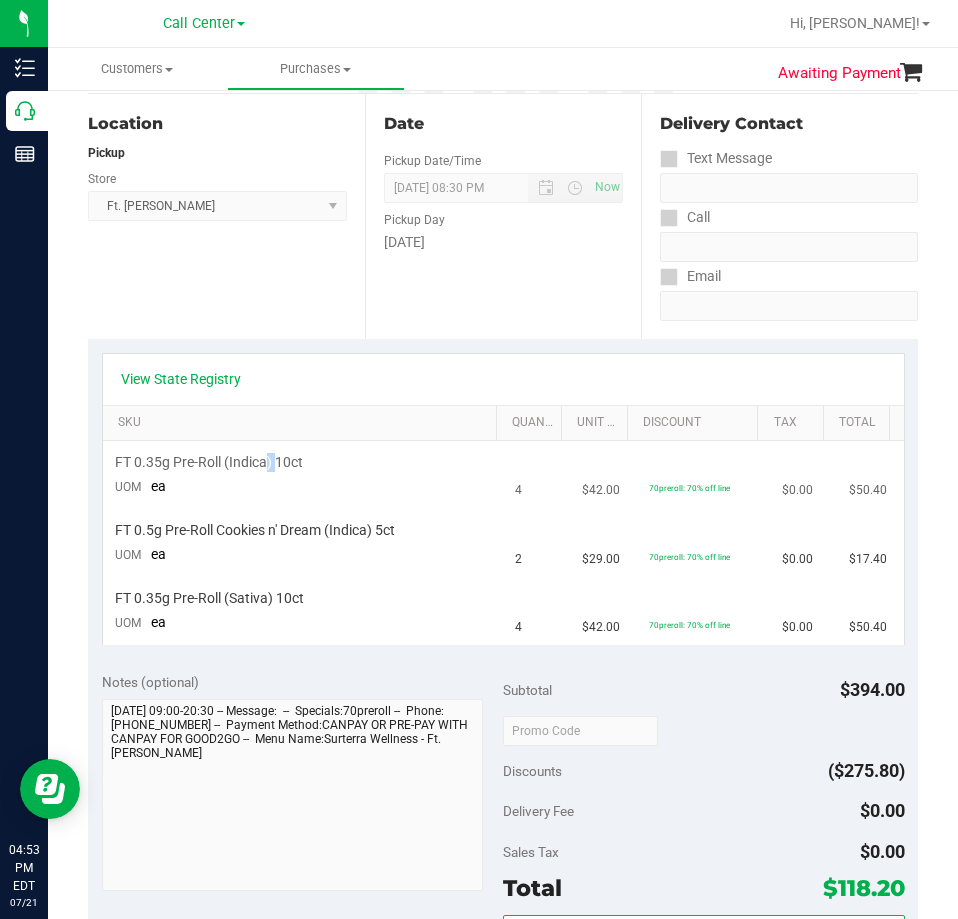click on "FT 0.35g Pre-Roll (Indica) 10ct" at bounding box center [209, 462] 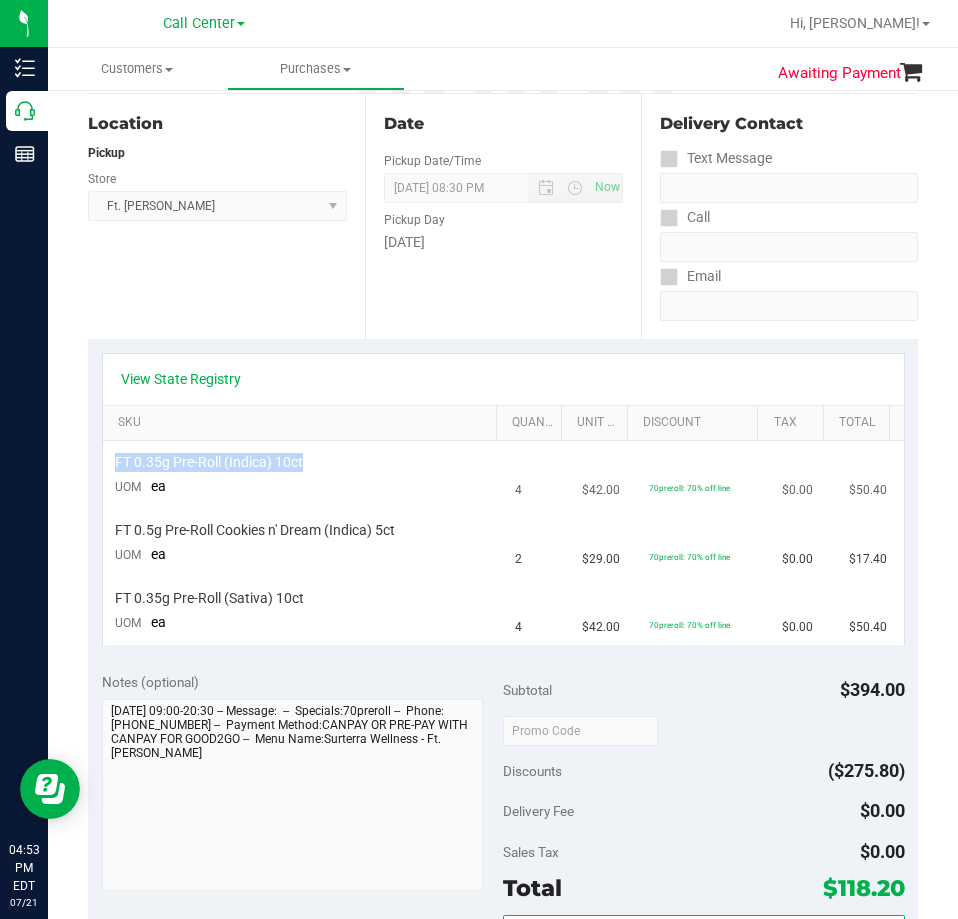 click on "FT 0.35g Pre-Roll (Indica) 10ct" at bounding box center (209, 462) 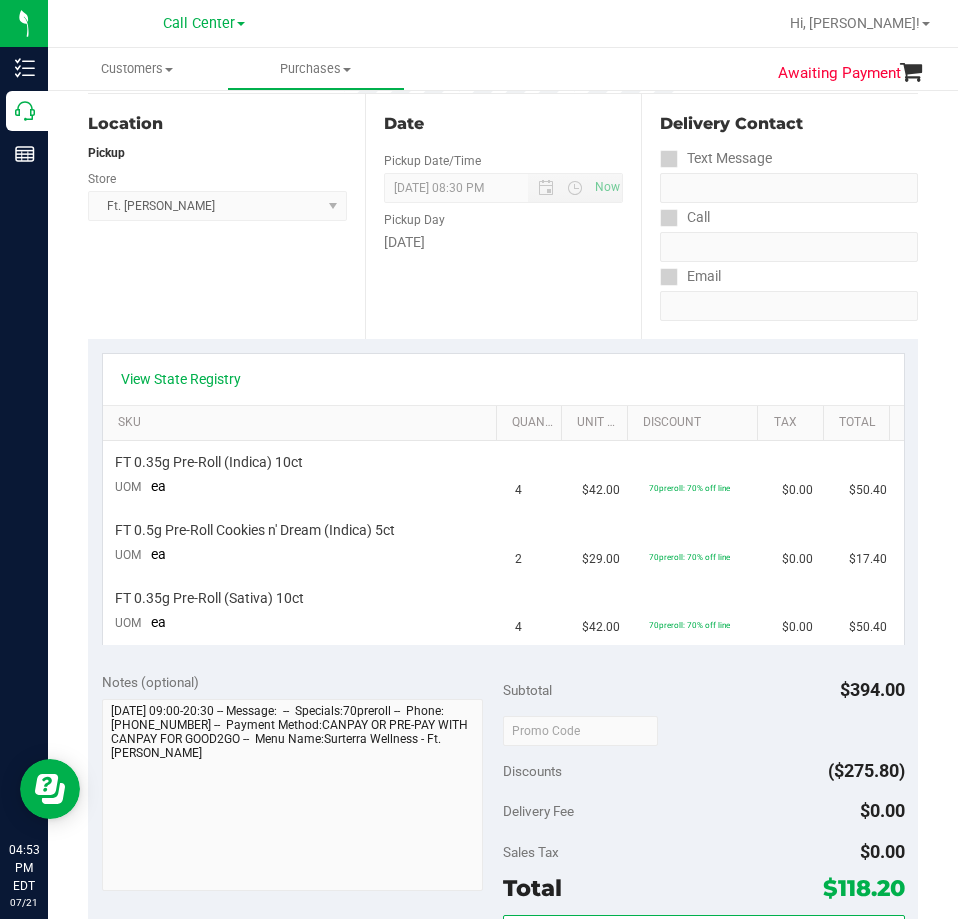 click on "View State Registry" at bounding box center (503, 379) 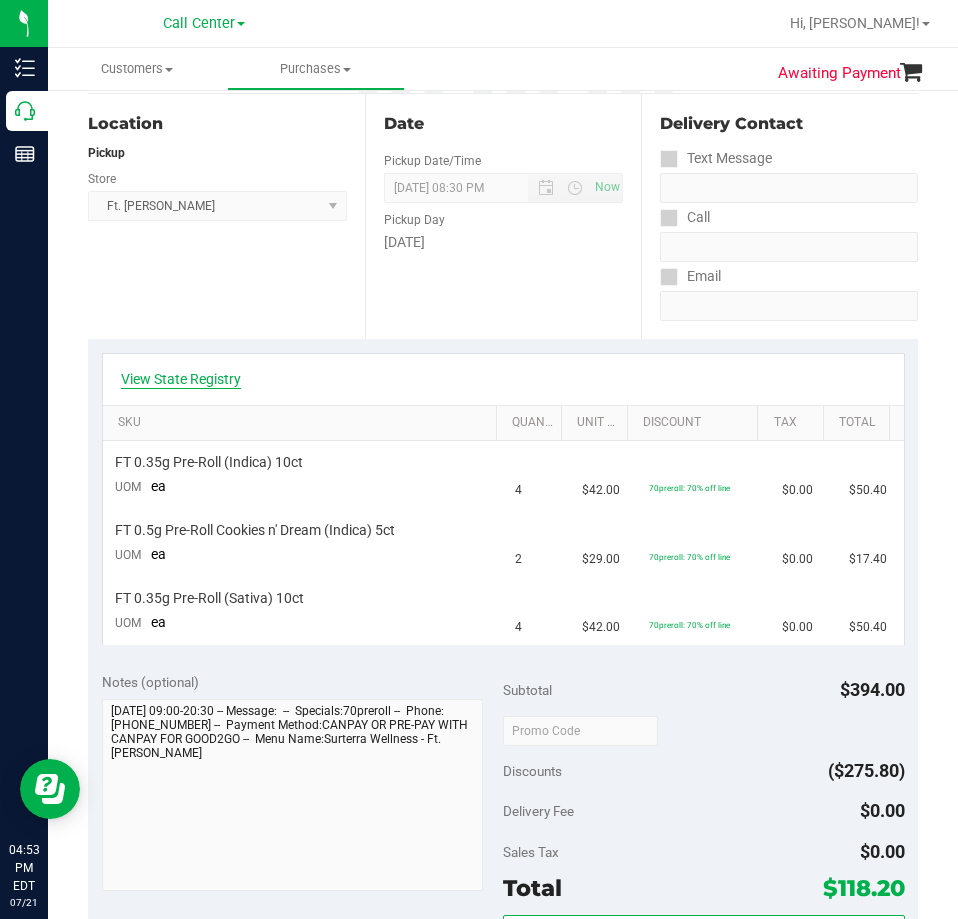 click on "View State Registry" at bounding box center (181, 379) 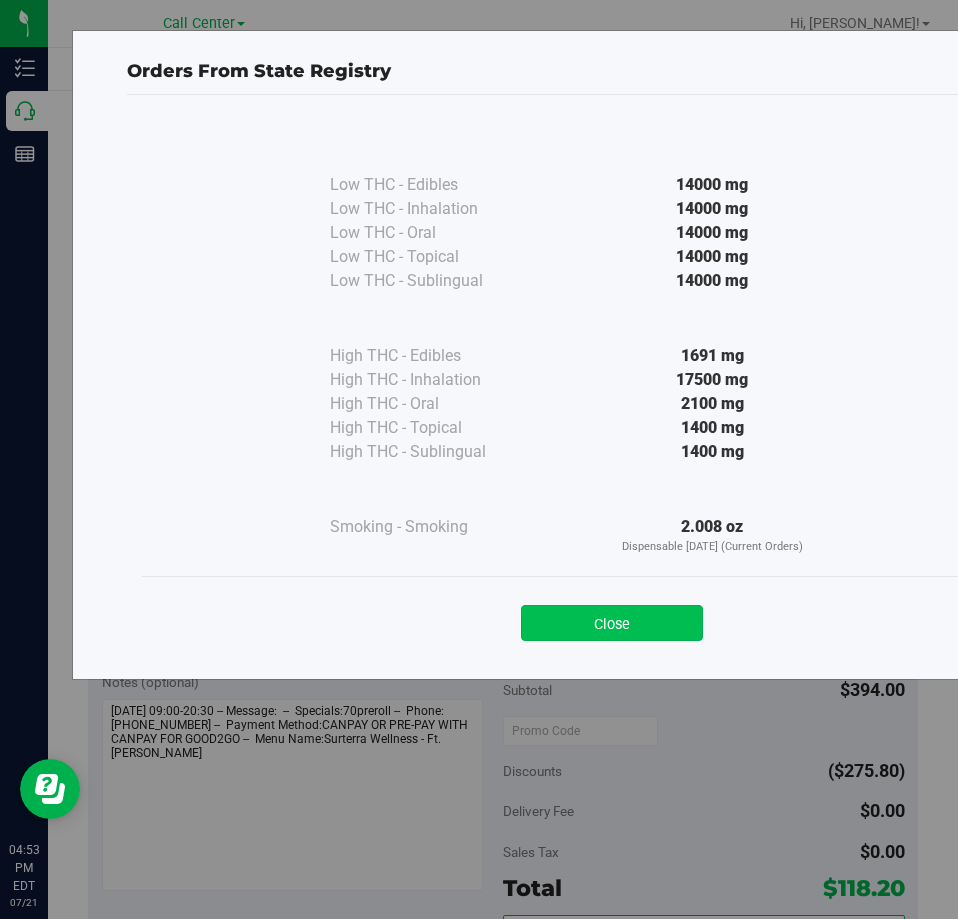 click on "Close" at bounding box center (612, 623) 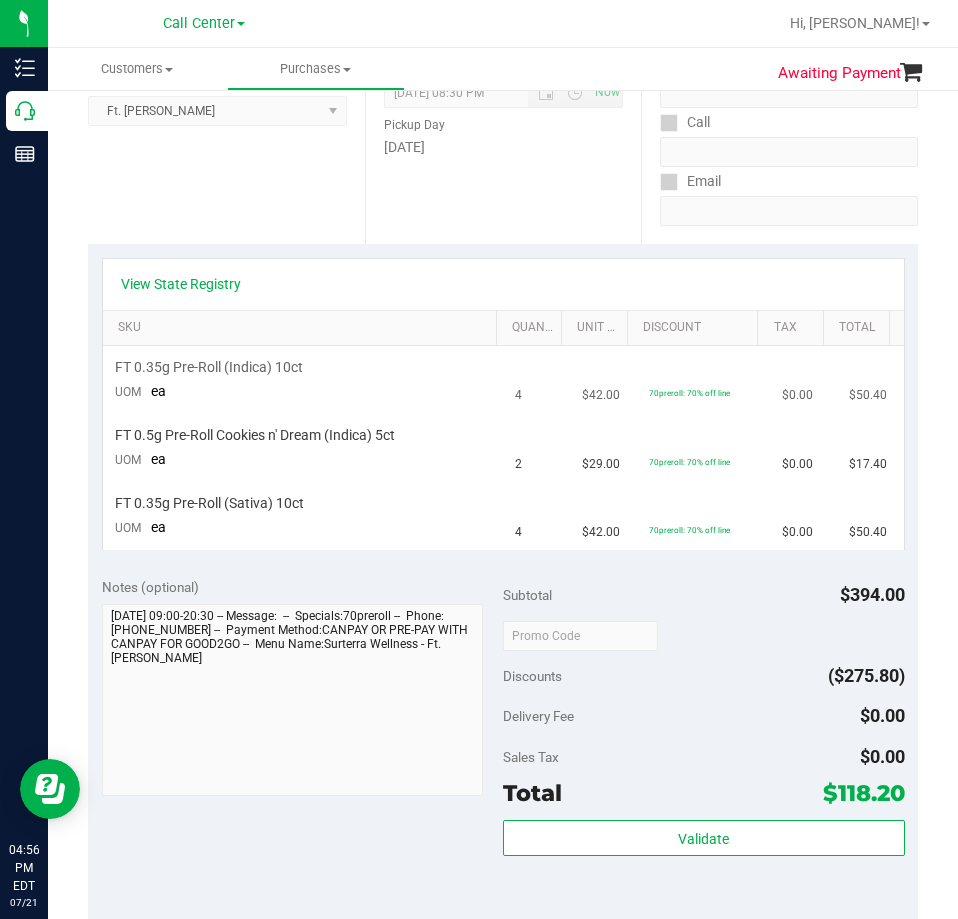 scroll, scrollTop: 0, scrollLeft: 0, axis: both 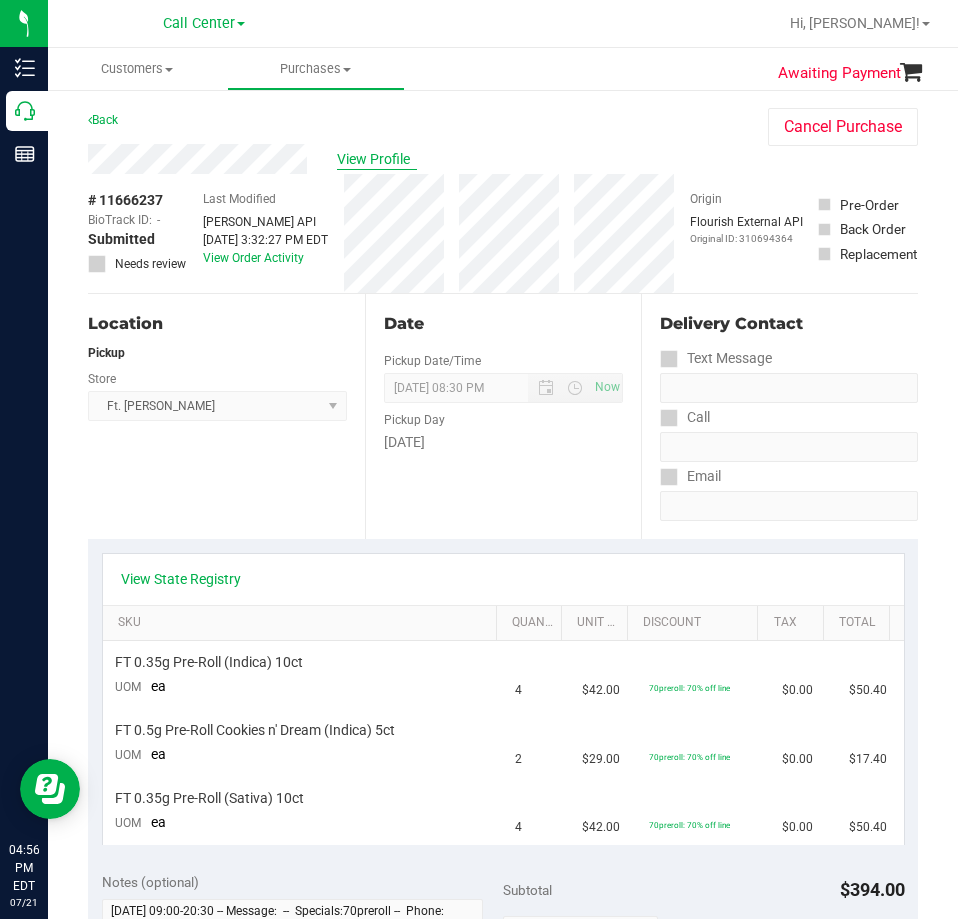 click on "View Profile" at bounding box center (377, 159) 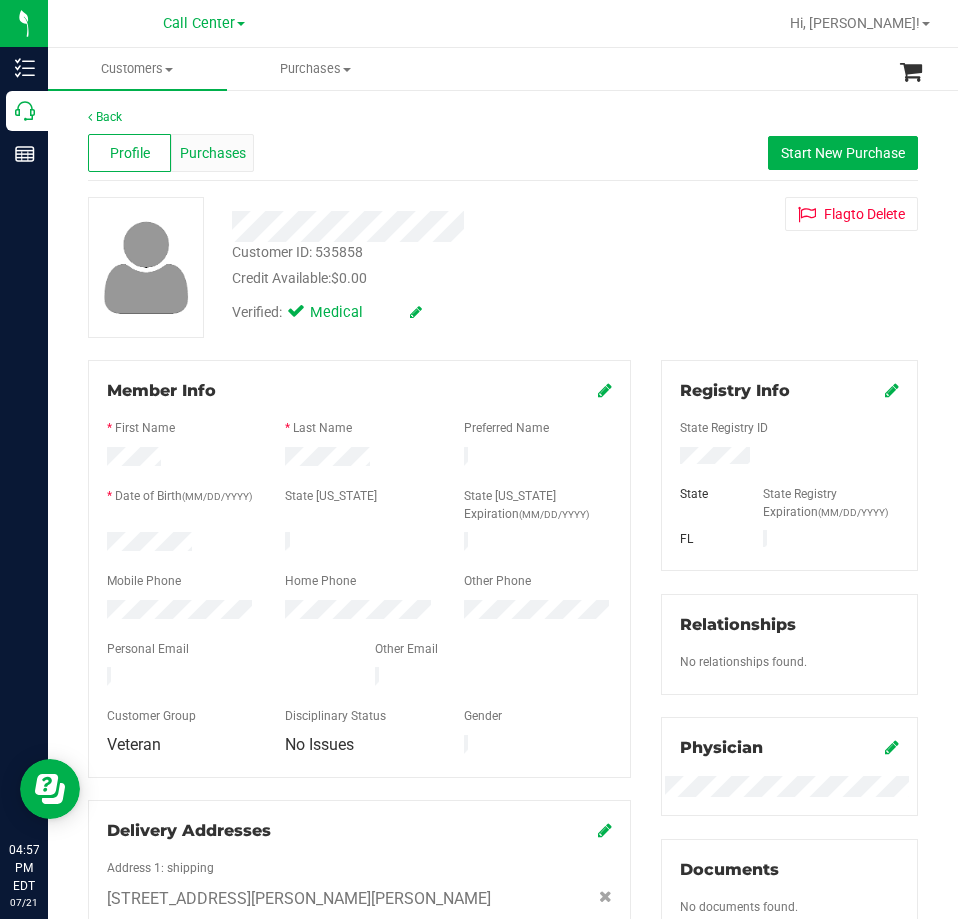 click on "Purchases" at bounding box center (213, 153) 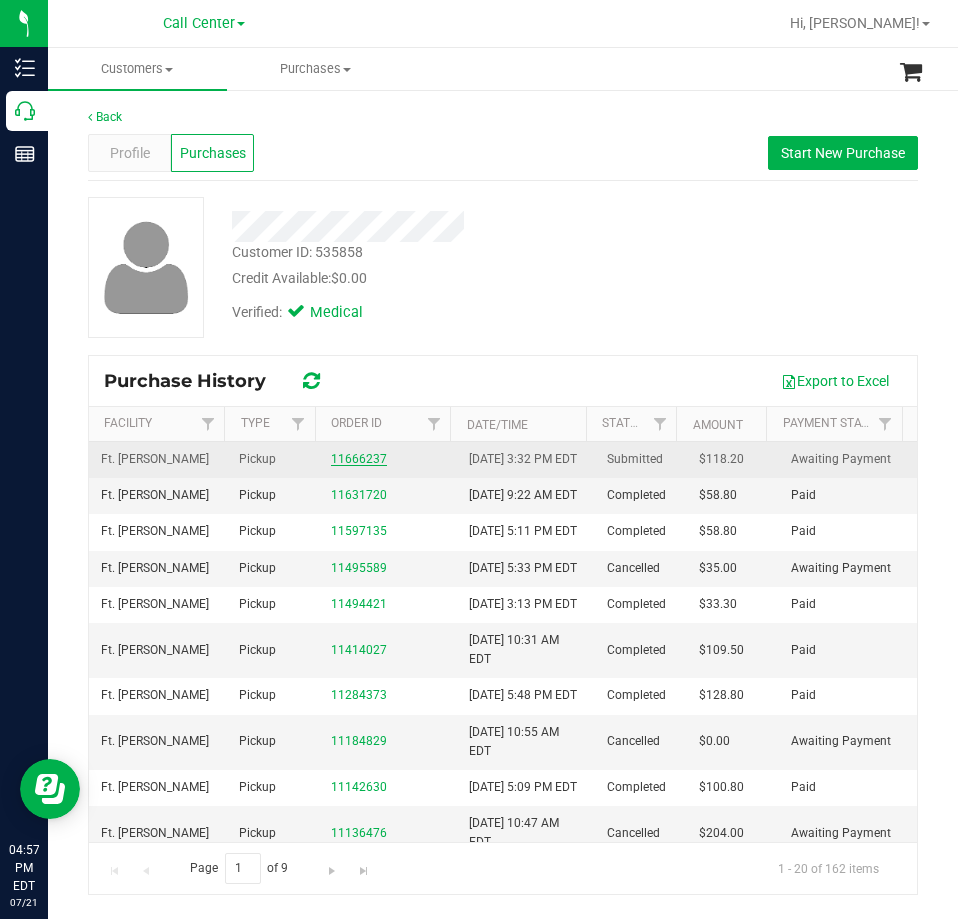 click on "11666237" at bounding box center [359, 459] 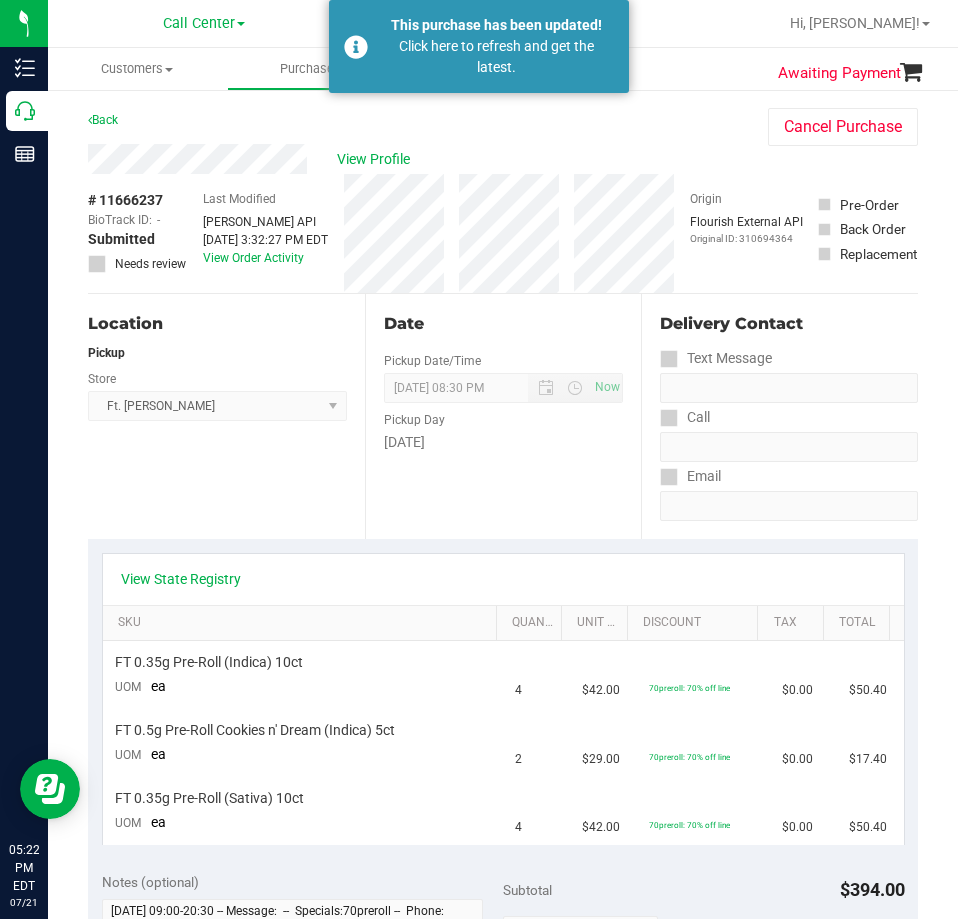 click on "Click here to refresh and get the latest." at bounding box center (496, 57) 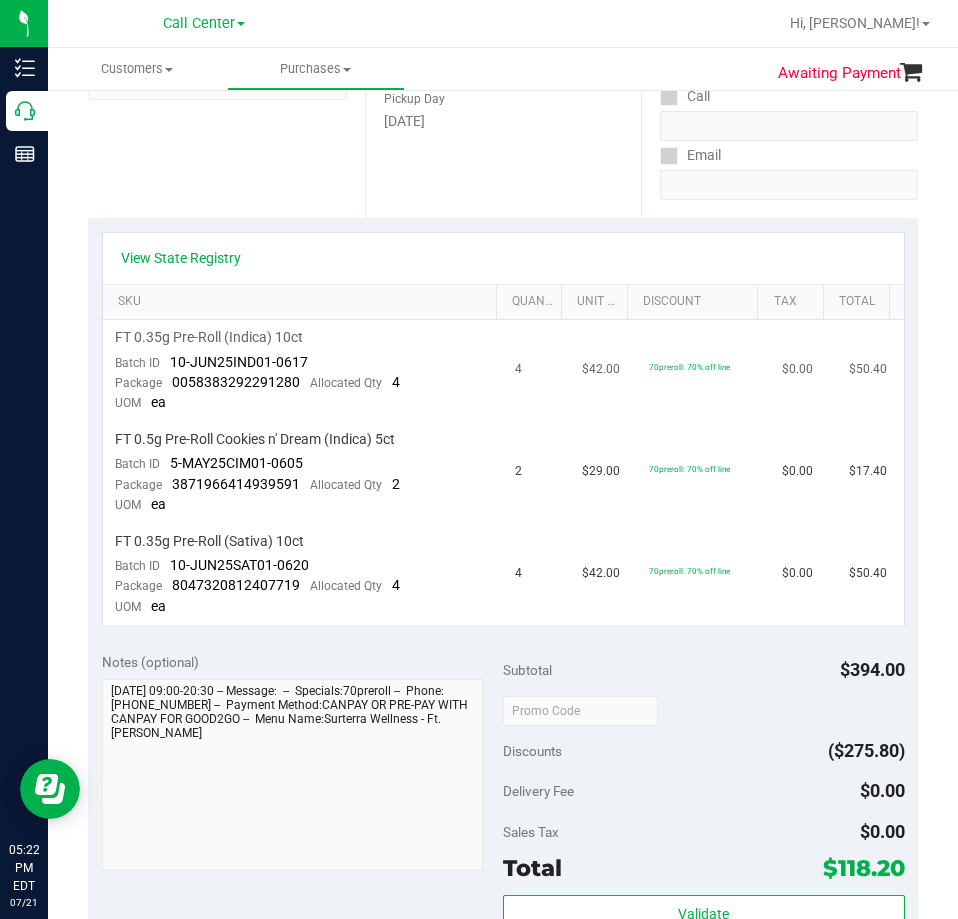 scroll, scrollTop: 400, scrollLeft: 0, axis: vertical 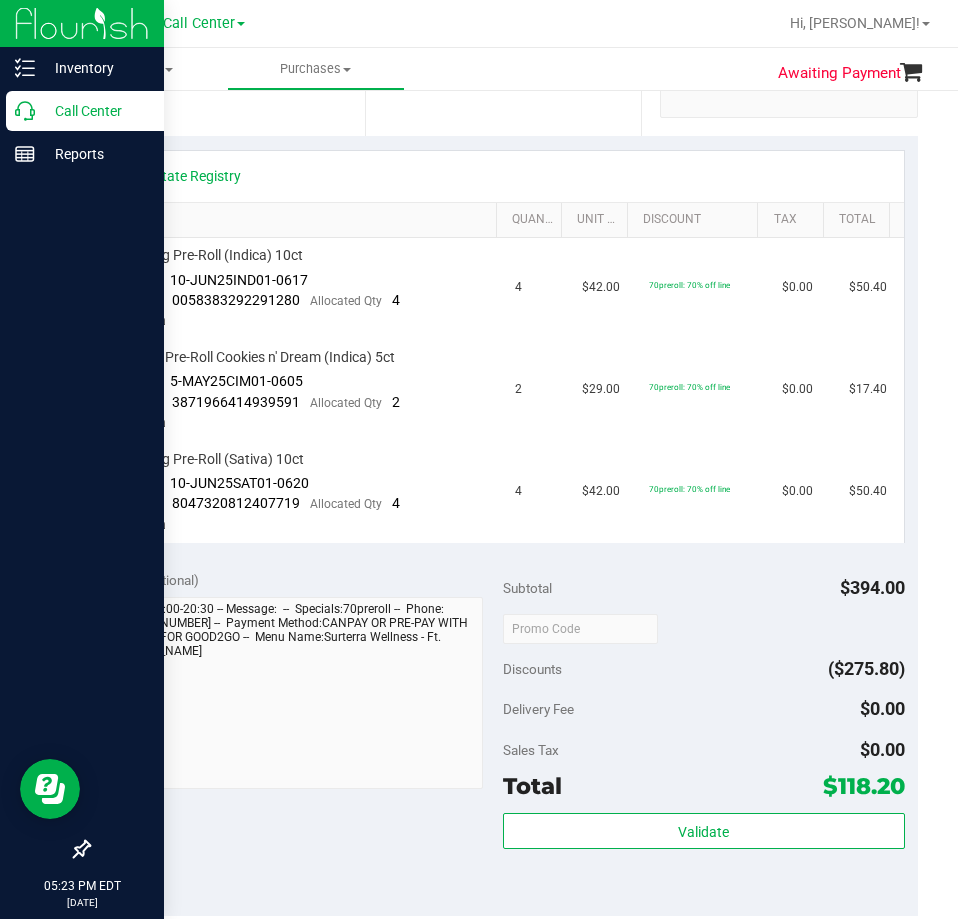 click on "Call Center" at bounding box center [95, 111] 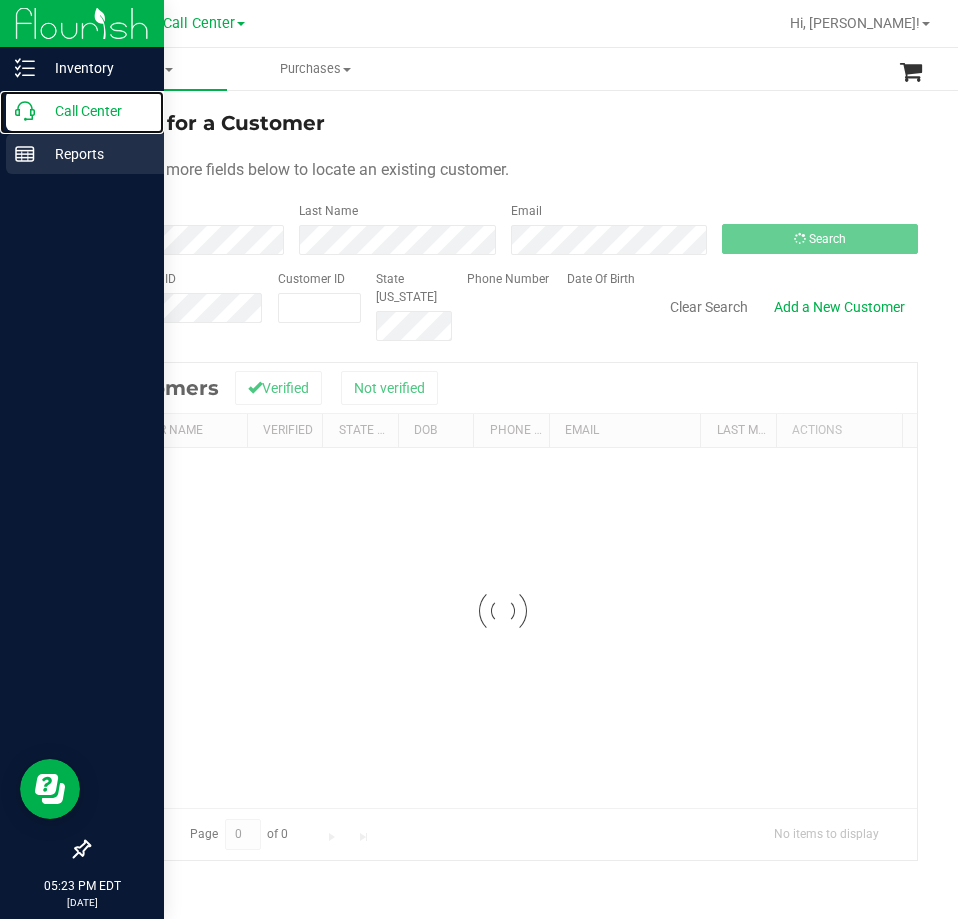 scroll, scrollTop: 0, scrollLeft: 0, axis: both 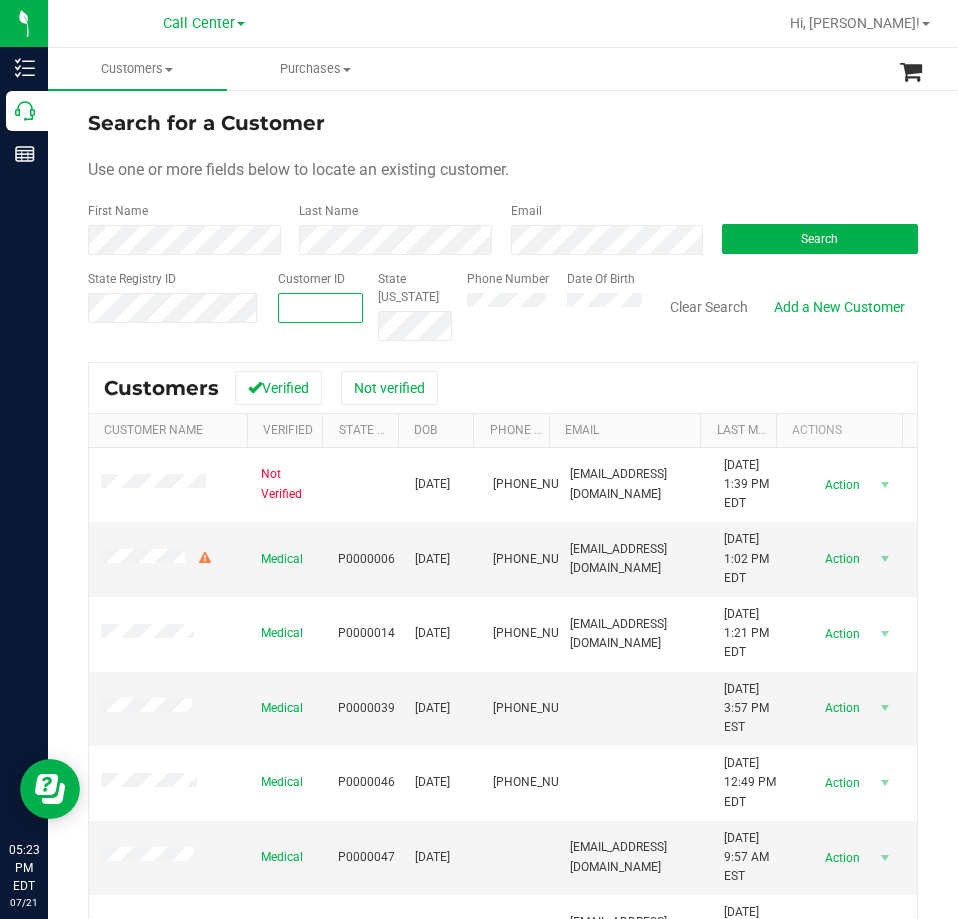 drag, startPoint x: 275, startPoint y: 314, endPoint x: 277, endPoint y: 304, distance: 10.198039 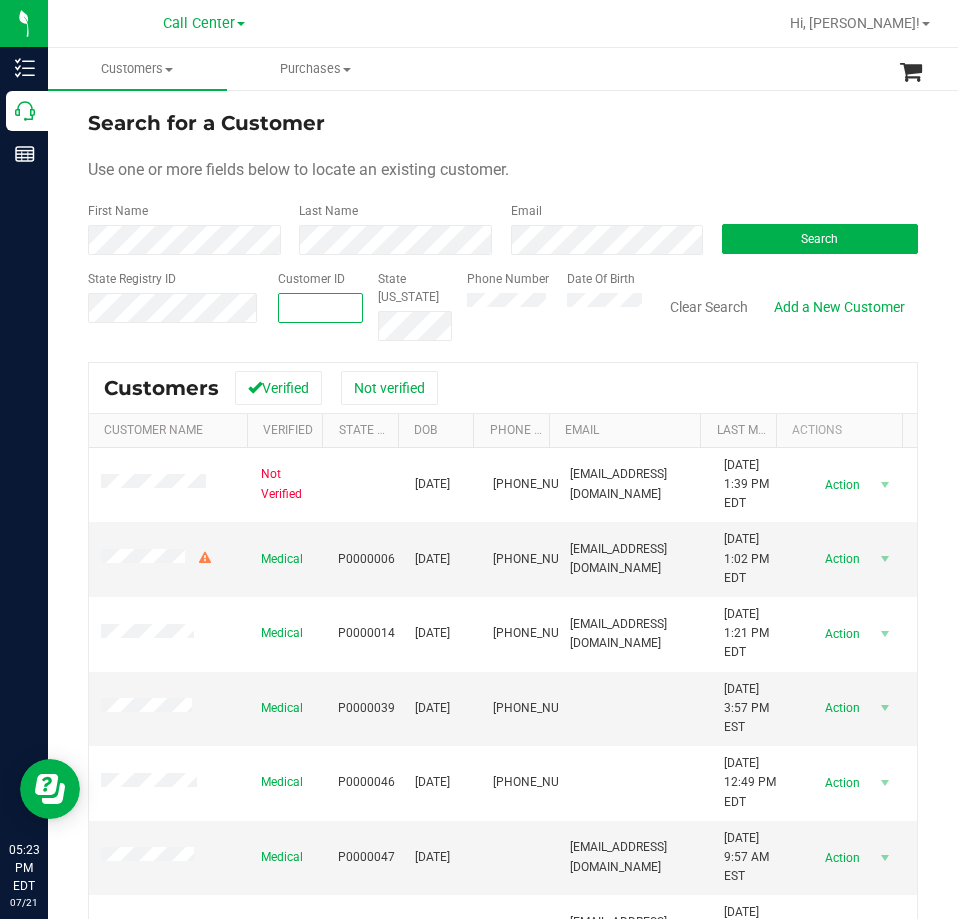 paste on "135887" 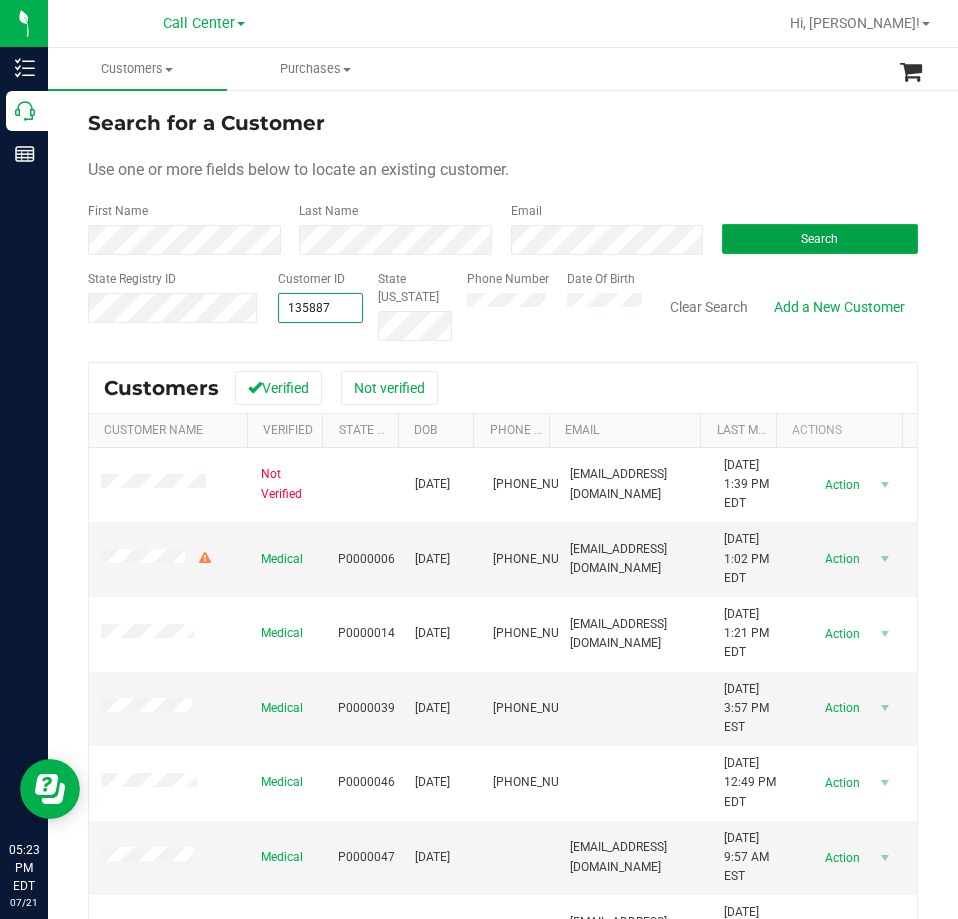type on "135887" 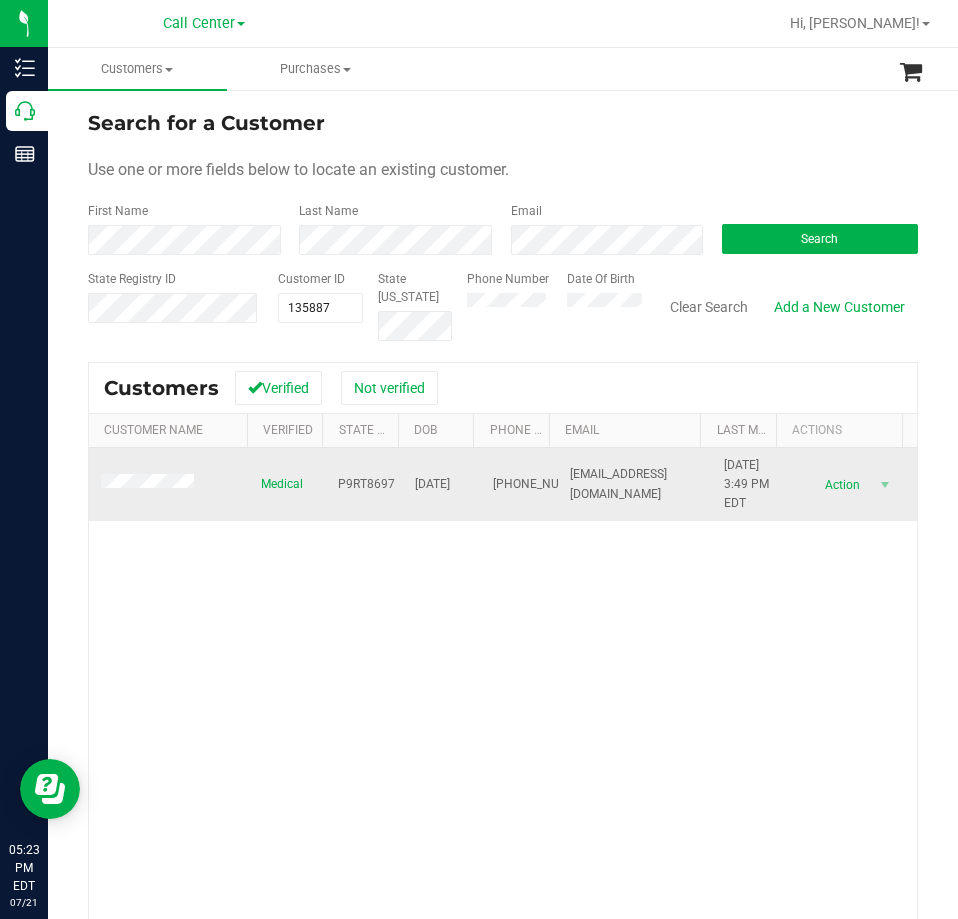 drag, startPoint x: 516, startPoint y: 502, endPoint x: 487, endPoint y: 489, distance: 31.780497 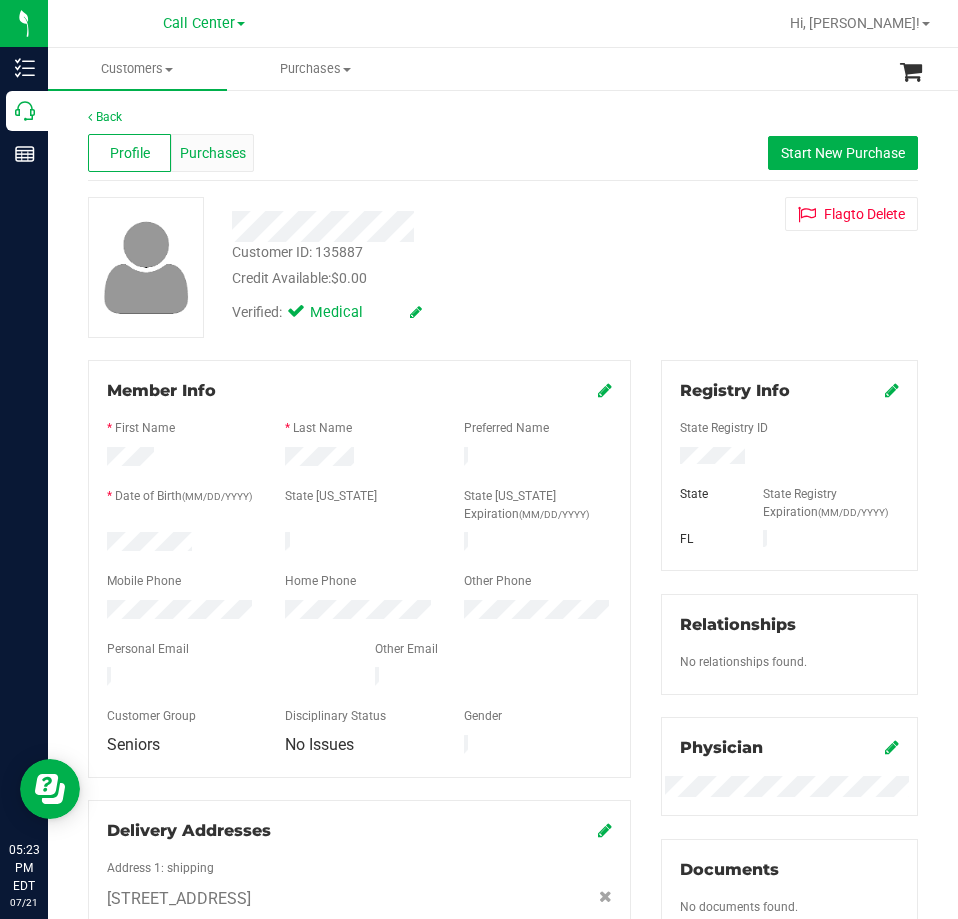 click on "Purchases" at bounding box center [213, 153] 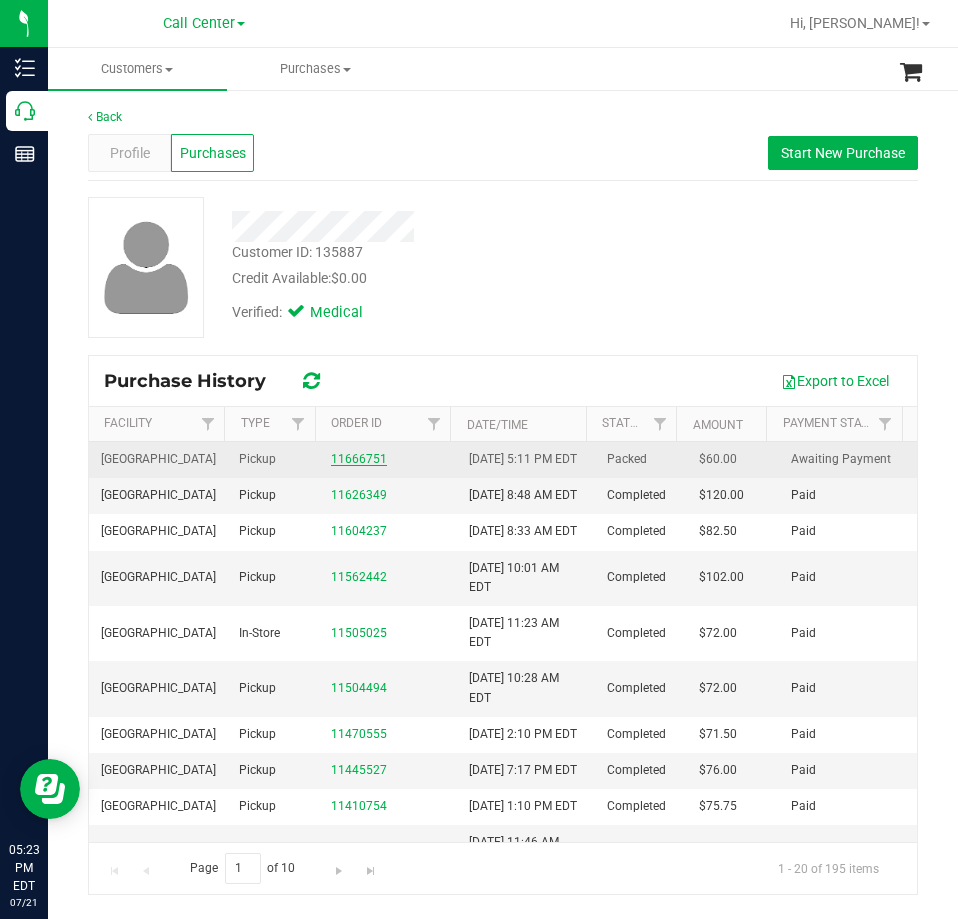 click on "11666751" at bounding box center [359, 459] 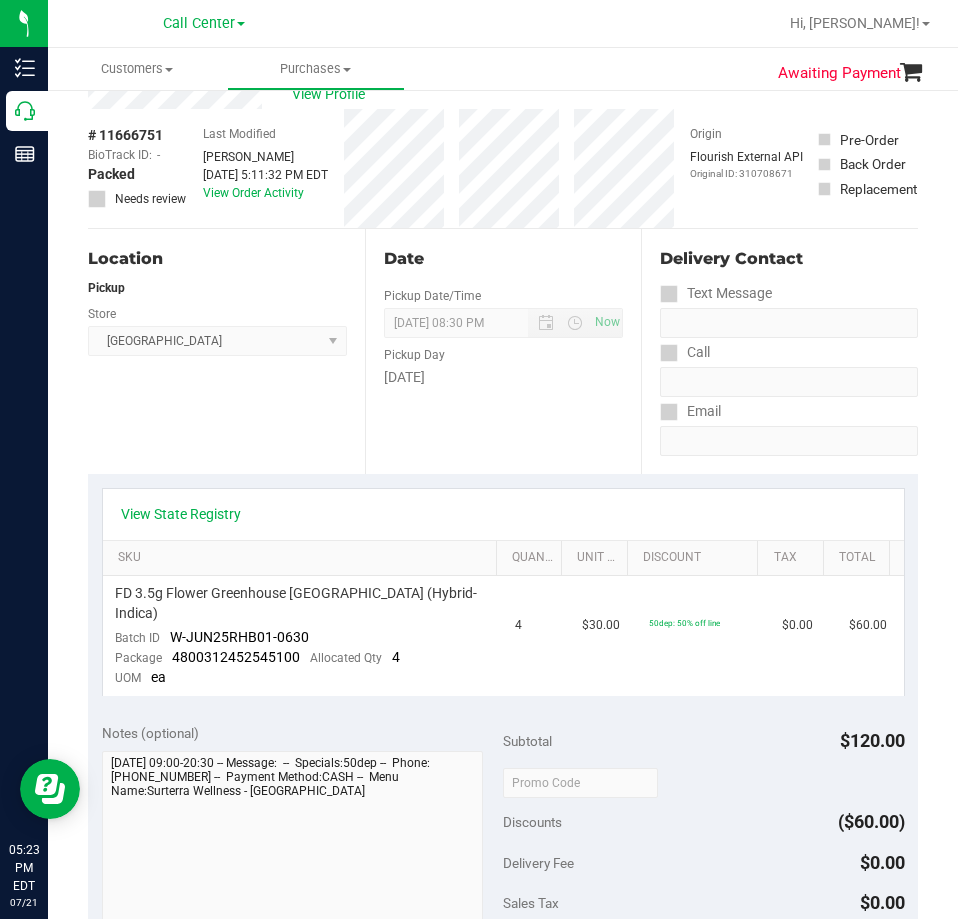 scroll, scrollTop: 100, scrollLeft: 0, axis: vertical 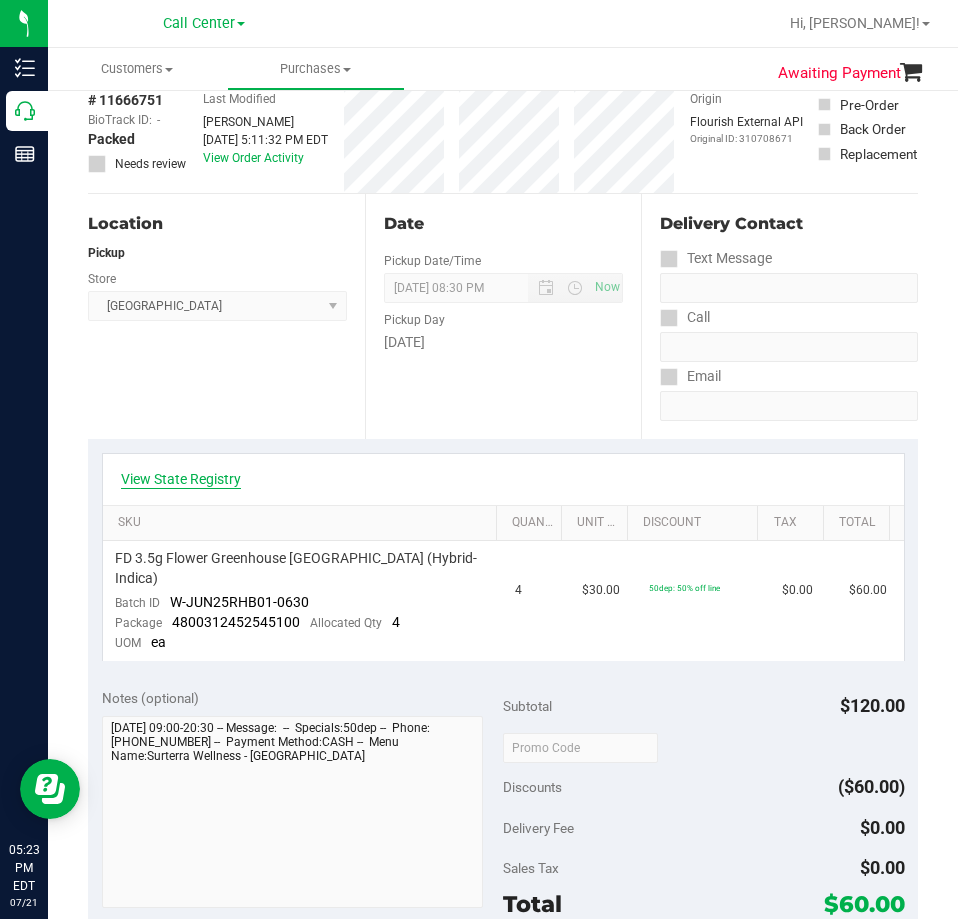 click on "View State Registry" at bounding box center [181, 479] 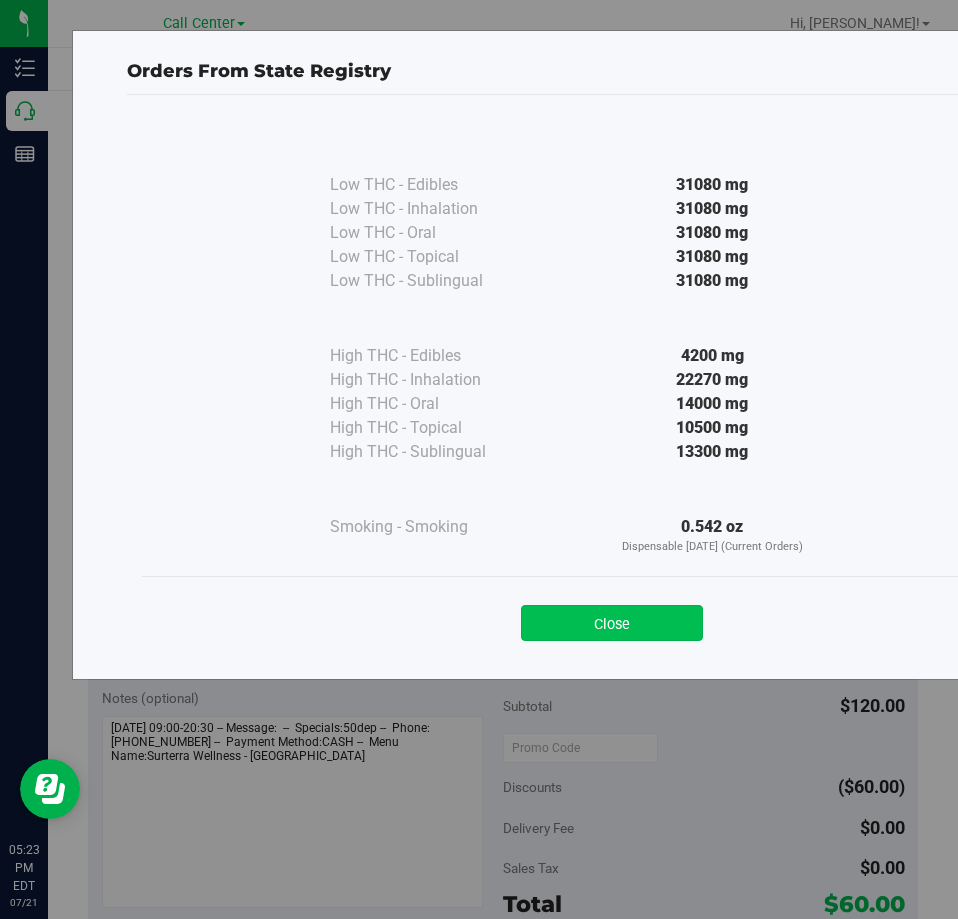 click on "Close" at bounding box center (612, 623) 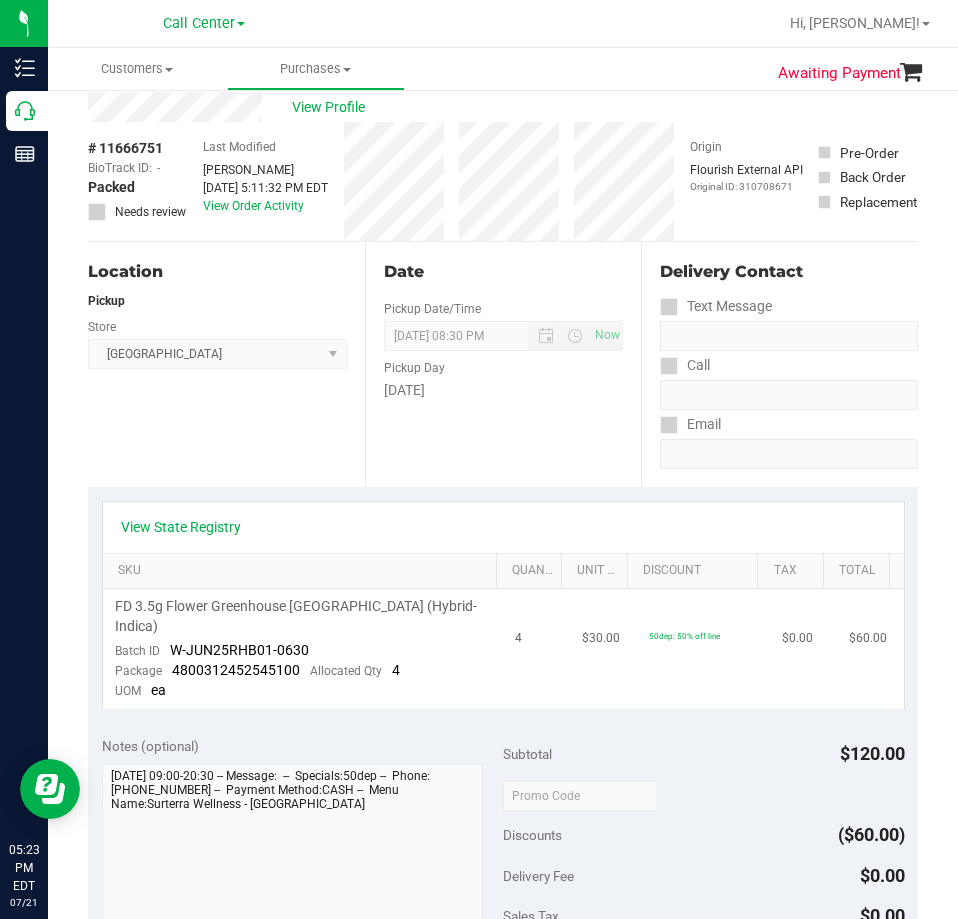 scroll, scrollTop: 200, scrollLeft: 0, axis: vertical 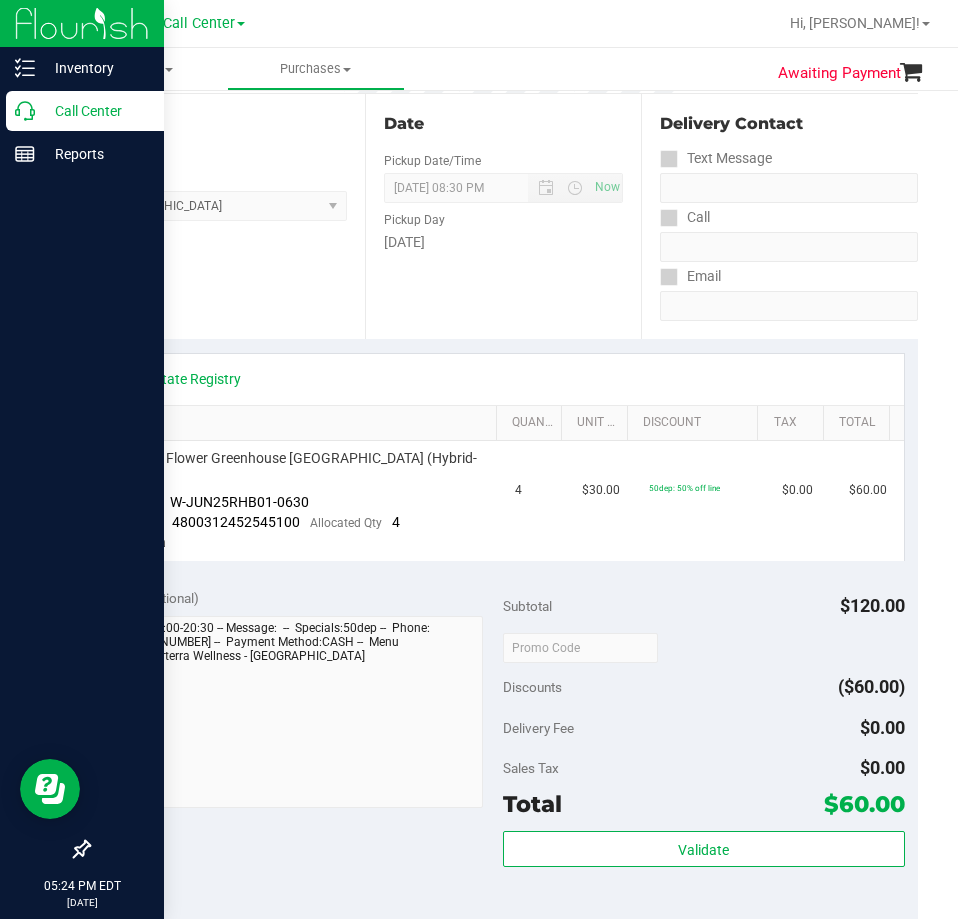 click 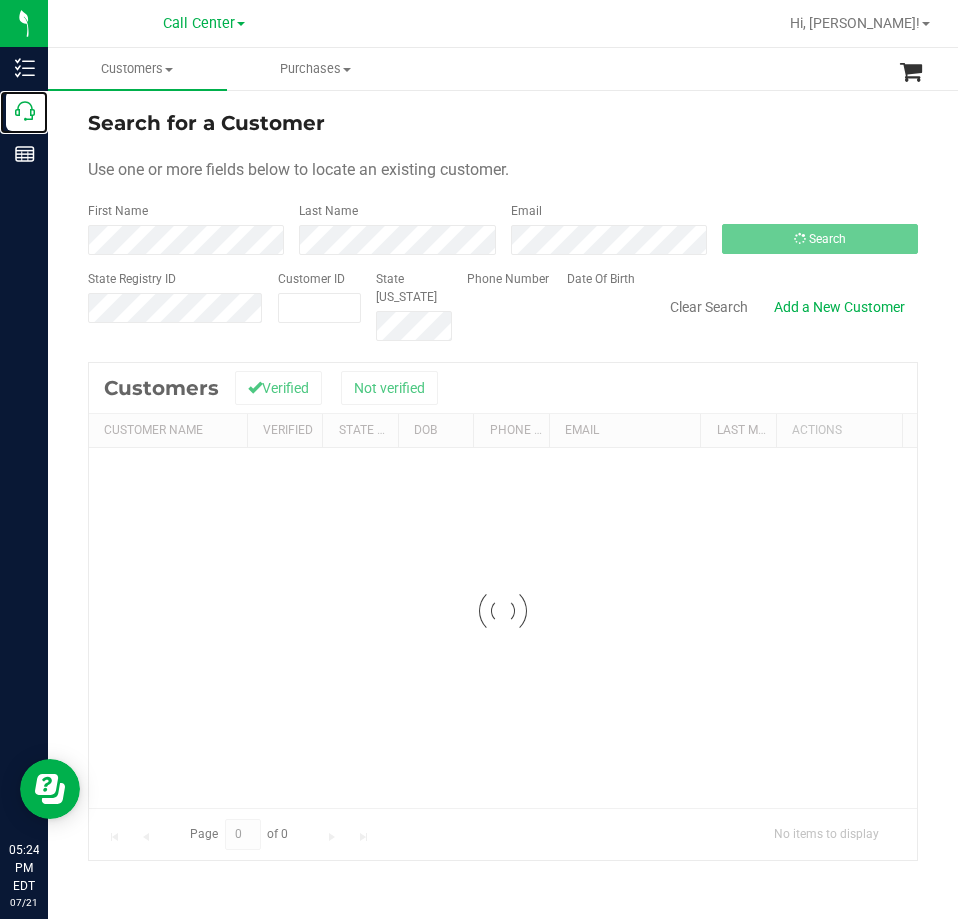 scroll, scrollTop: 0, scrollLeft: 0, axis: both 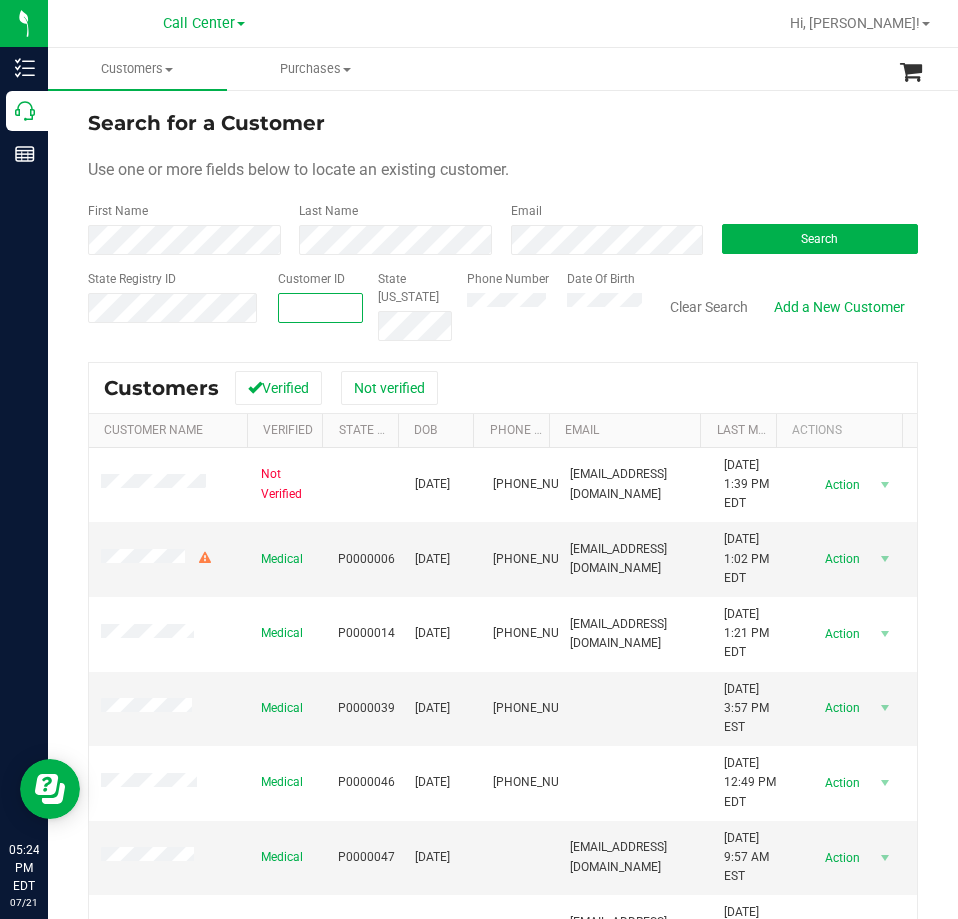 click at bounding box center [321, 308] 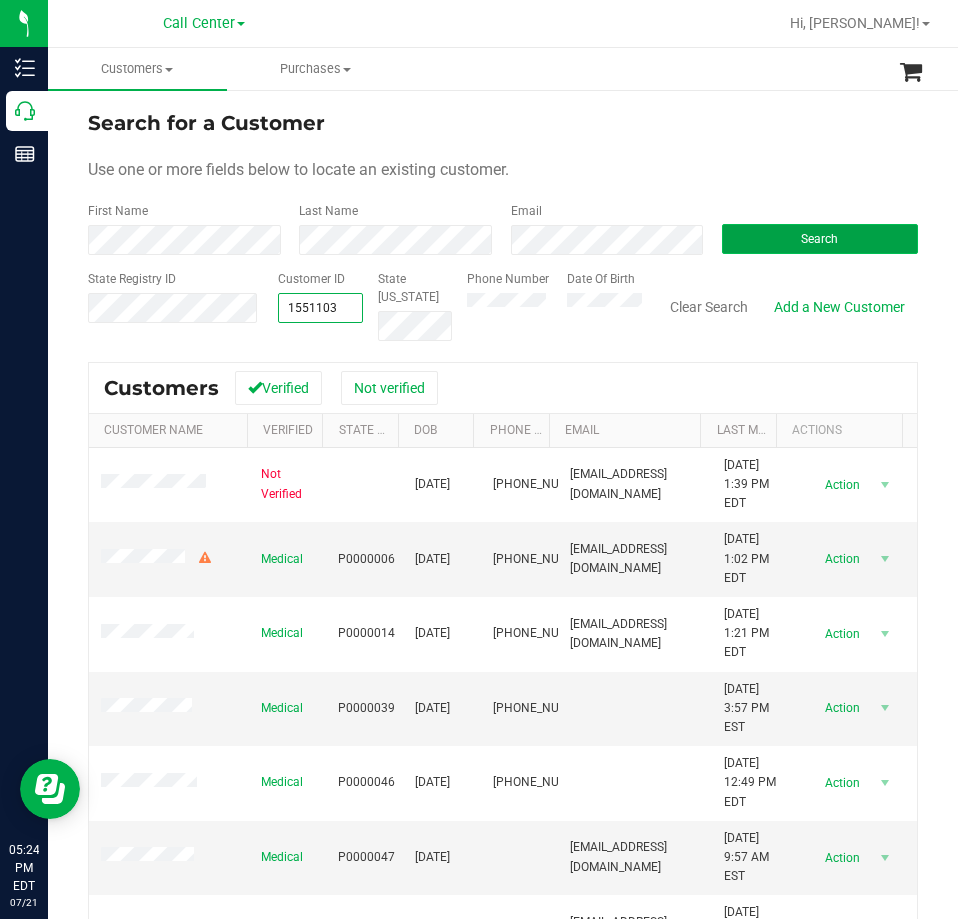 type on "1551103" 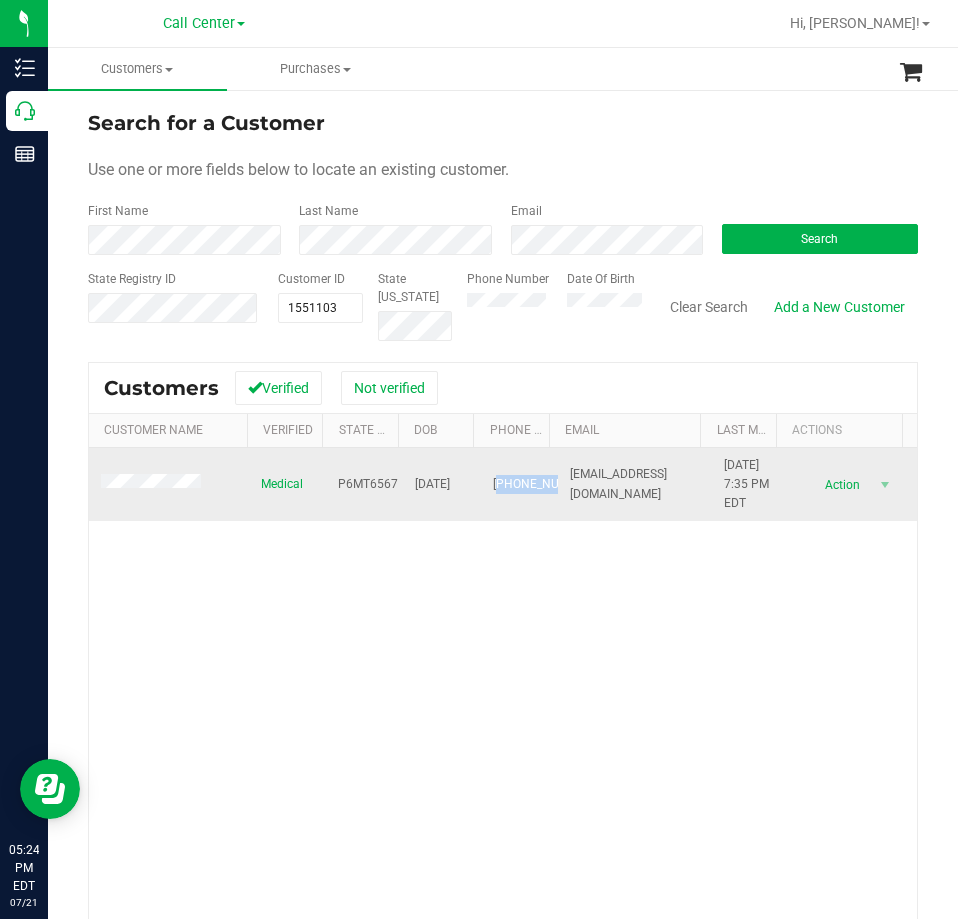 drag, startPoint x: 505, startPoint y: 499, endPoint x: 481, endPoint y: 460, distance: 45.79301 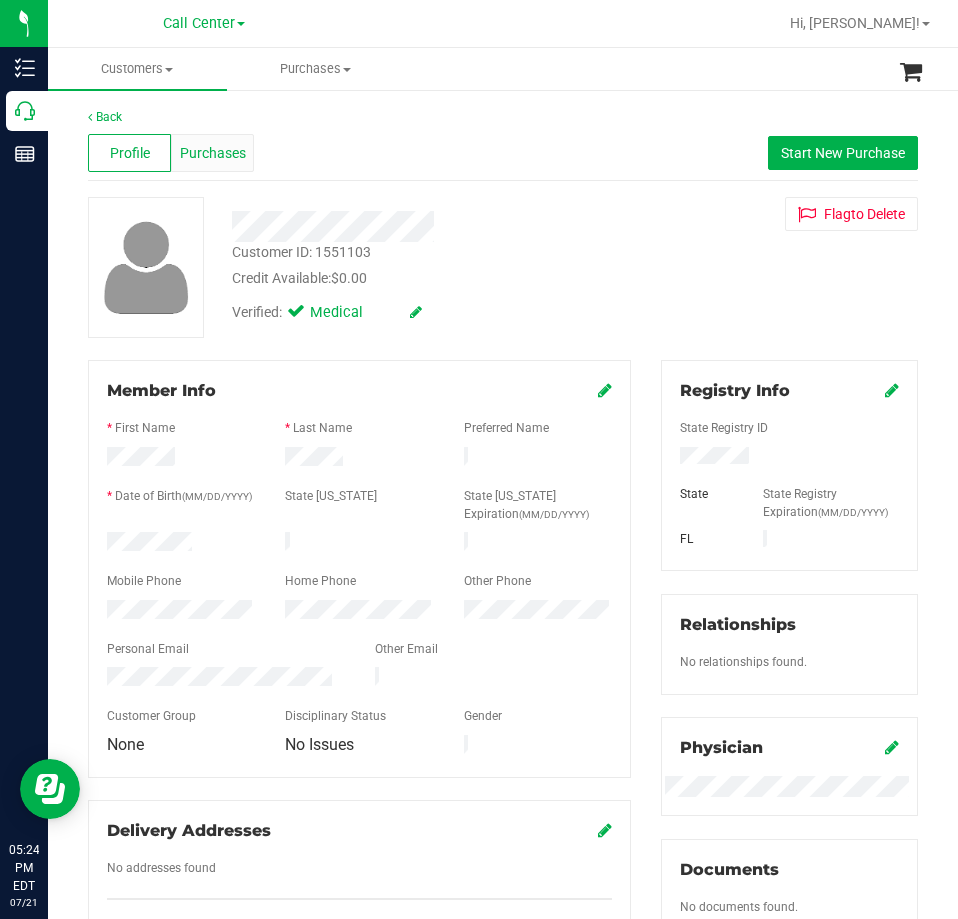 click on "Purchases" at bounding box center [213, 153] 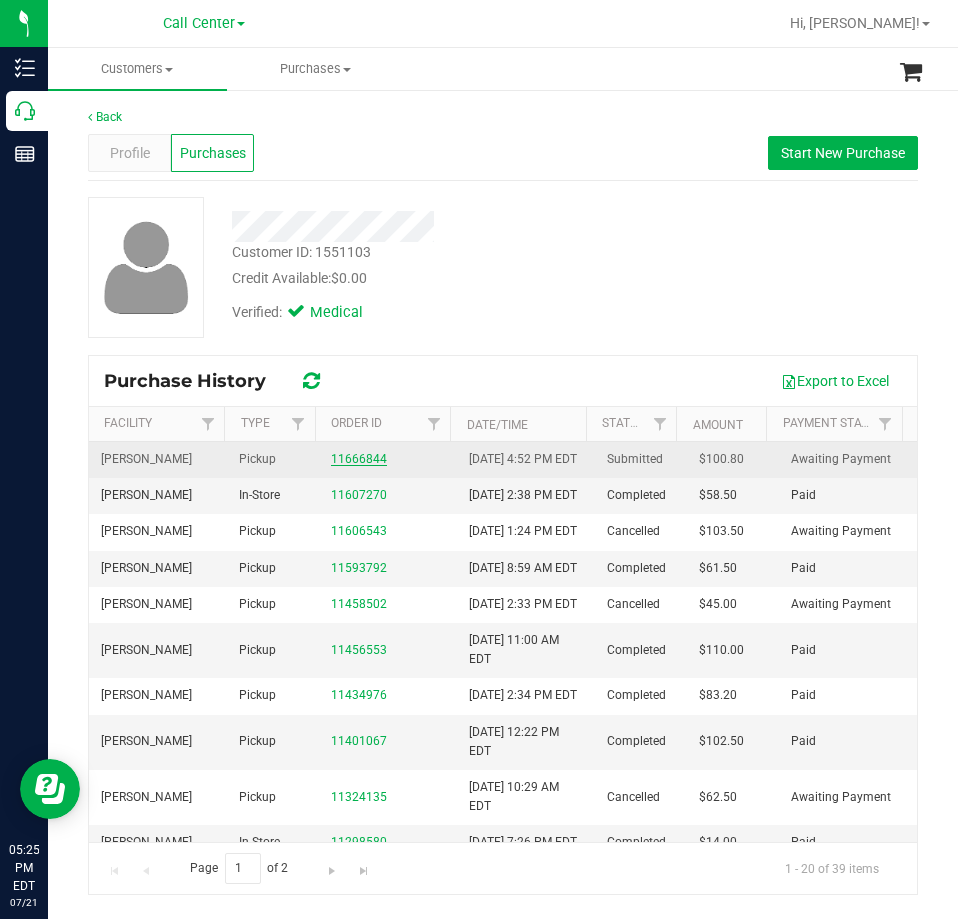 click on "11666844" at bounding box center [359, 459] 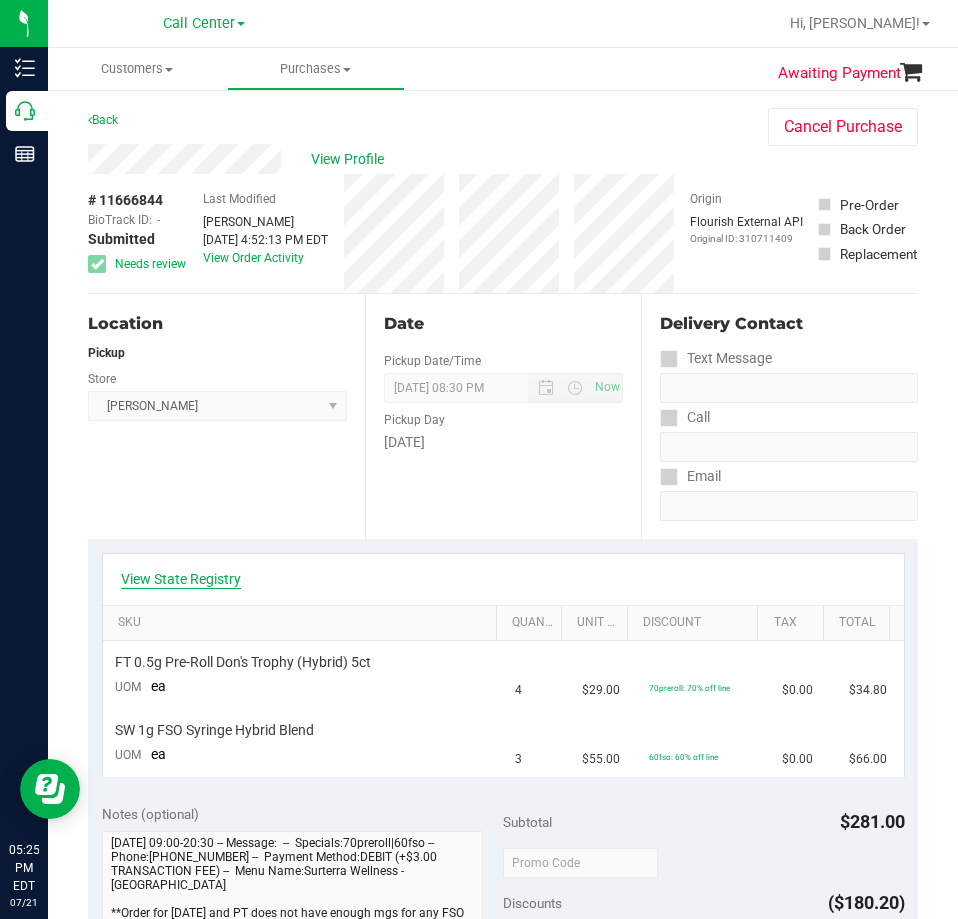 click on "View State Registry" at bounding box center (181, 579) 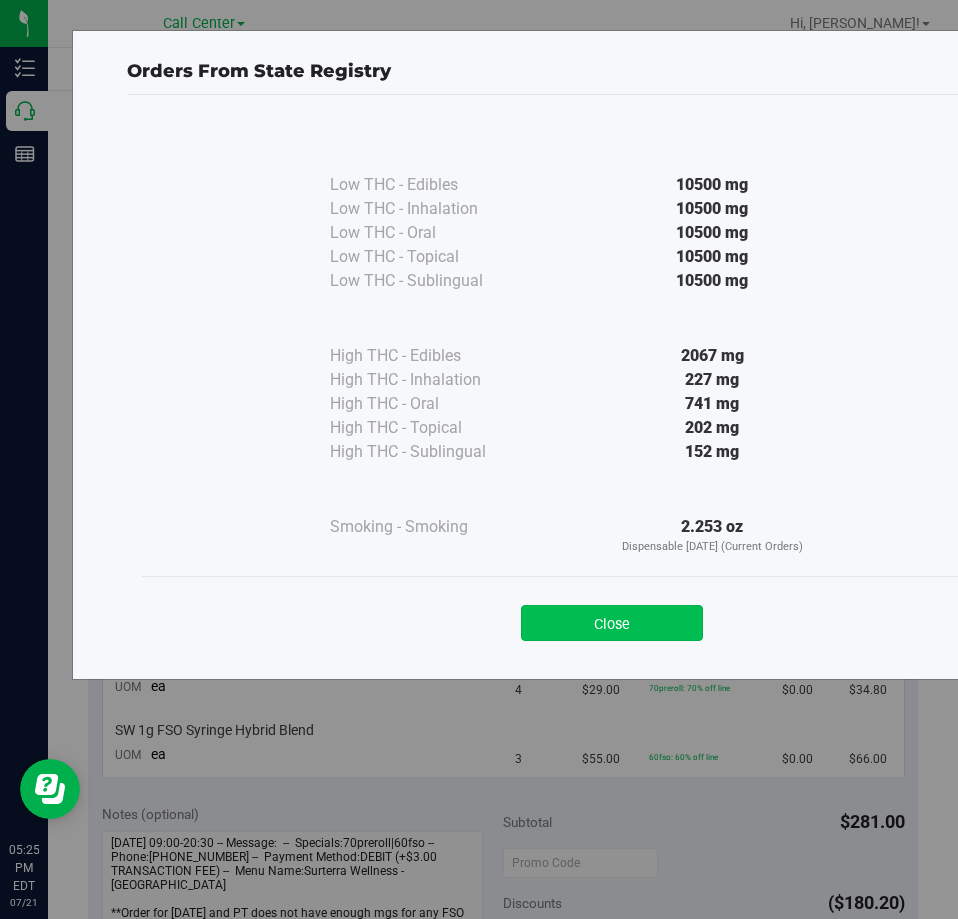 click on "Close" at bounding box center (612, 623) 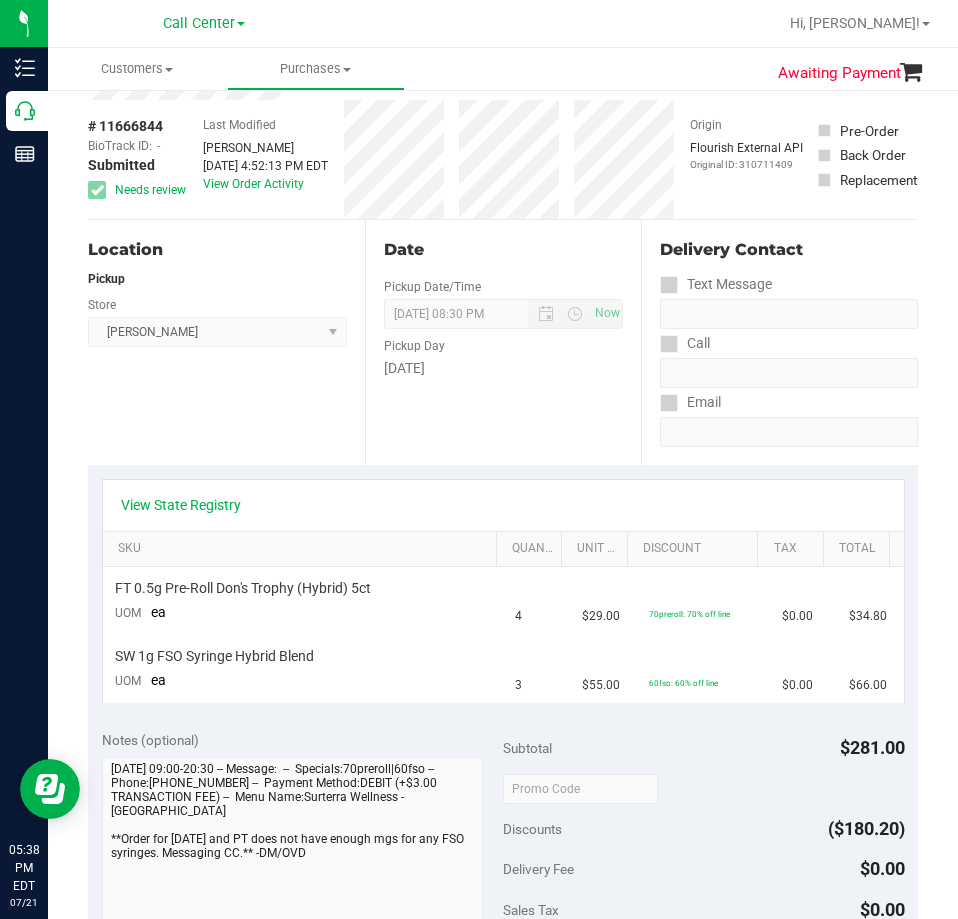 scroll, scrollTop: 0, scrollLeft: 0, axis: both 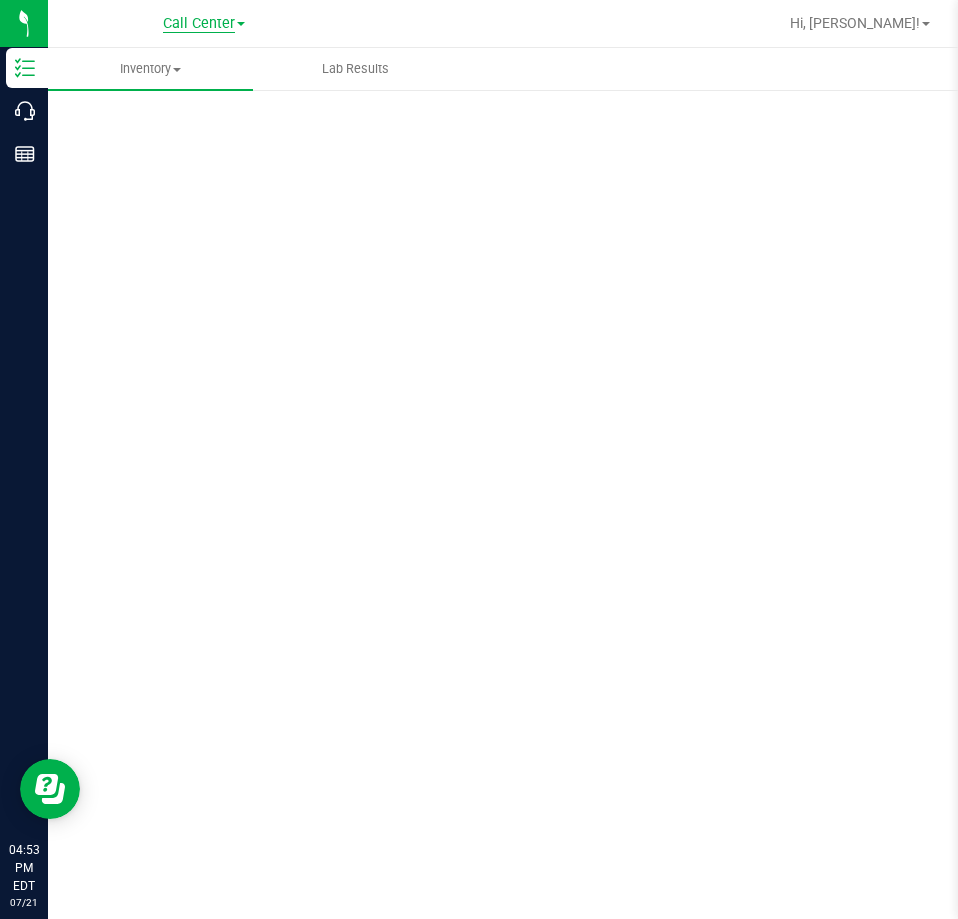 click on "Call Center" at bounding box center [199, 24] 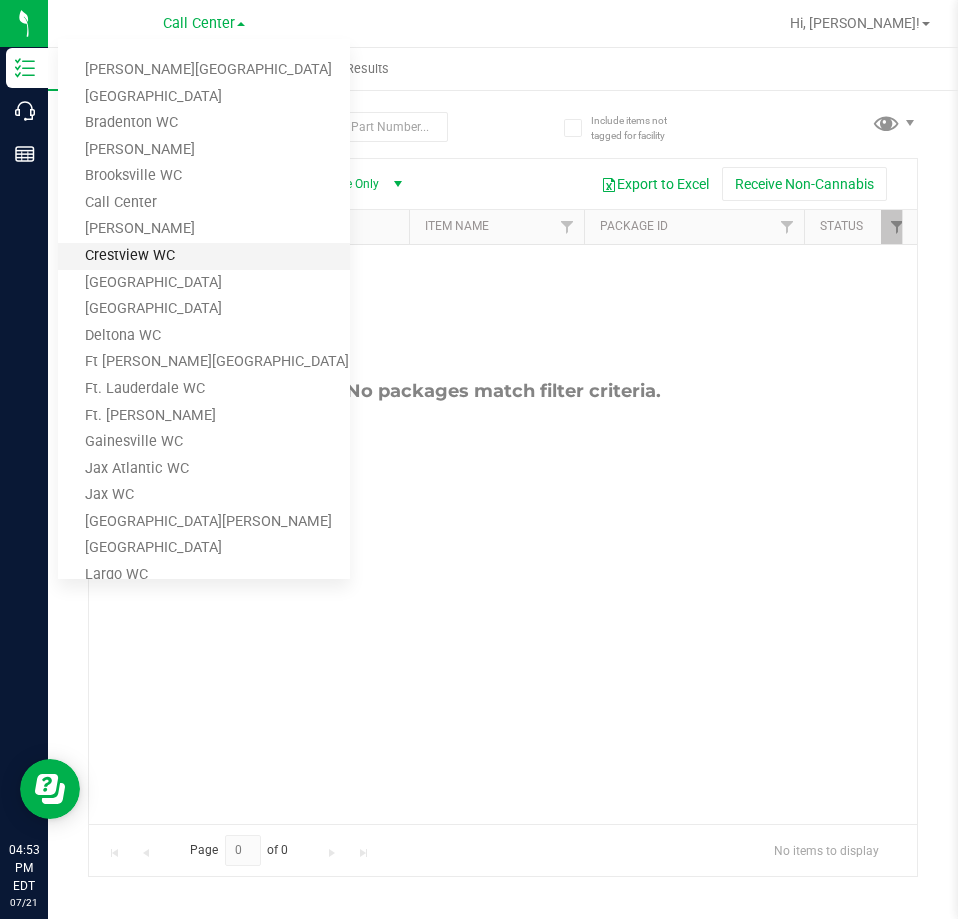 scroll, scrollTop: 0, scrollLeft: 0, axis: both 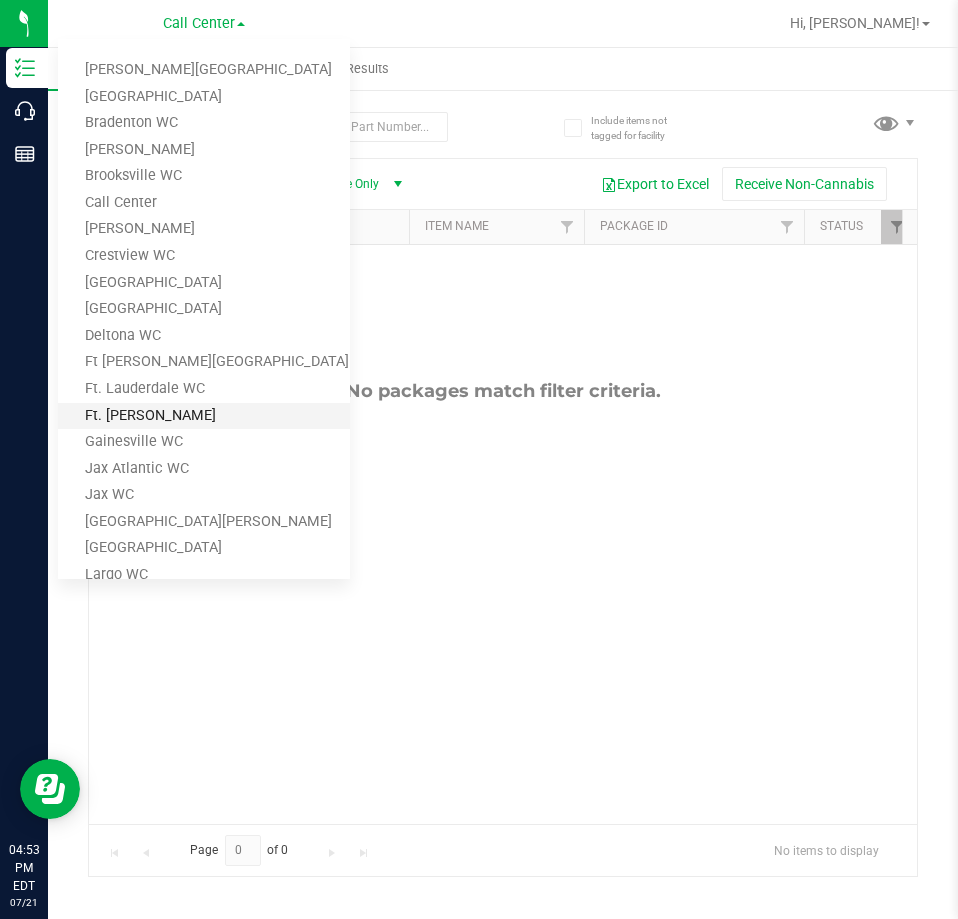 click on "Ft. [PERSON_NAME]" at bounding box center [204, 416] 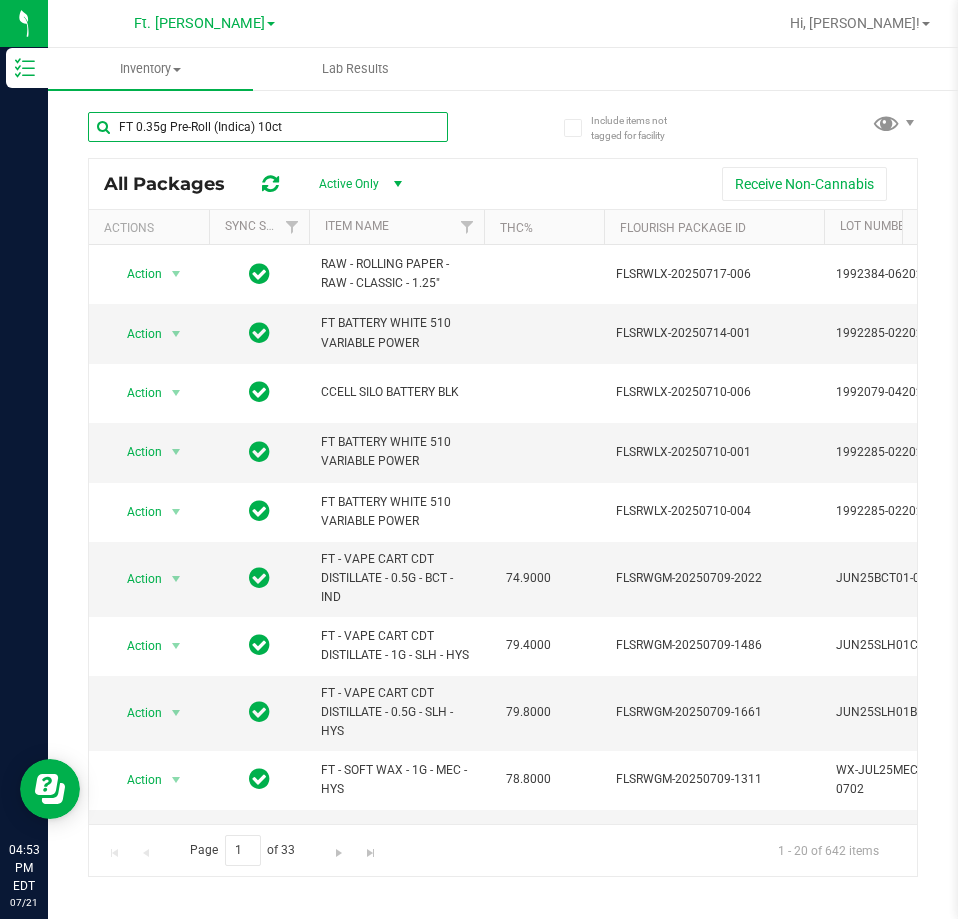 type on "FT 0.35g Pre-Roll (Indica) 10ct" 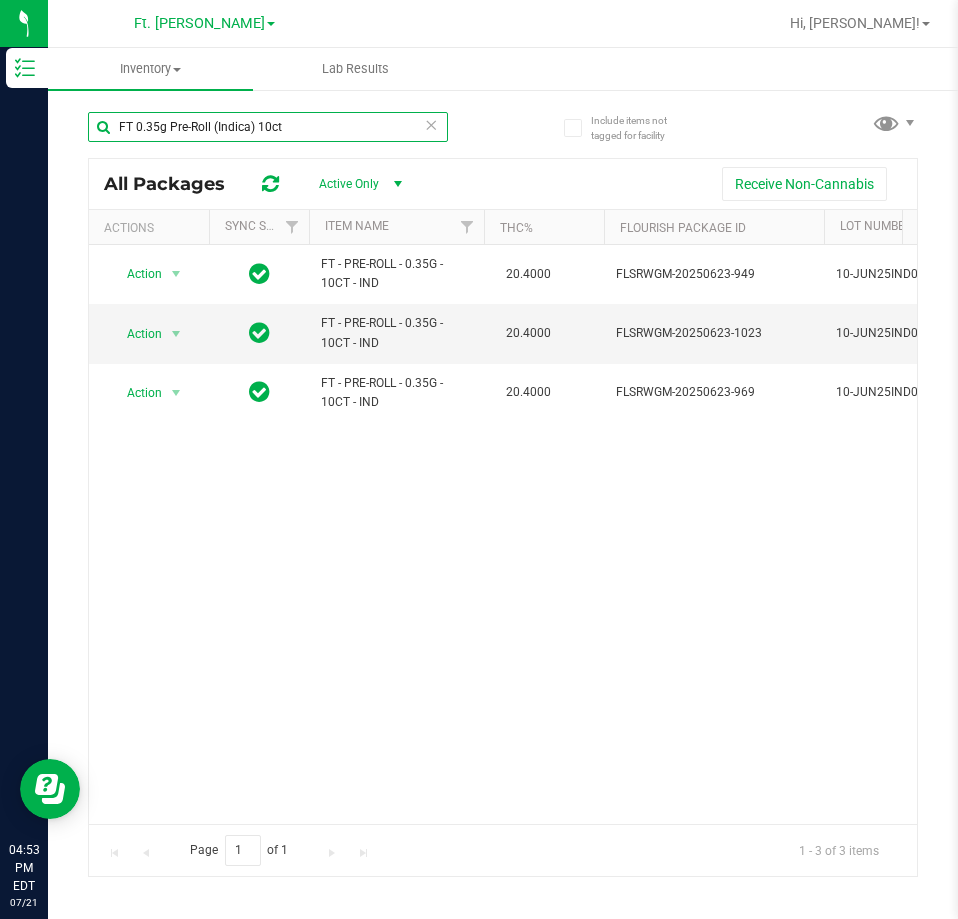 scroll, scrollTop: 0, scrollLeft: 192, axis: horizontal 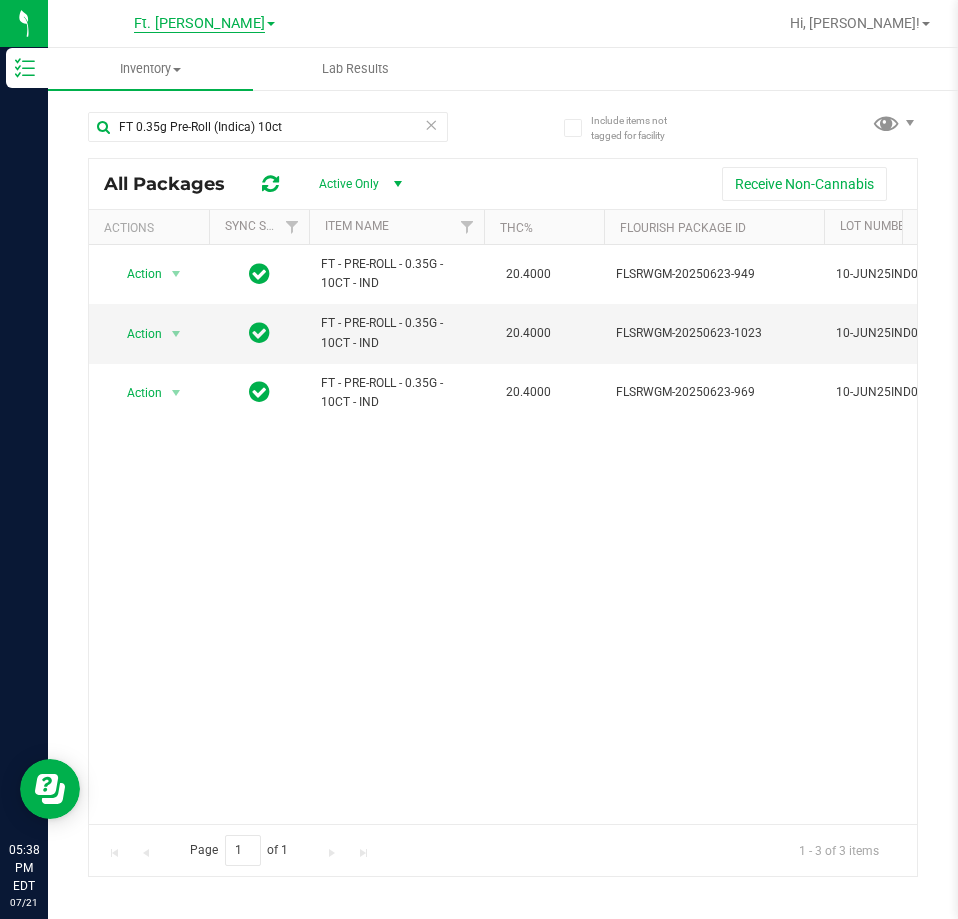 click on "Ft. [PERSON_NAME]" at bounding box center (199, 24) 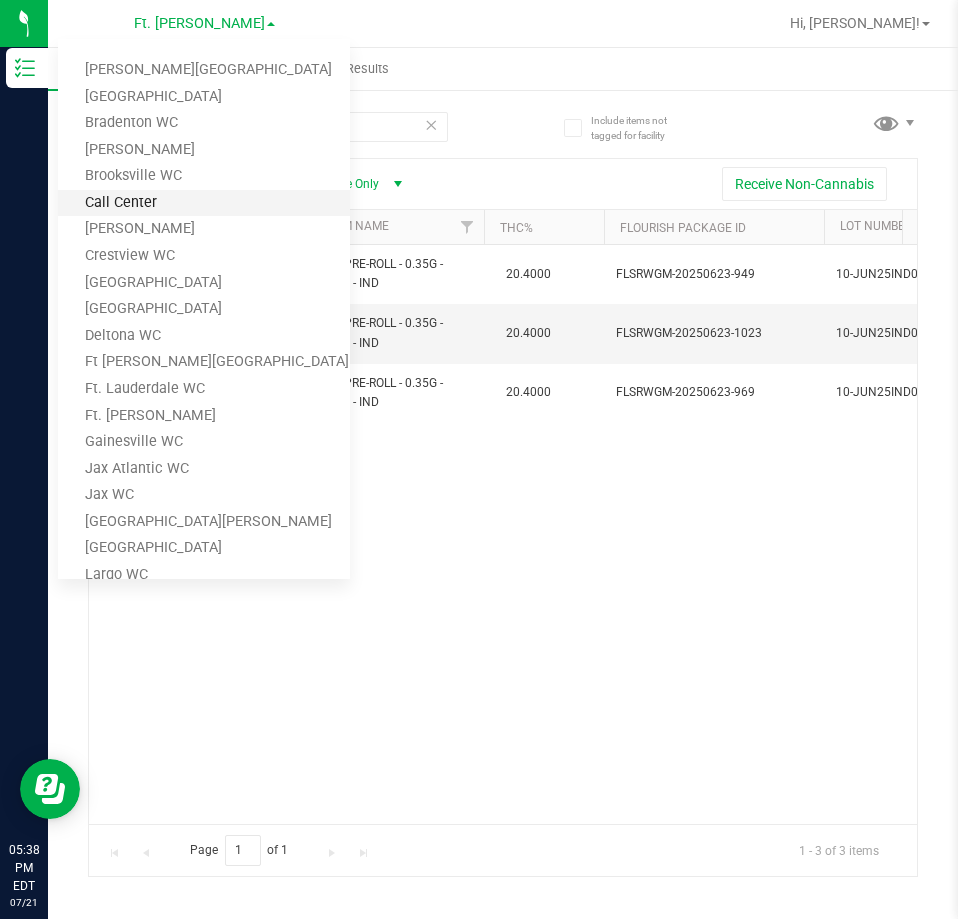 click on "Call Center" at bounding box center (204, 203) 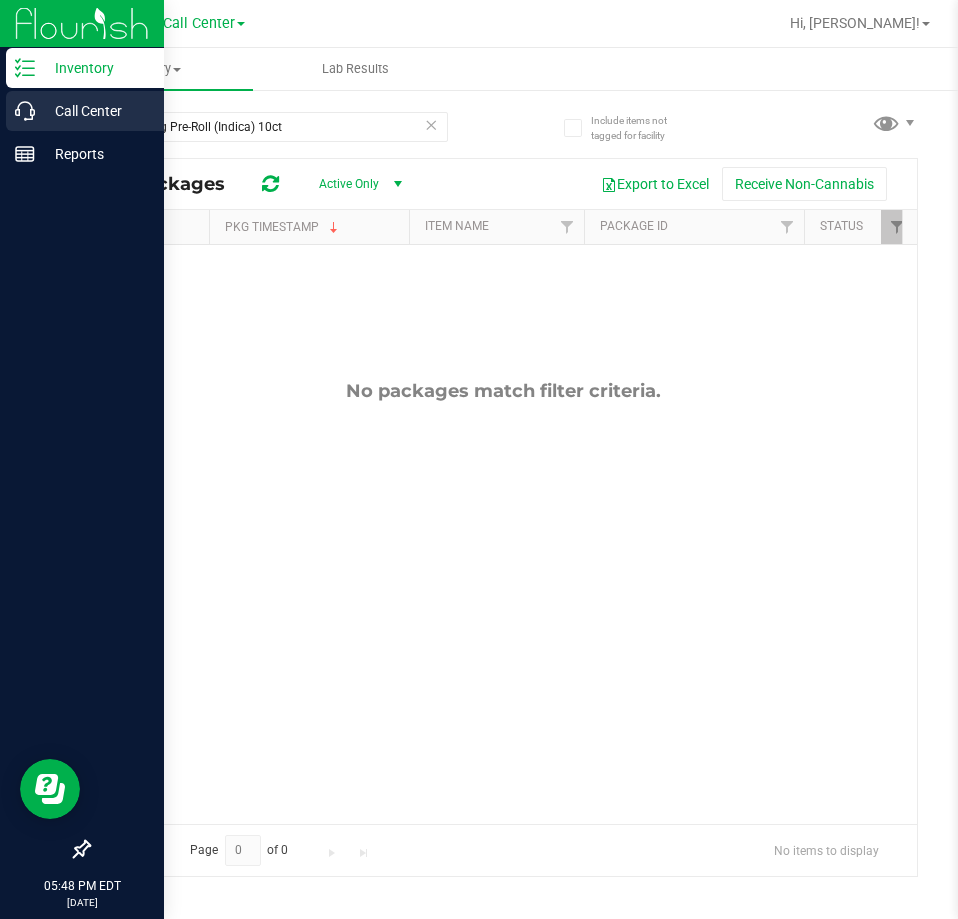 click on "Call Center" at bounding box center (95, 111) 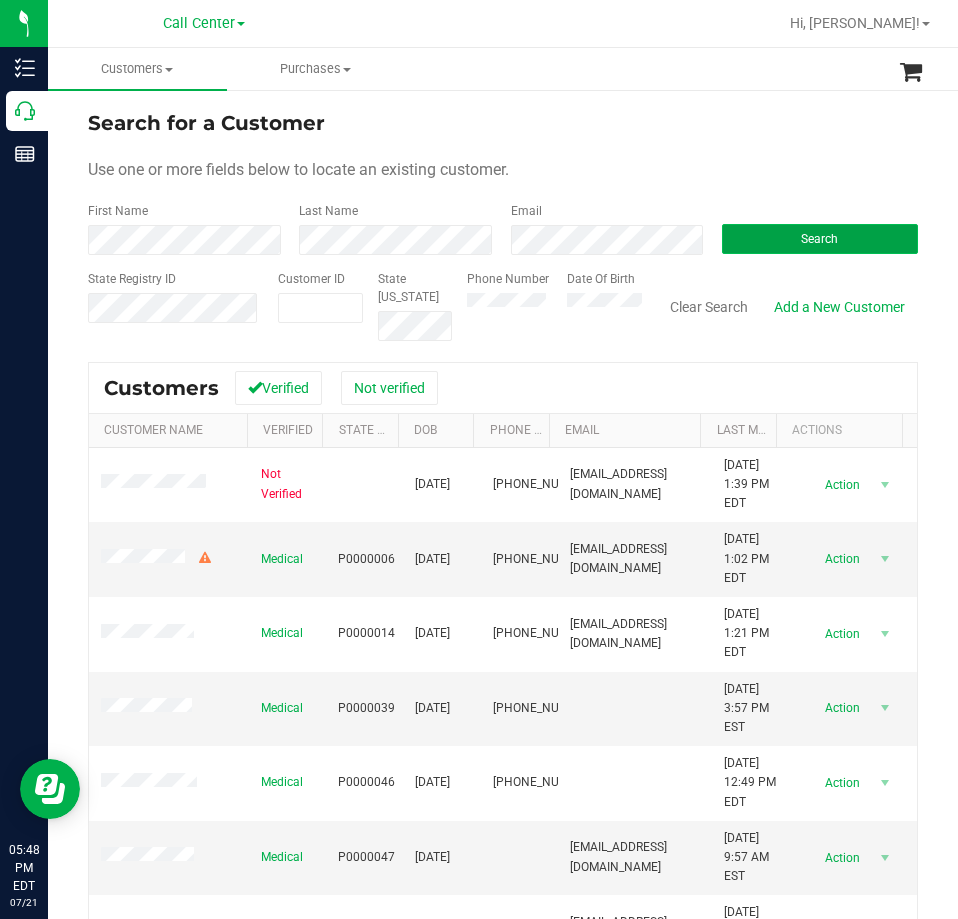 click on "Search" at bounding box center (820, 239) 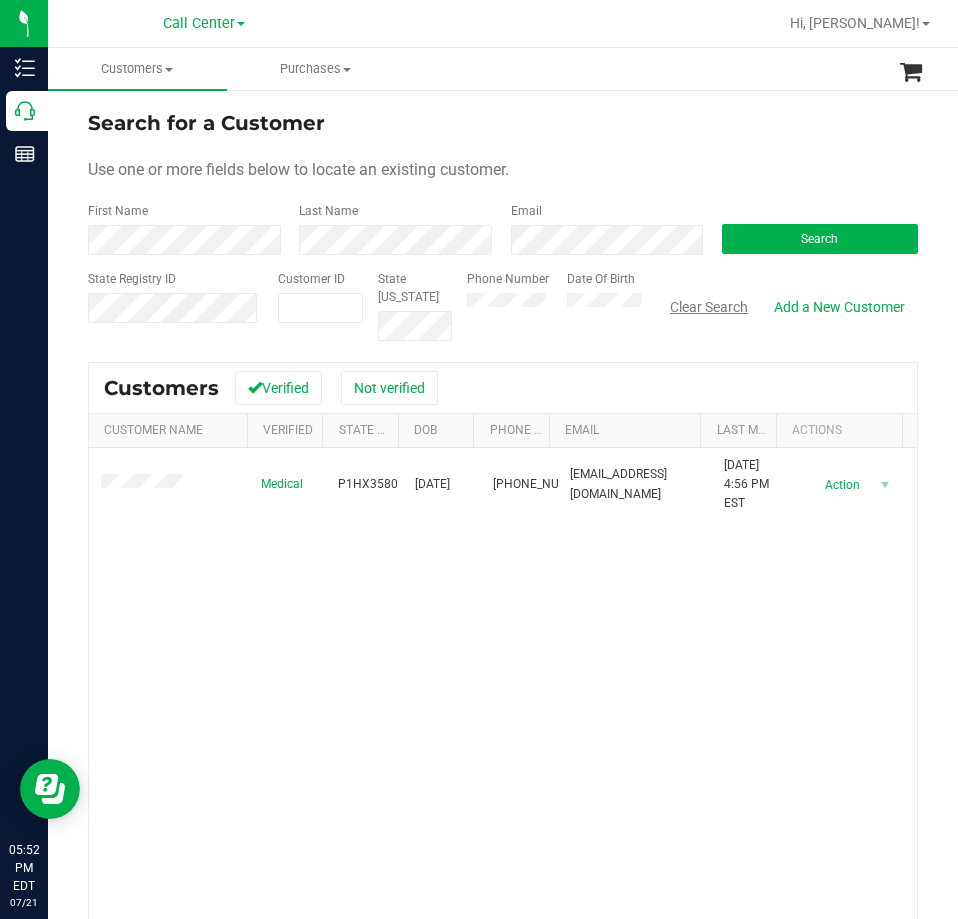 click on "Clear Search" at bounding box center (709, 307) 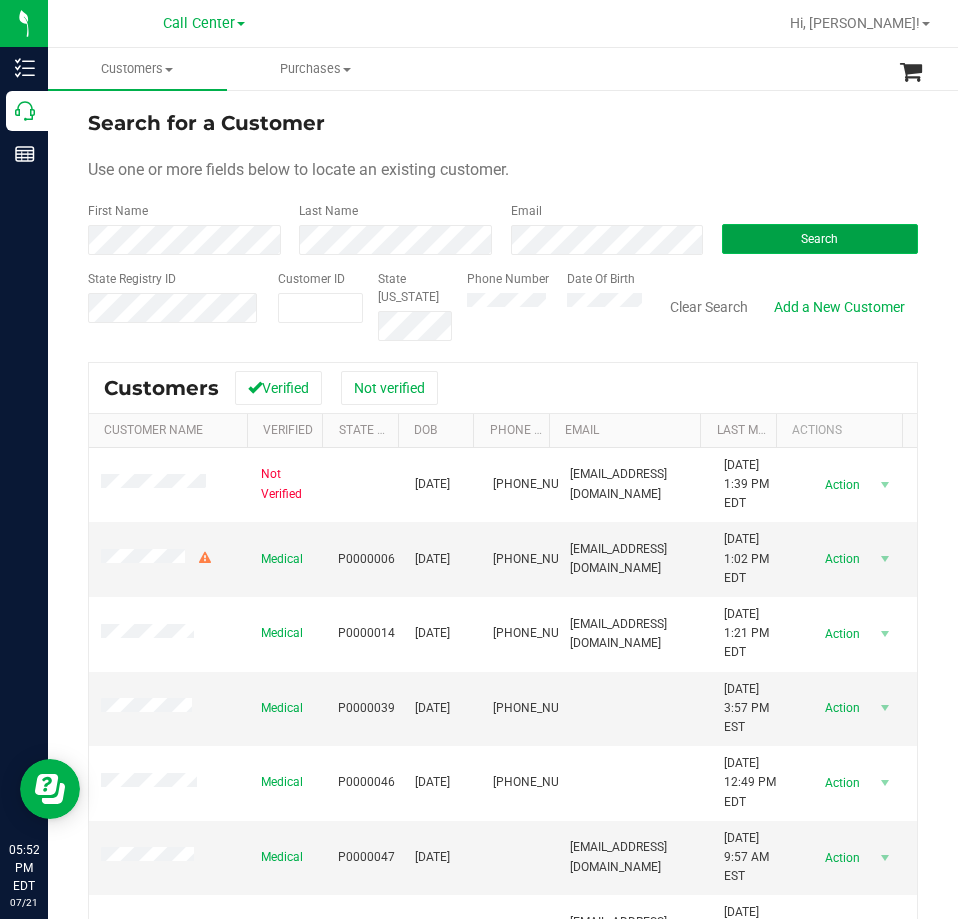 click on "Search" at bounding box center (819, 239) 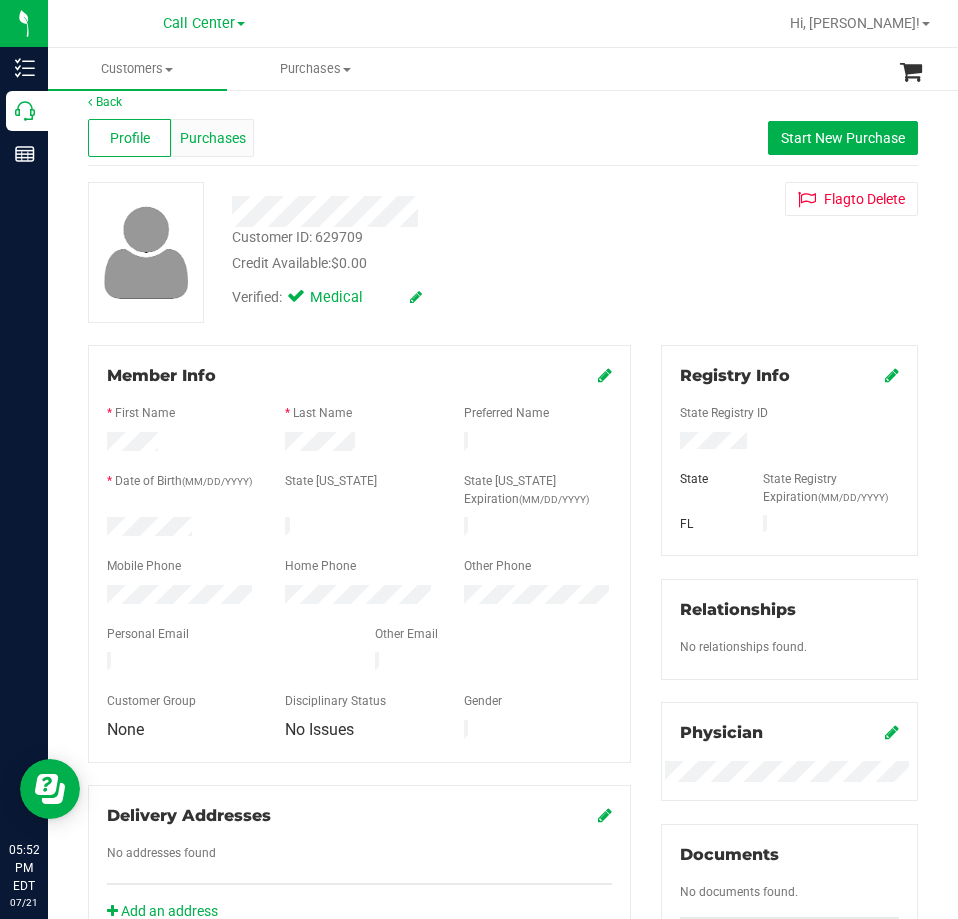 scroll, scrollTop: 0, scrollLeft: 0, axis: both 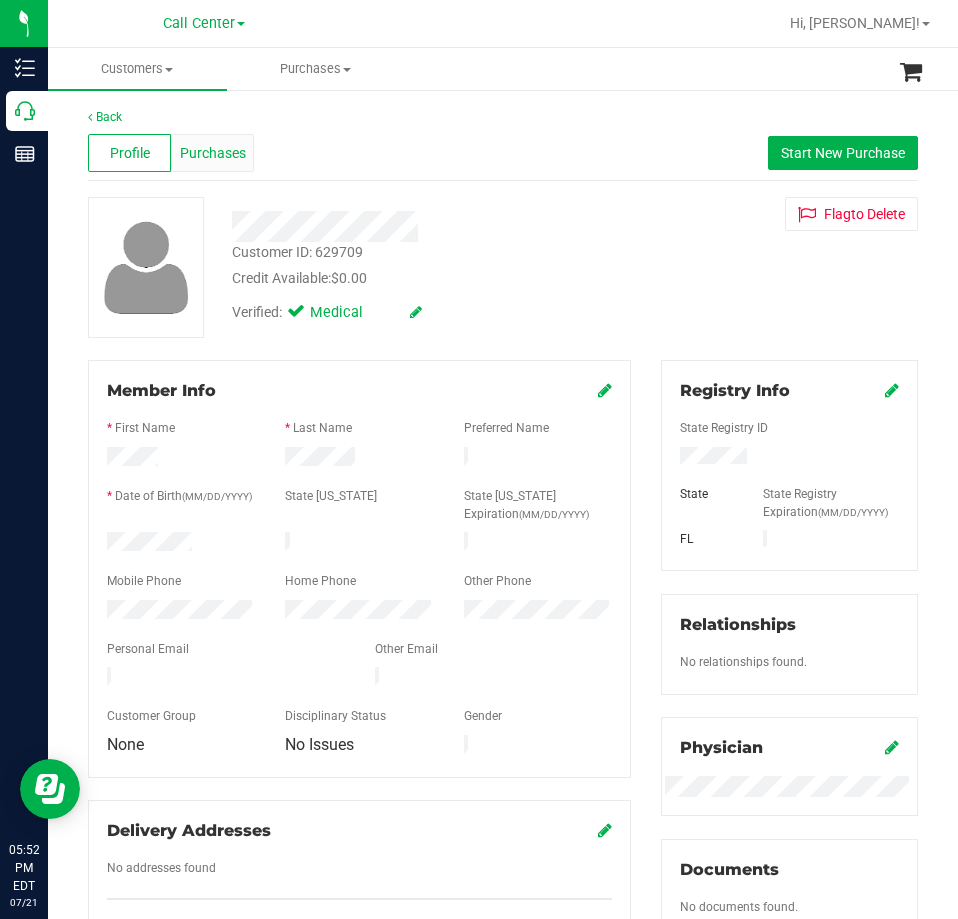 click on "Purchases" at bounding box center [212, 153] 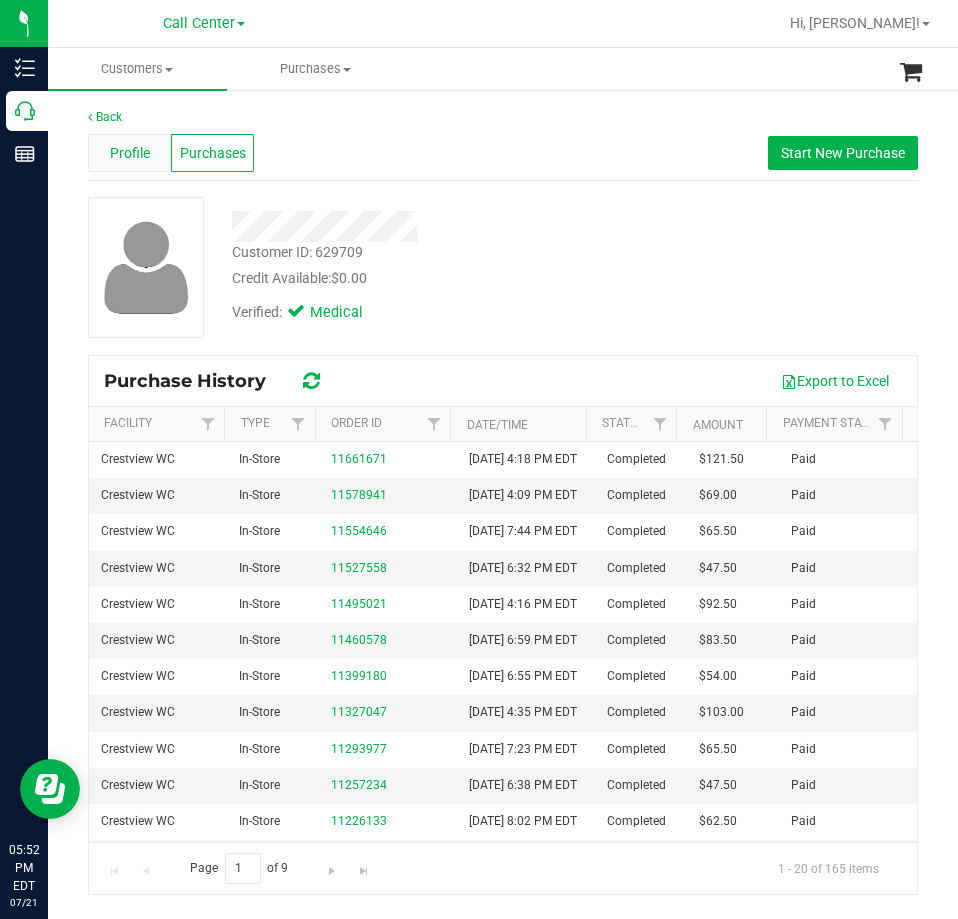 click on "Profile" at bounding box center (130, 153) 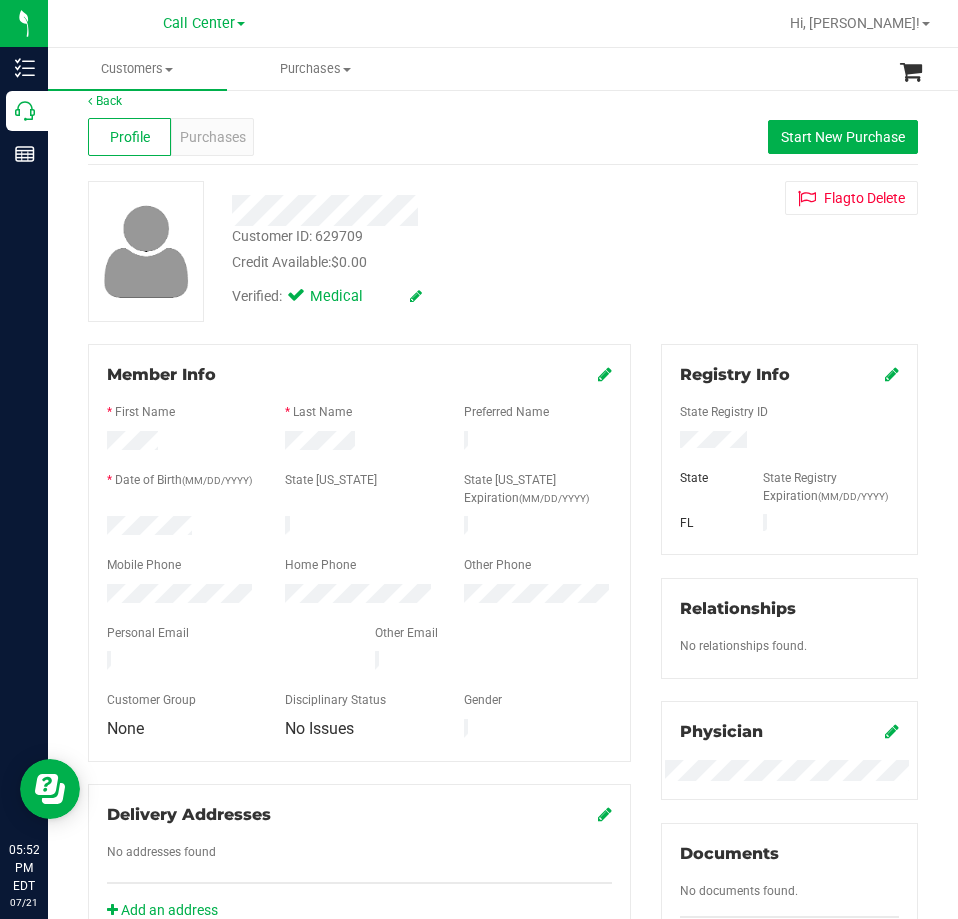 scroll, scrollTop: 0, scrollLeft: 0, axis: both 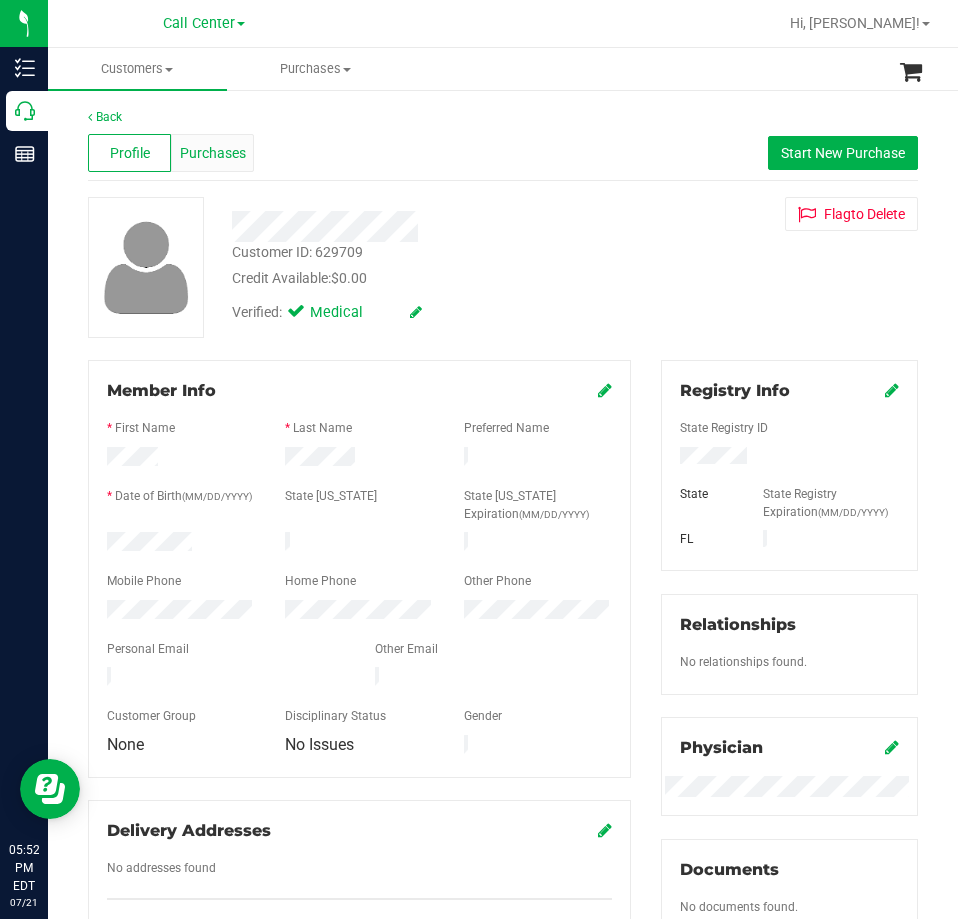 click on "Purchases" at bounding box center (213, 153) 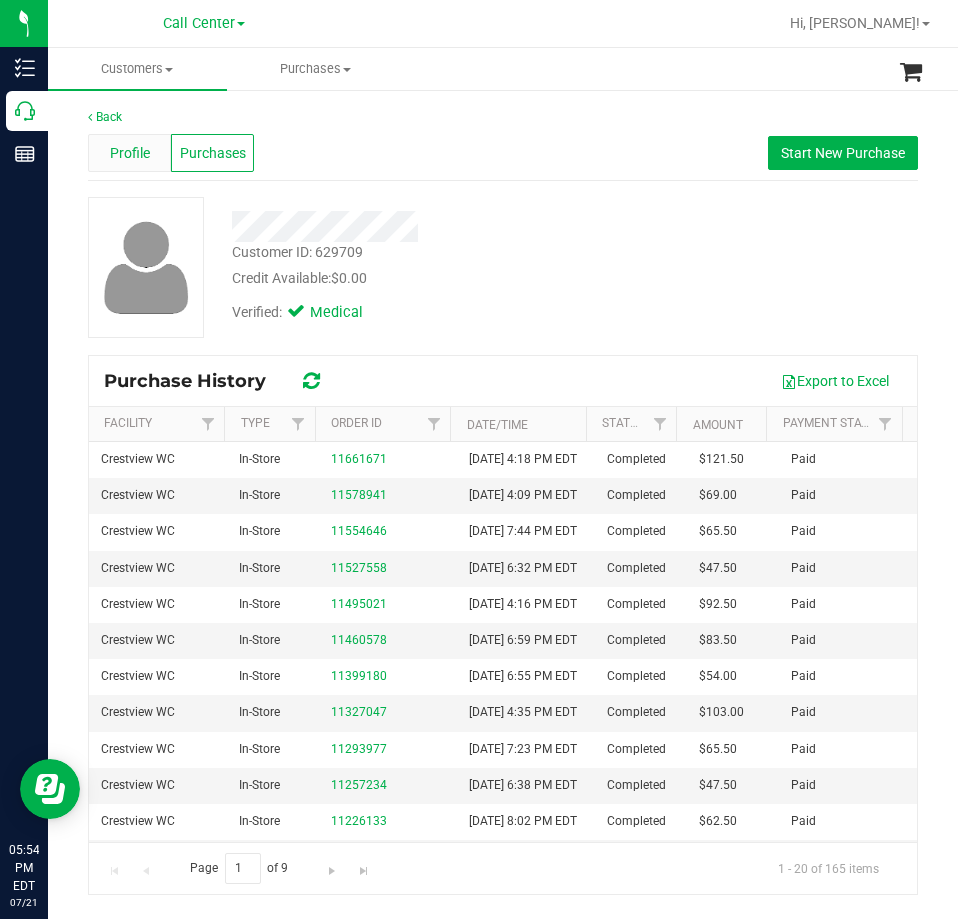 click on "Profile" at bounding box center [129, 153] 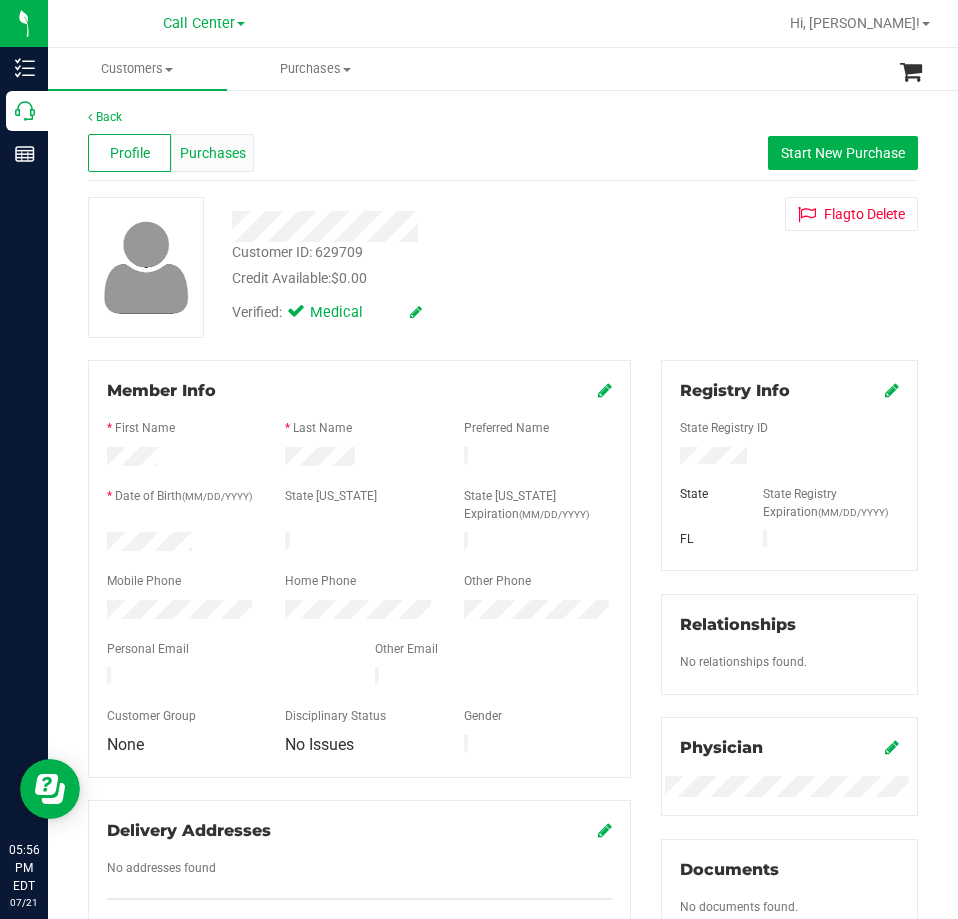 click on "Purchases" at bounding box center [213, 153] 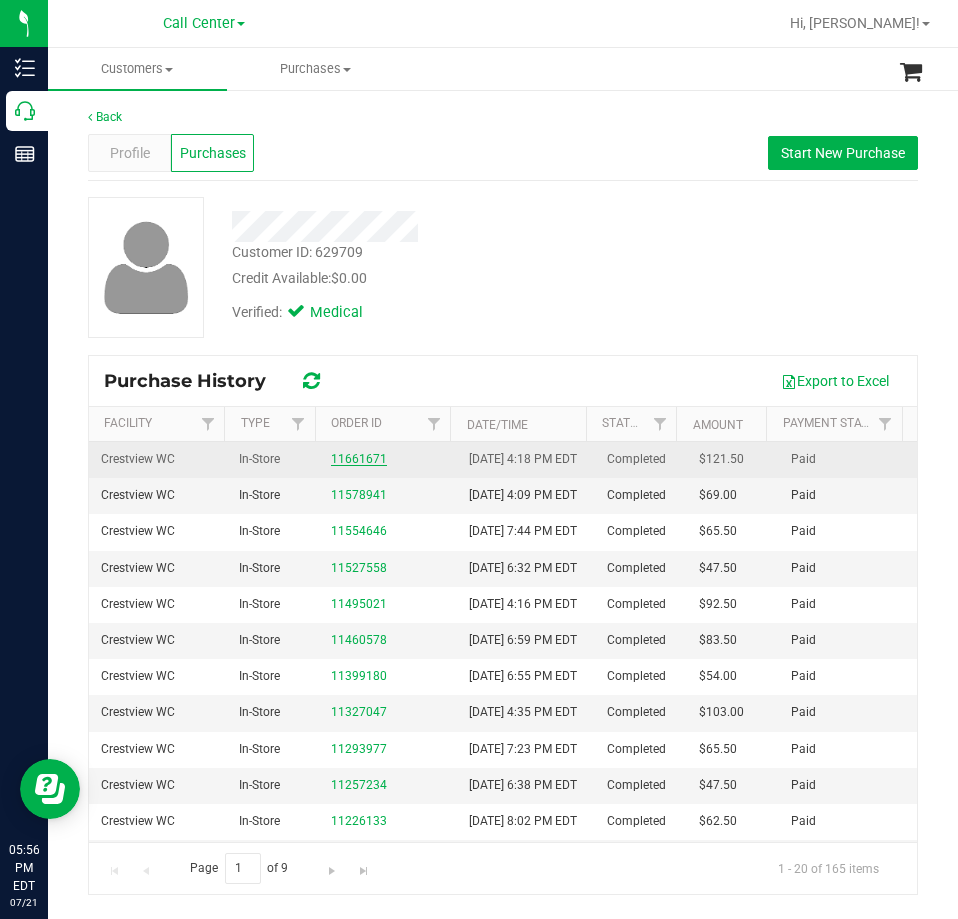 click on "11661671" at bounding box center (359, 459) 